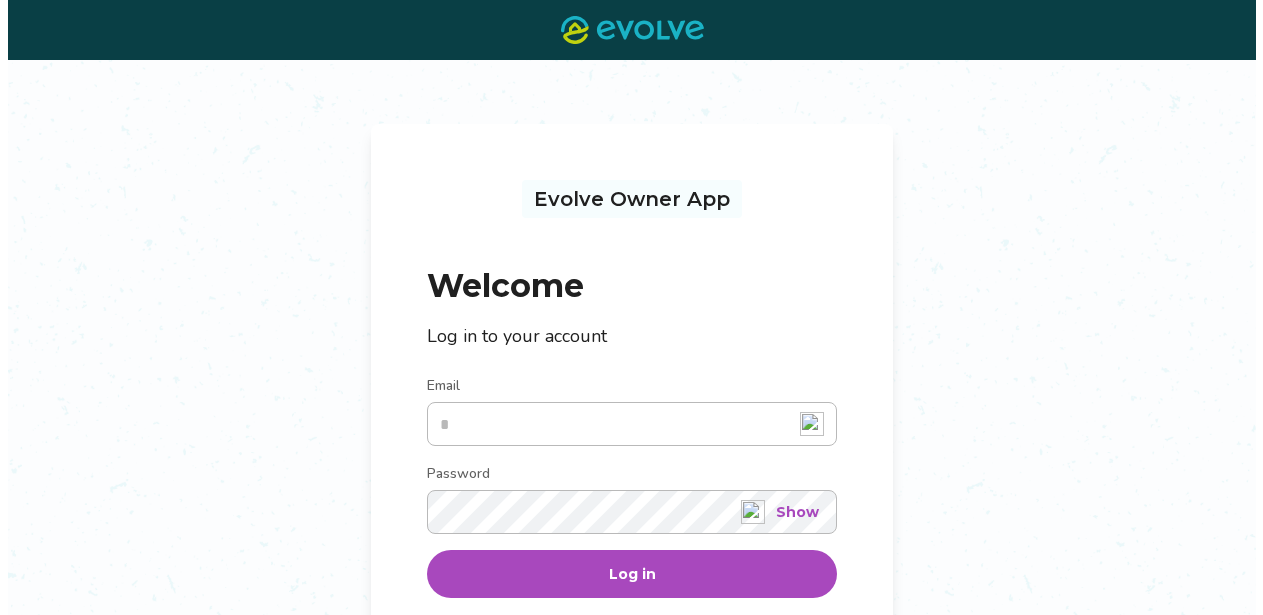 scroll, scrollTop: 0, scrollLeft: 0, axis: both 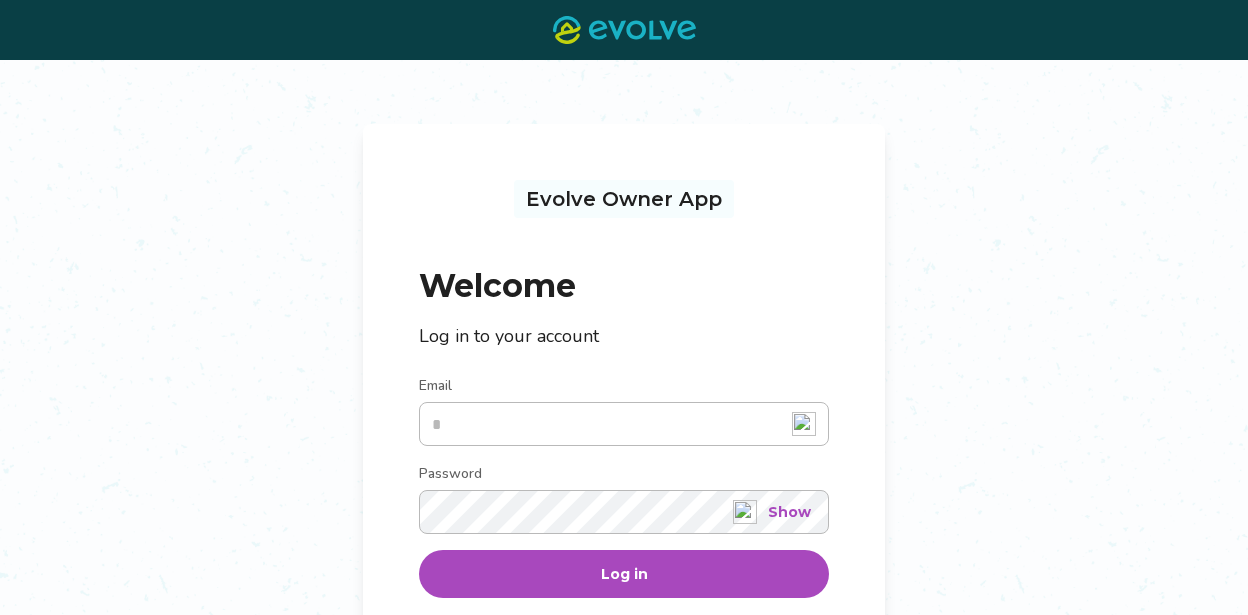 type on "**********" 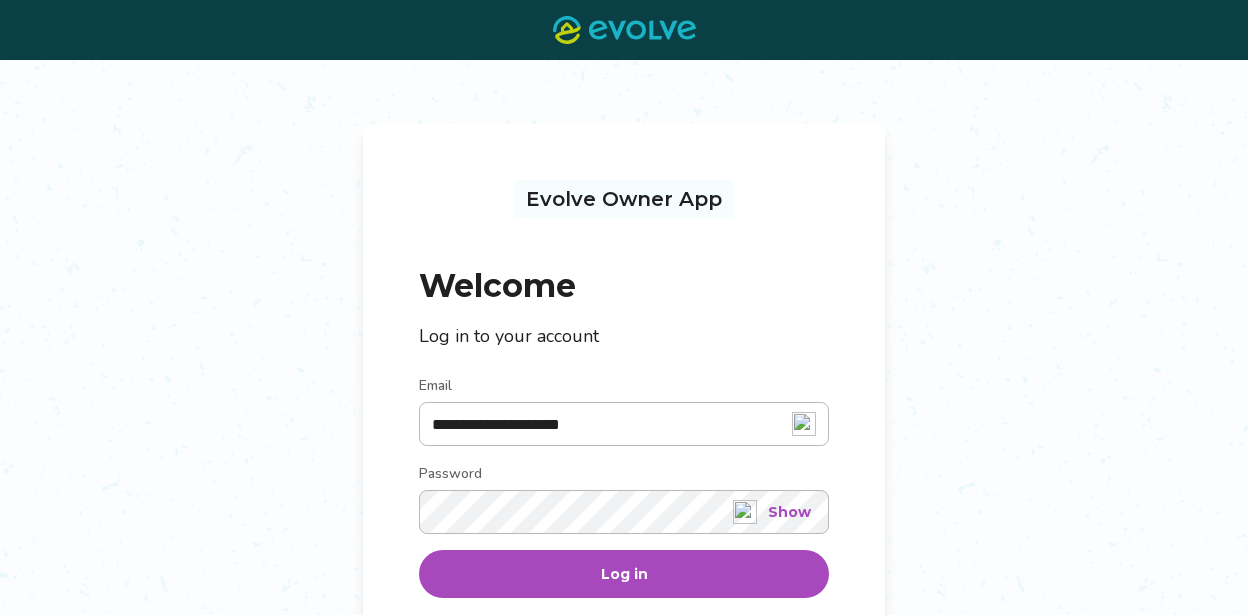 click on "Log in" at bounding box center (624, 574) 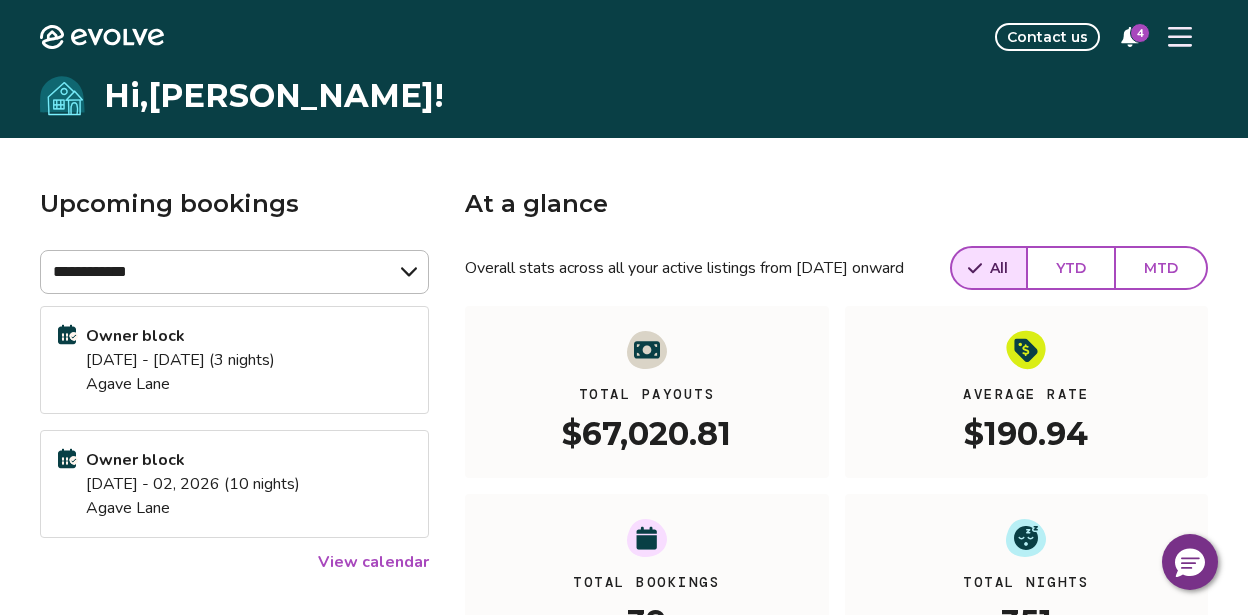 click 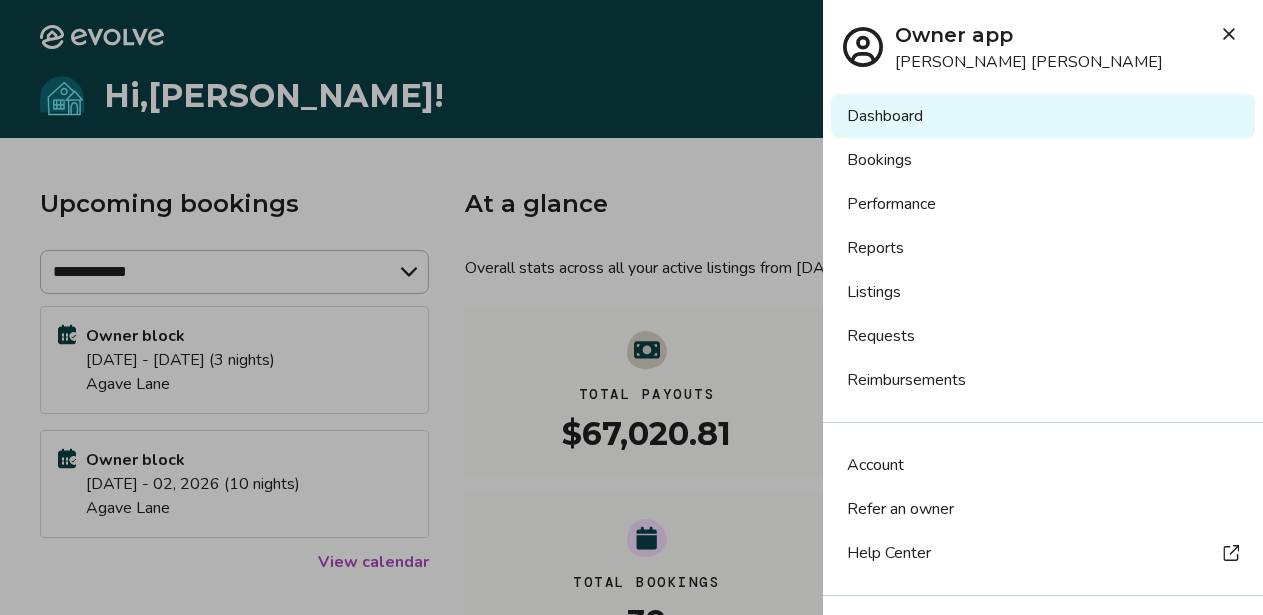 click on "Listings" at bounding box center [1043, 292] 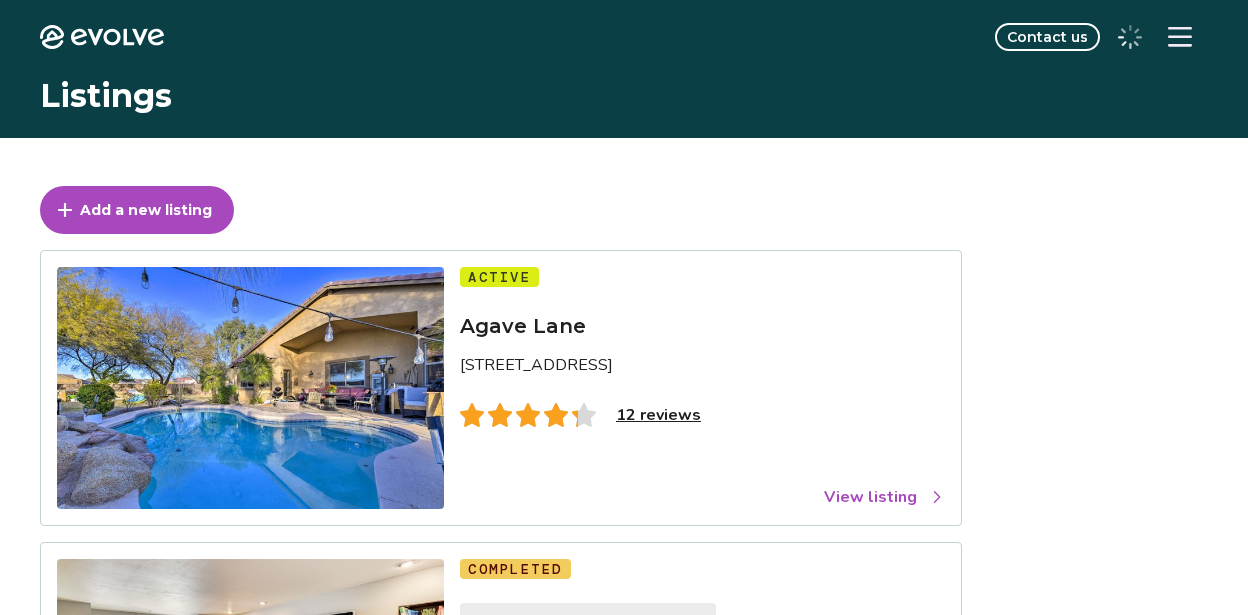 scroll, scrollTop: 0, scrollLeft: 0, axis: both 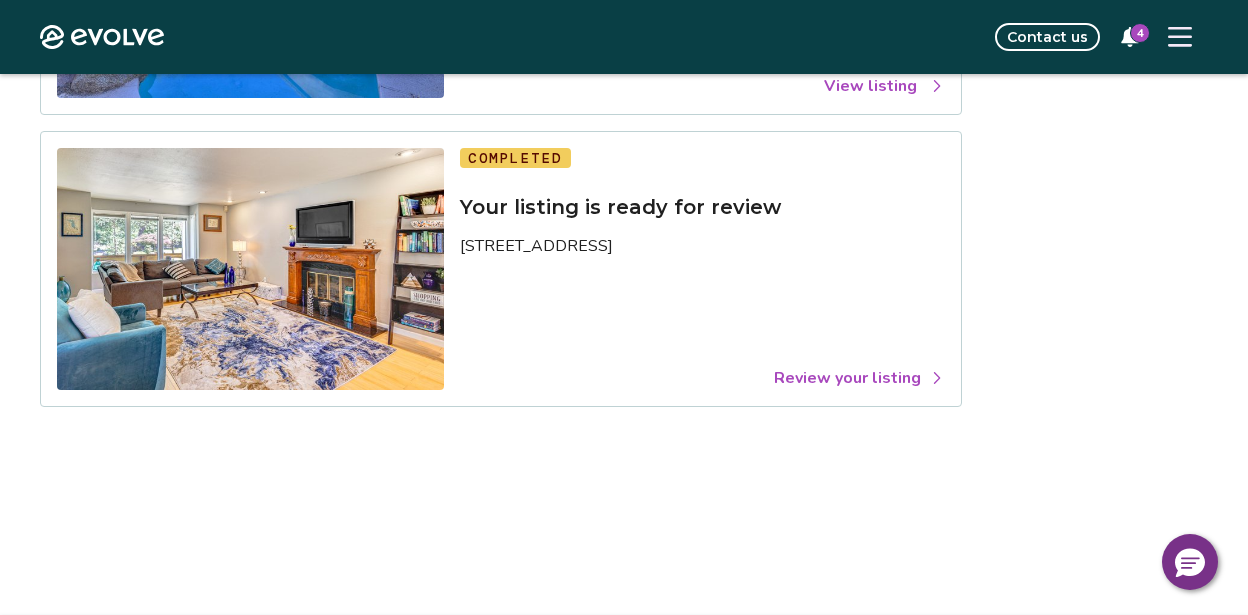 click on "Review your listing" at bounding box center [859, 378] 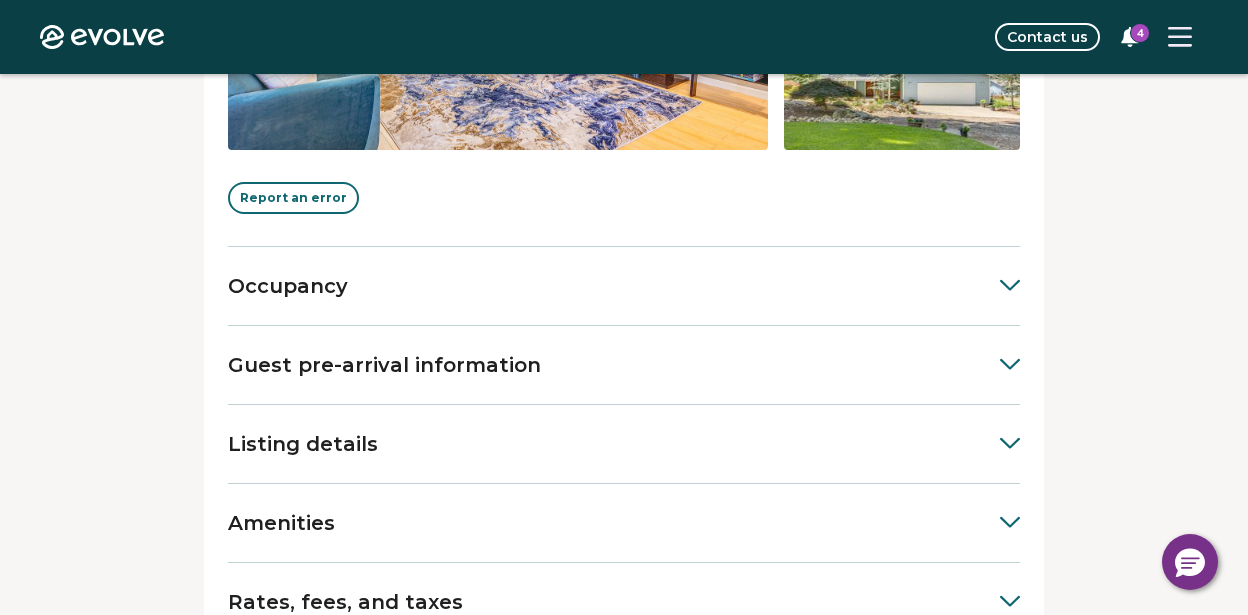 scroll, scrollTop: 730, scrollLeft: 0, axis: vertical 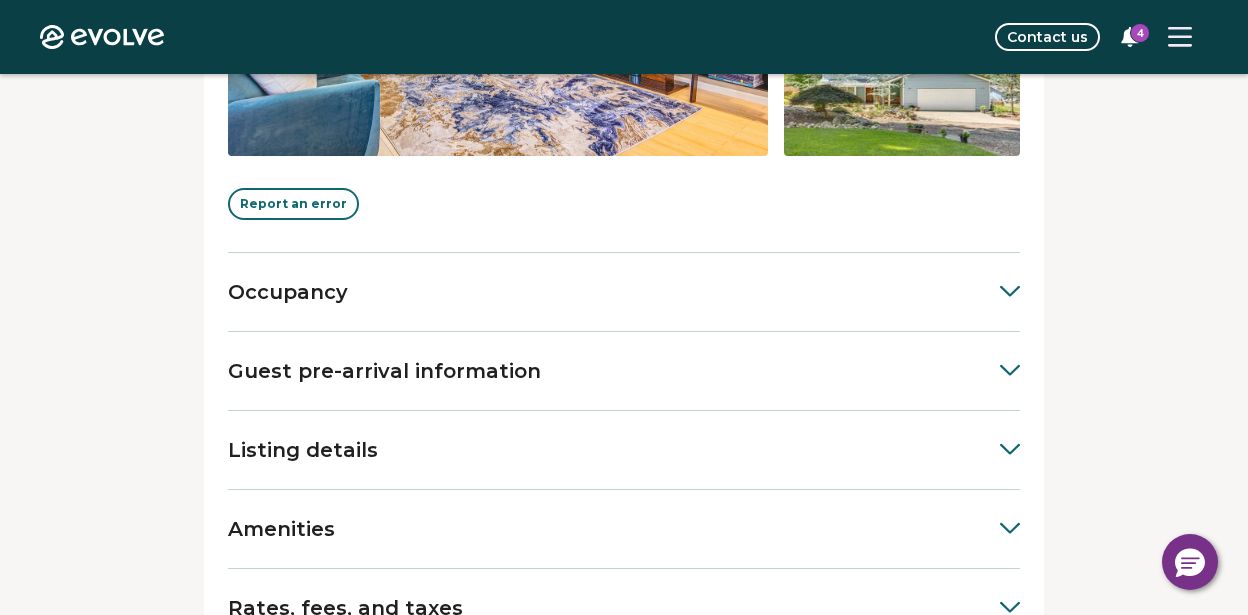 click on "Occupancy" at bounding box center [624, 292] 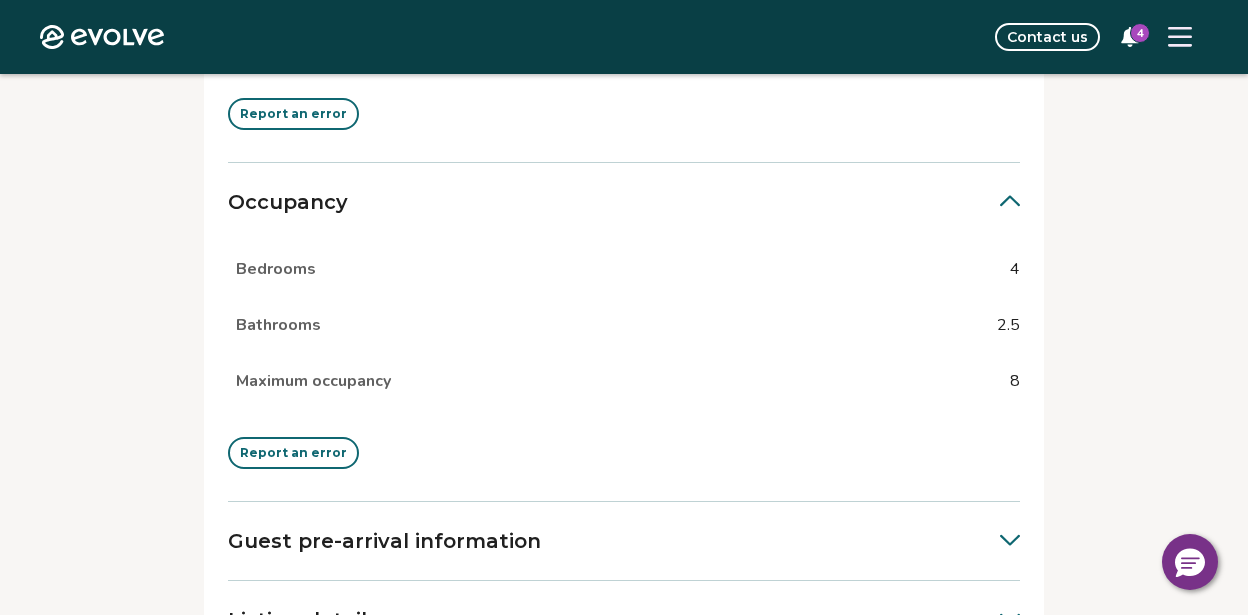scroll, scrollTop: 818, scrollLeft: 0, axis: vertical 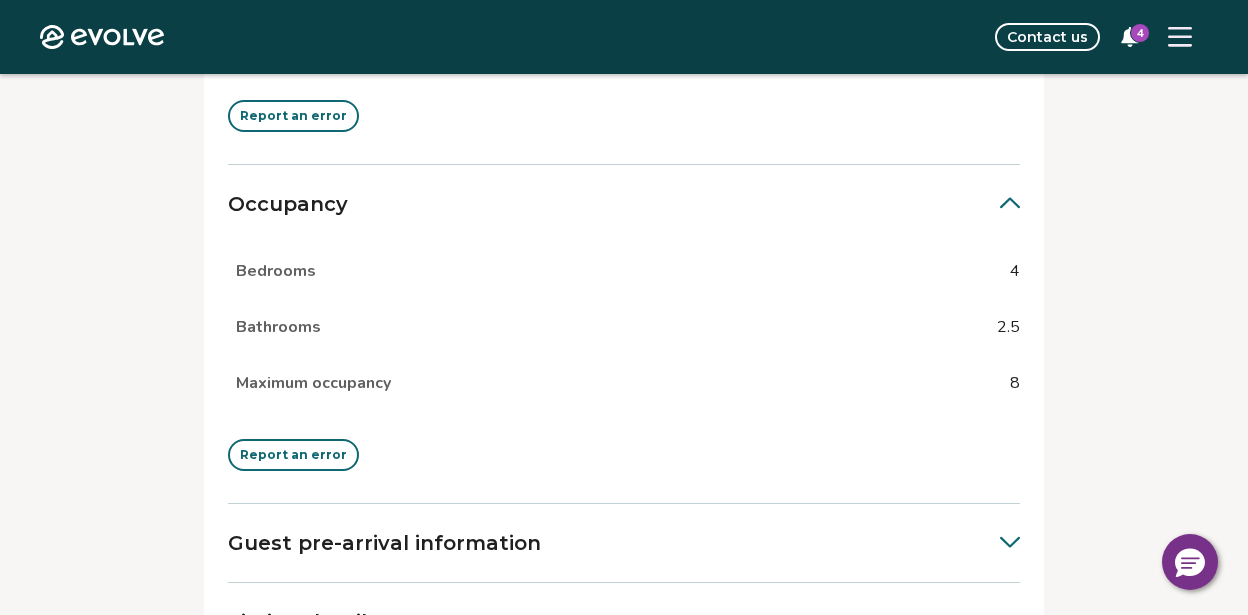 click on "Maximum occupancy 8" at bounding box center (624, 383) 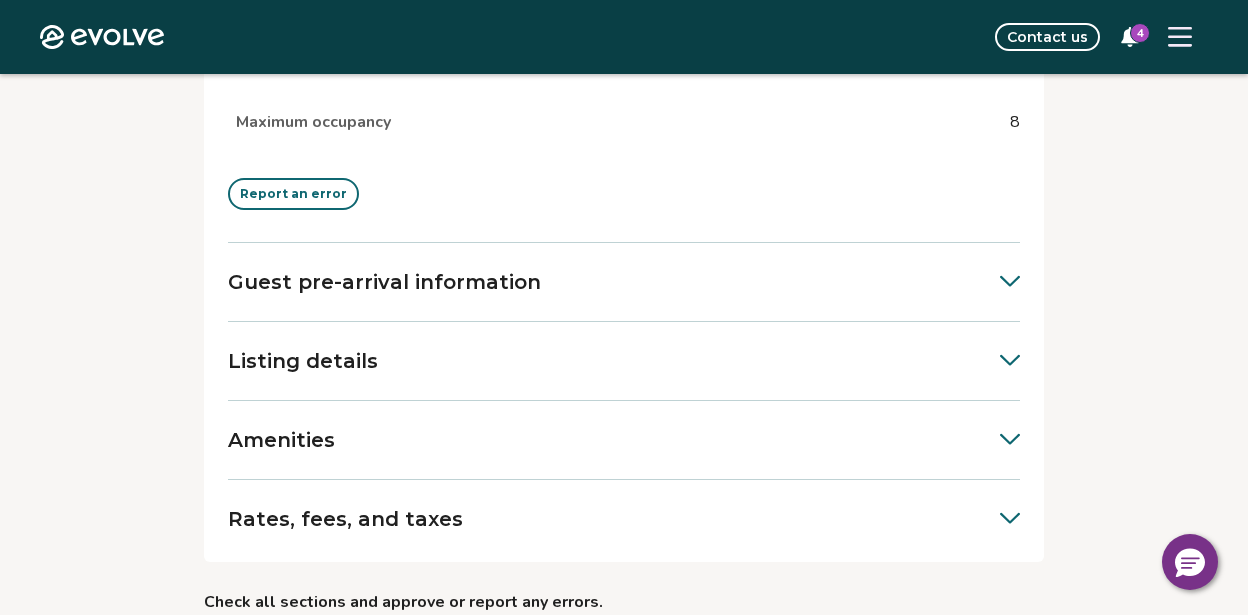 scroll, scrollTop: 1087, scrollLeft: 0, axis: vertical 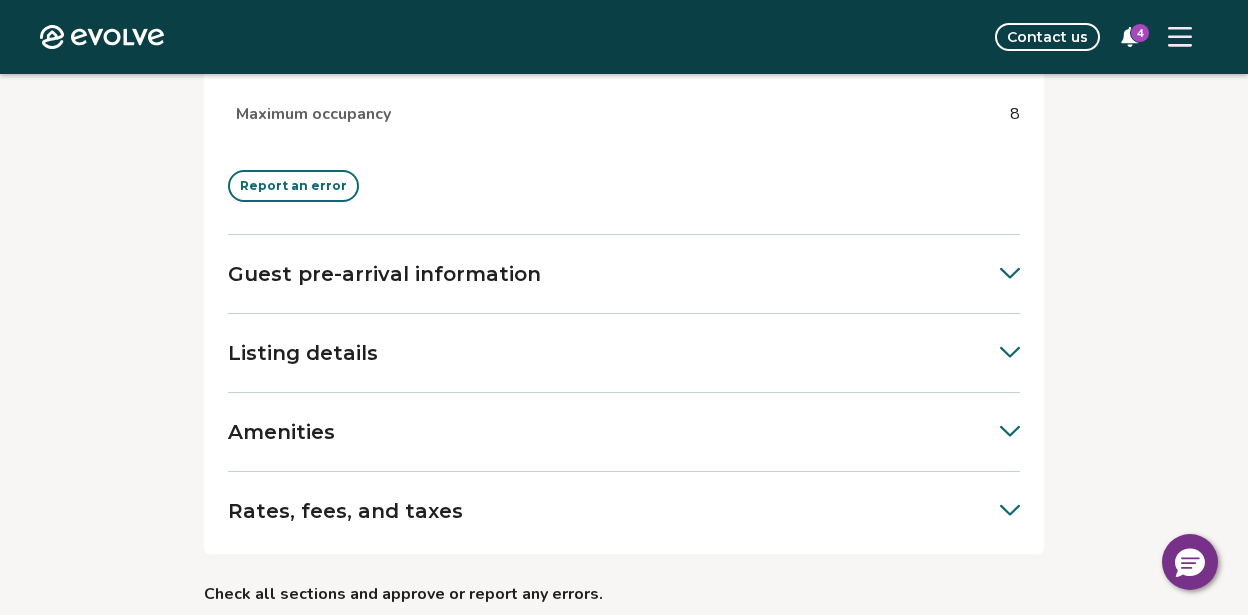 click on "Guest pre-arrival information" at bounding box center [624, 274] 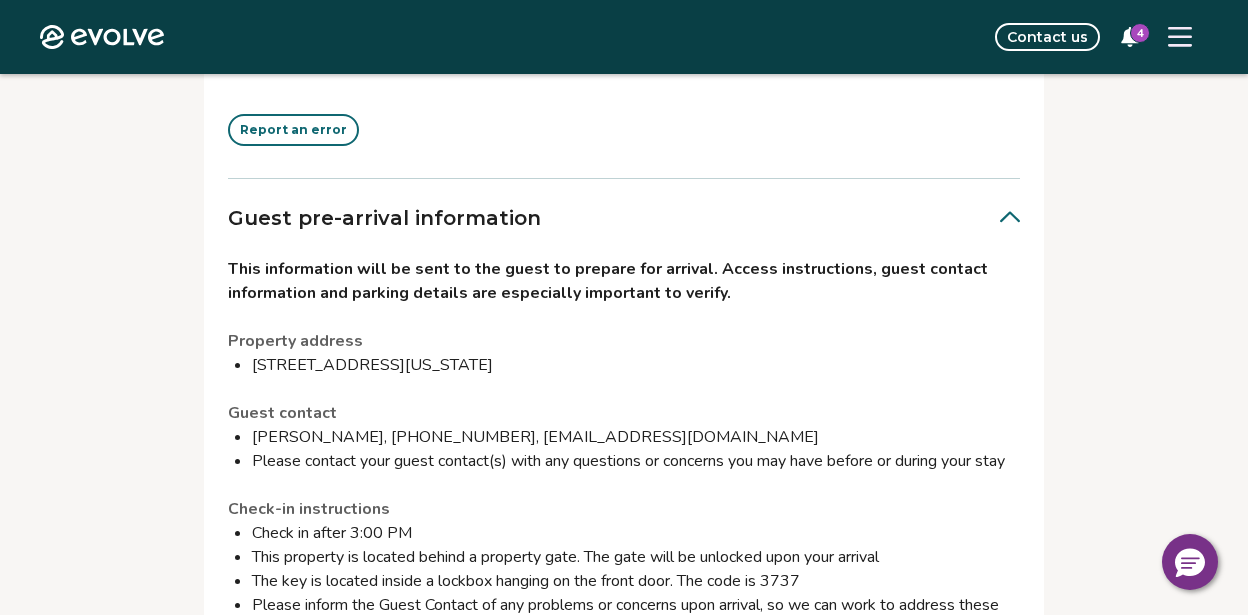 scroll, scrollTop: 1169, scrollLeft: 0, axis: vertical 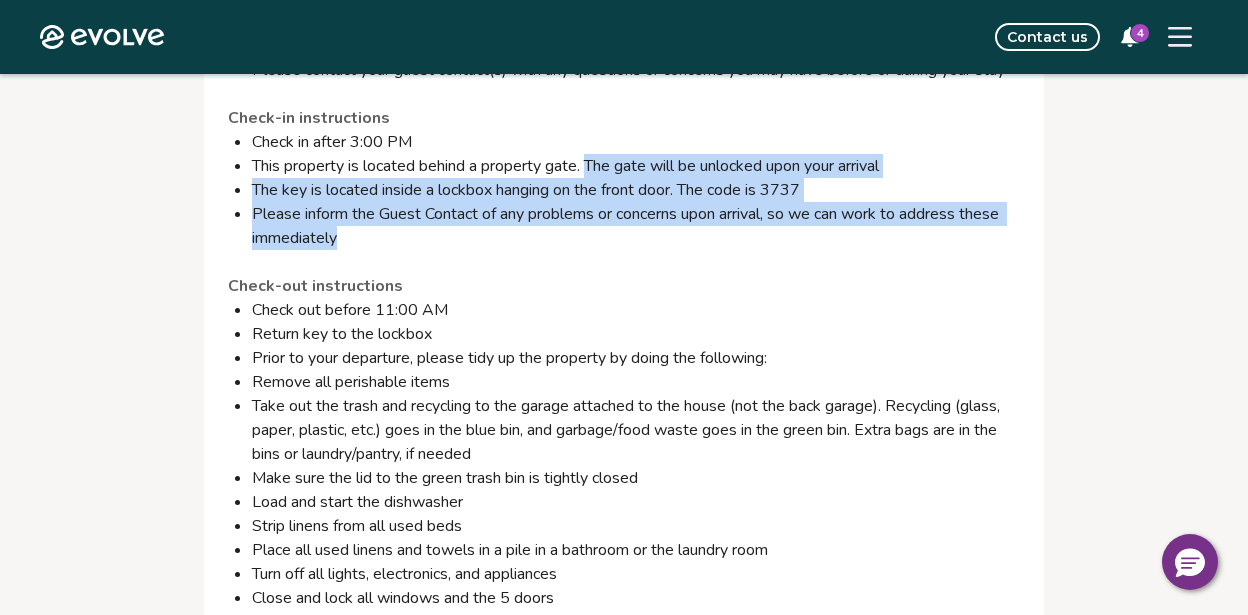 drag, startPoint x: 599, startPoint y: 185, endPoint x: 756, endPoint y: 255, distance: 171.89822 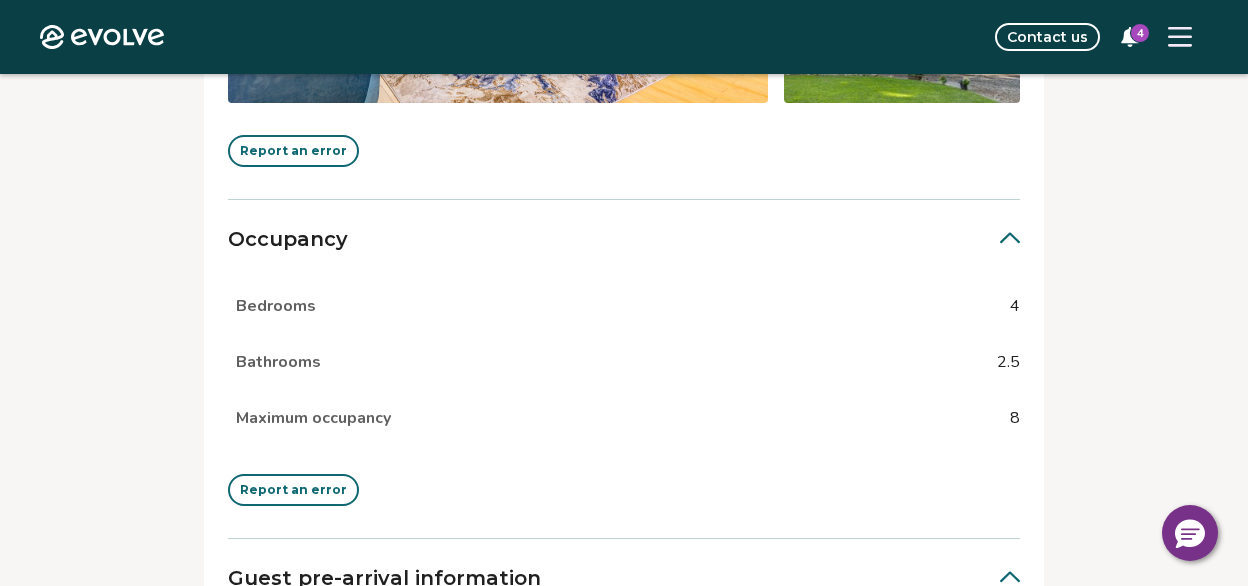 scroll, scrollTop: 761, scrollLeft: 0, axis: vertical 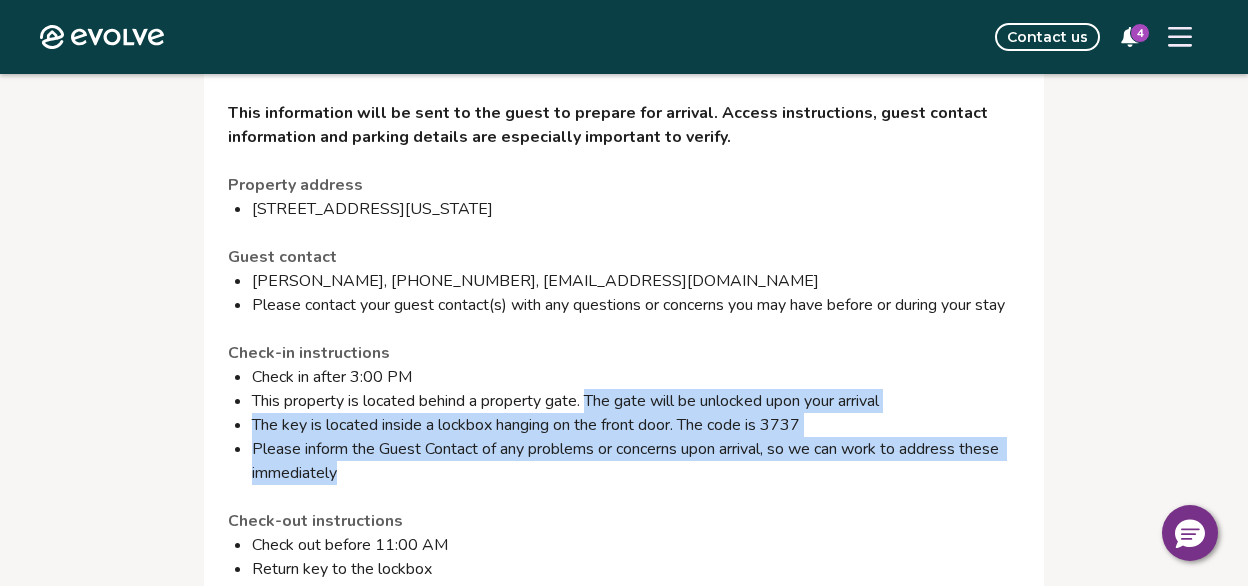 copy on "The gate will be unlocked upon your arrival The key is located inside a lockbox hanging on the front door. The code is 3737 Please inform the Guest Contact of any problems or concerns upon arrival, so we can work to address these immediately" 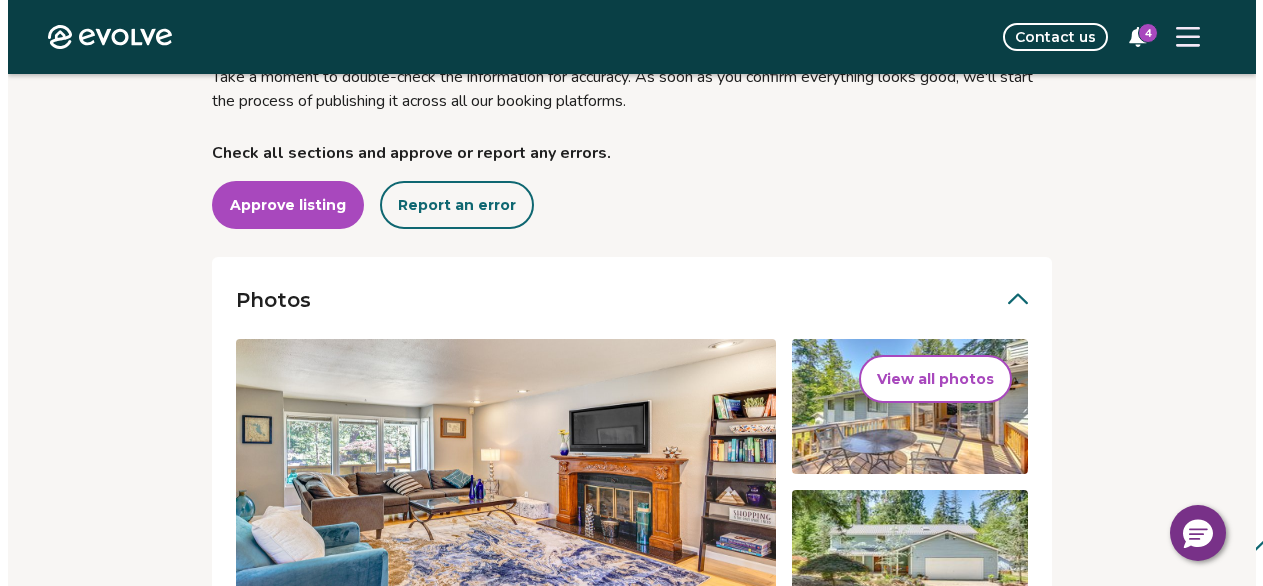 scroll, scrollTop: 252, scrollLeft: 0, axis: vertical 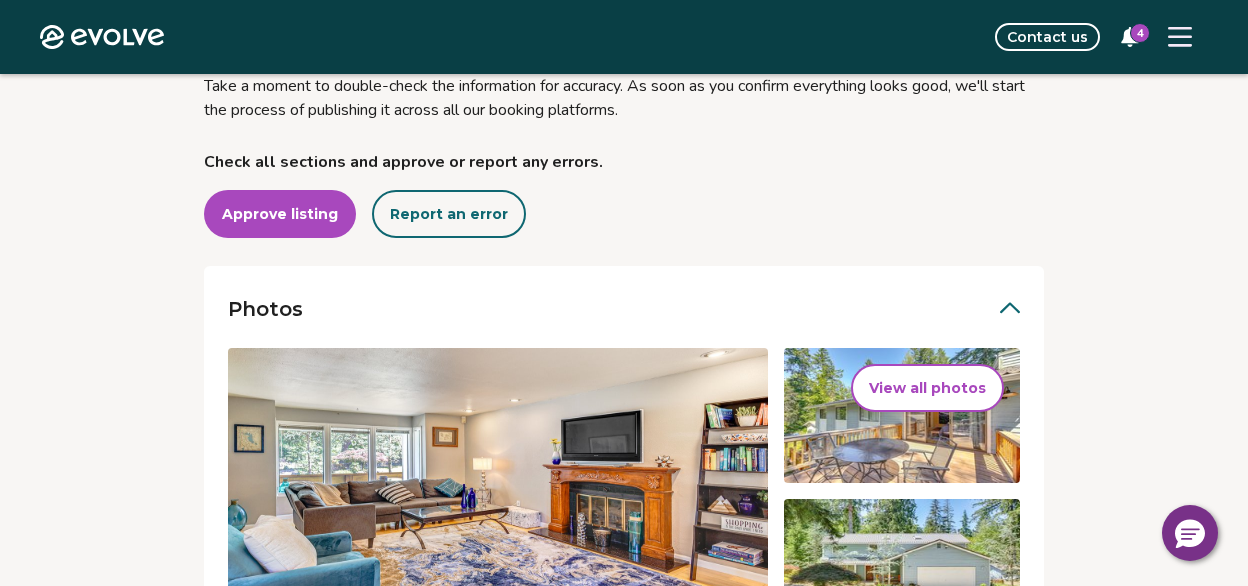 click on "Report an error" at bounding box center [449, 214] 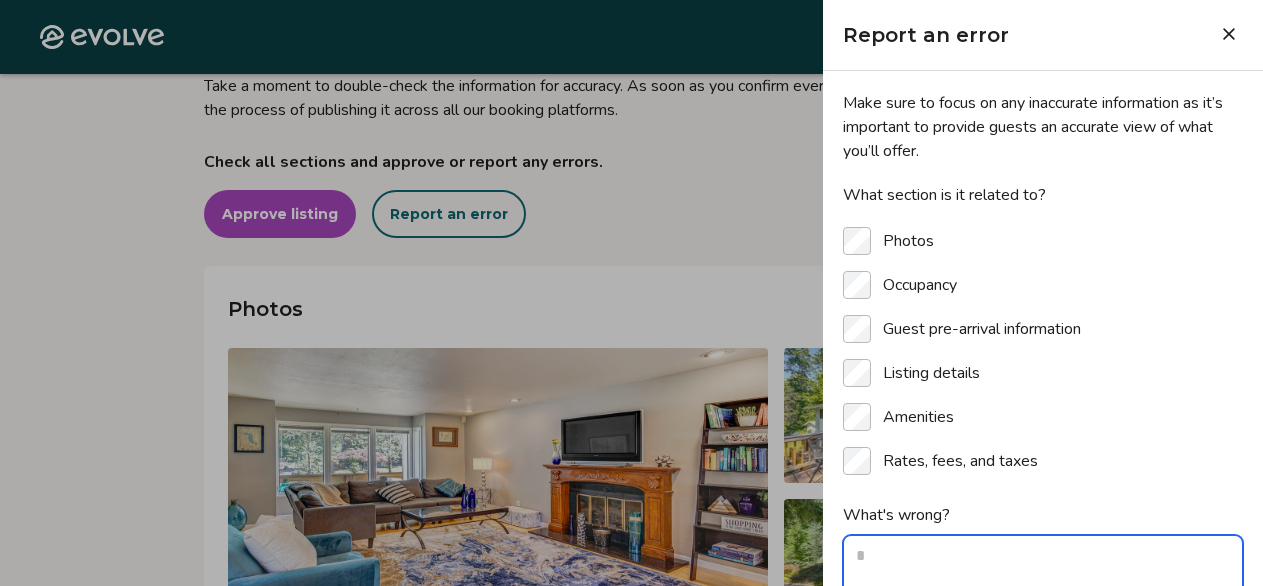 click on "What's wrong?" at bounding box center [1043, 572] 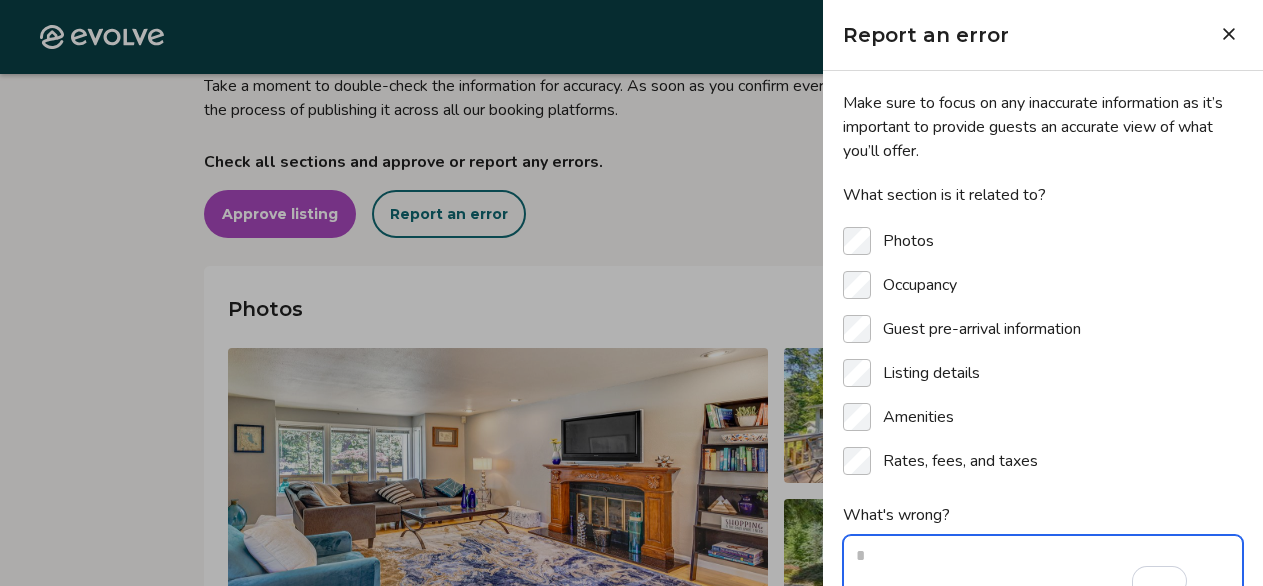 paste on "**********" 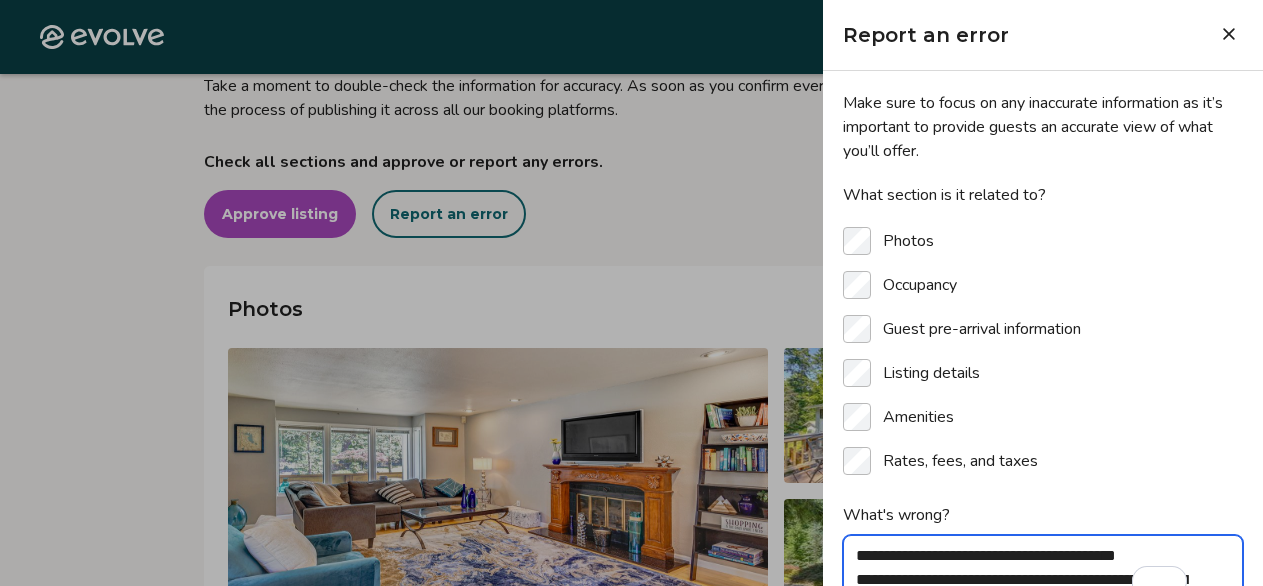 scroll, scrollTop: 78, scrollLeft: 0, axis: vertical 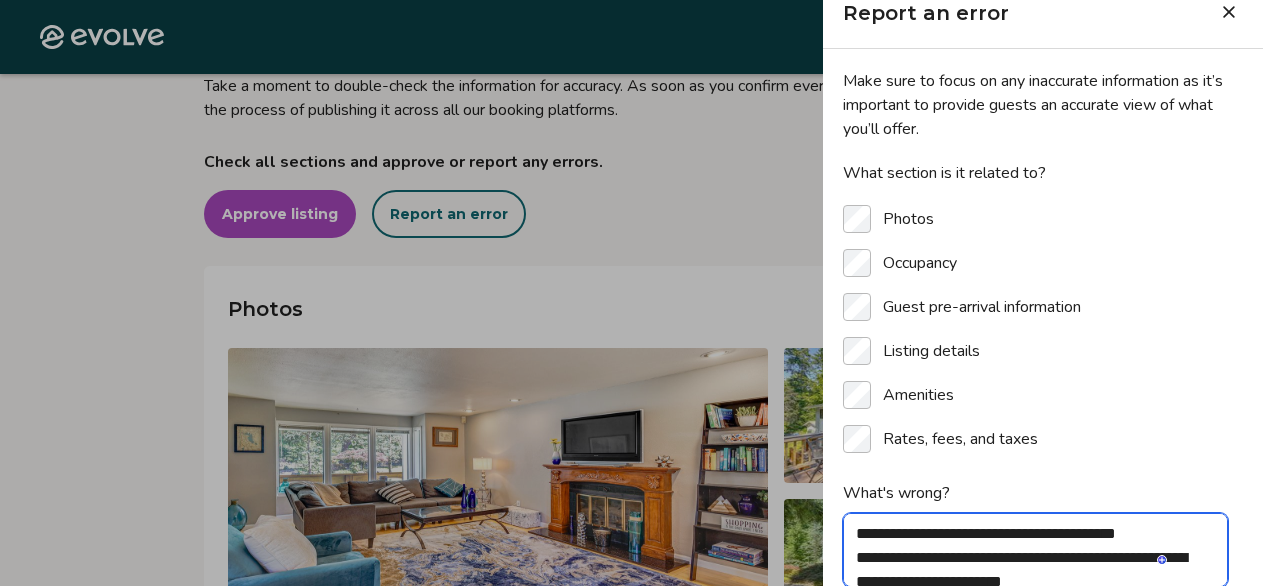 click on "**********" at bounding box center (1035, 550) 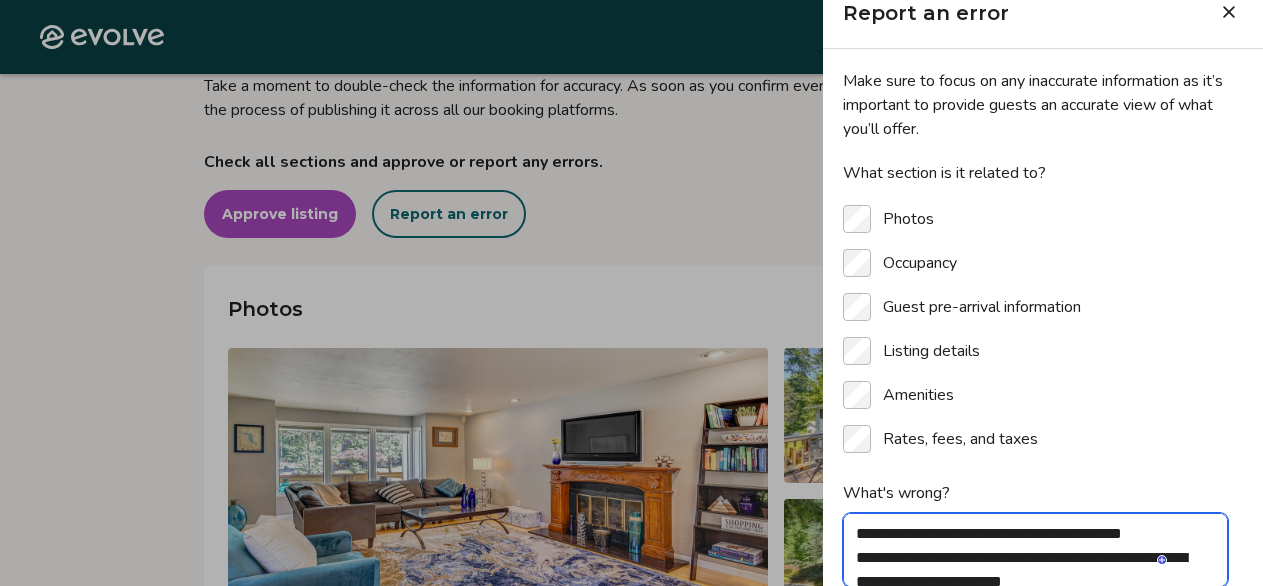 type on "**********" 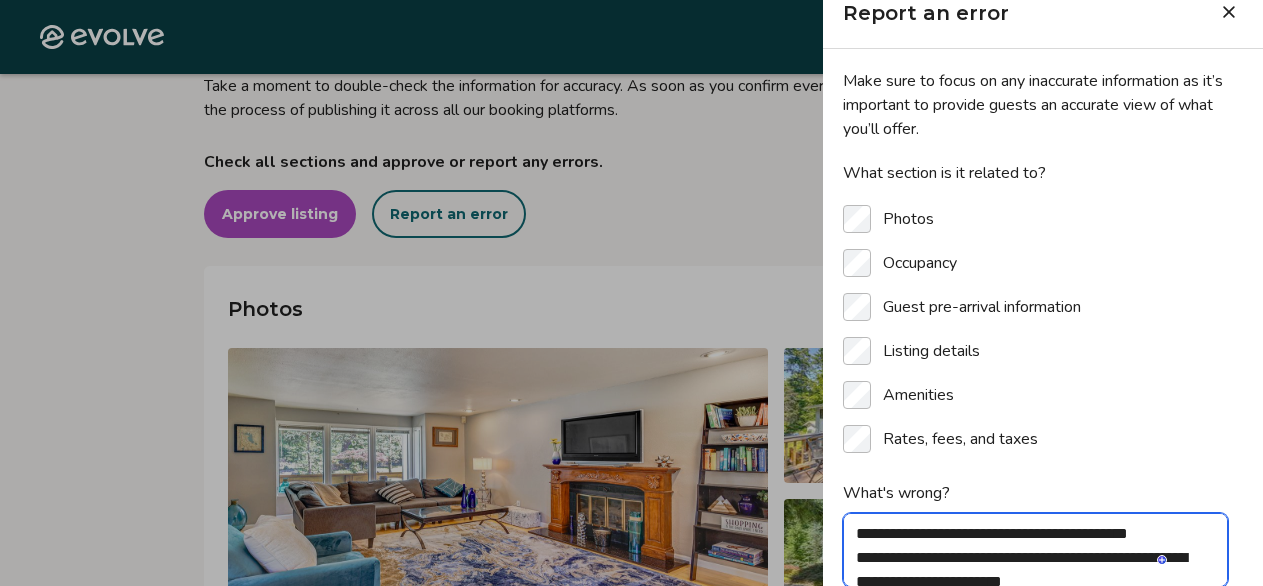 type on "**********" 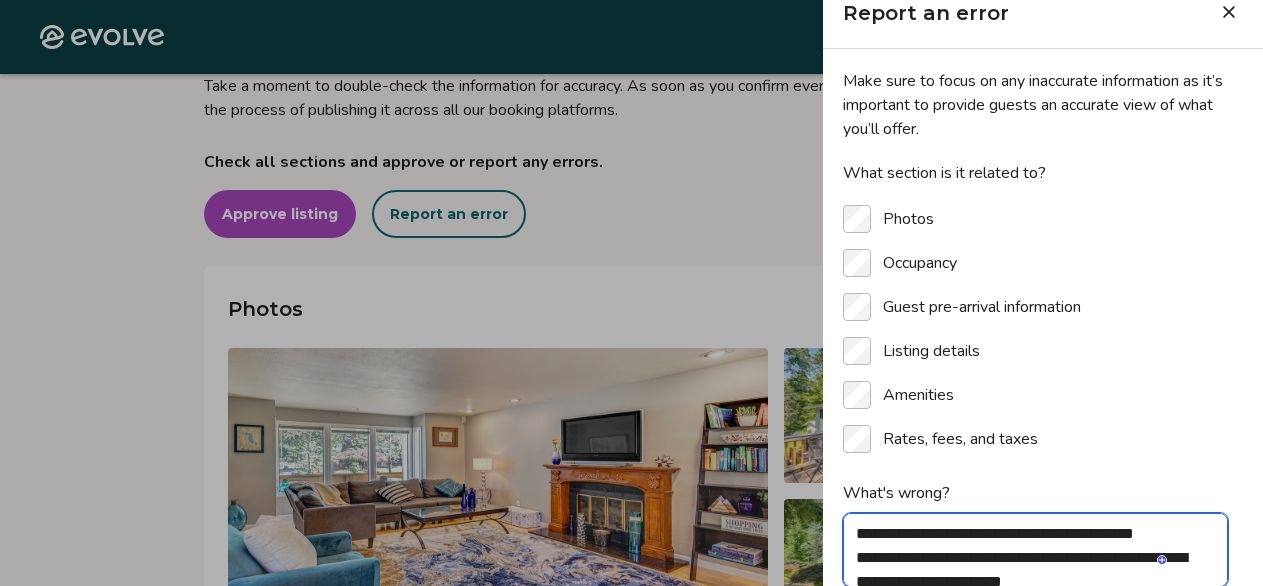 type on "**********" 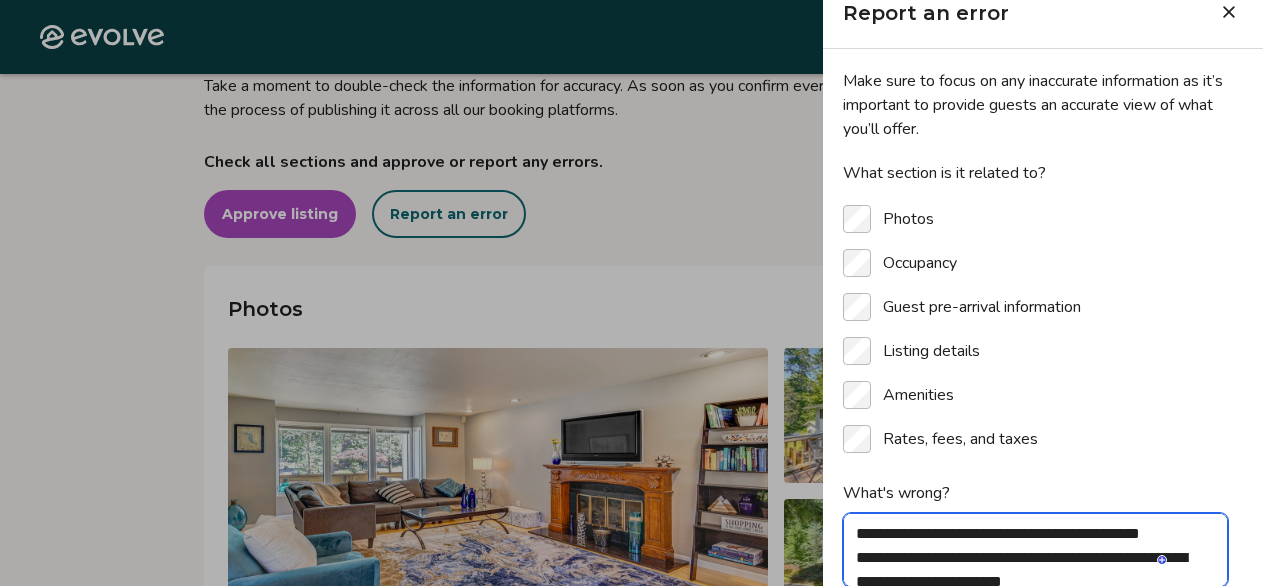 type on "**********" 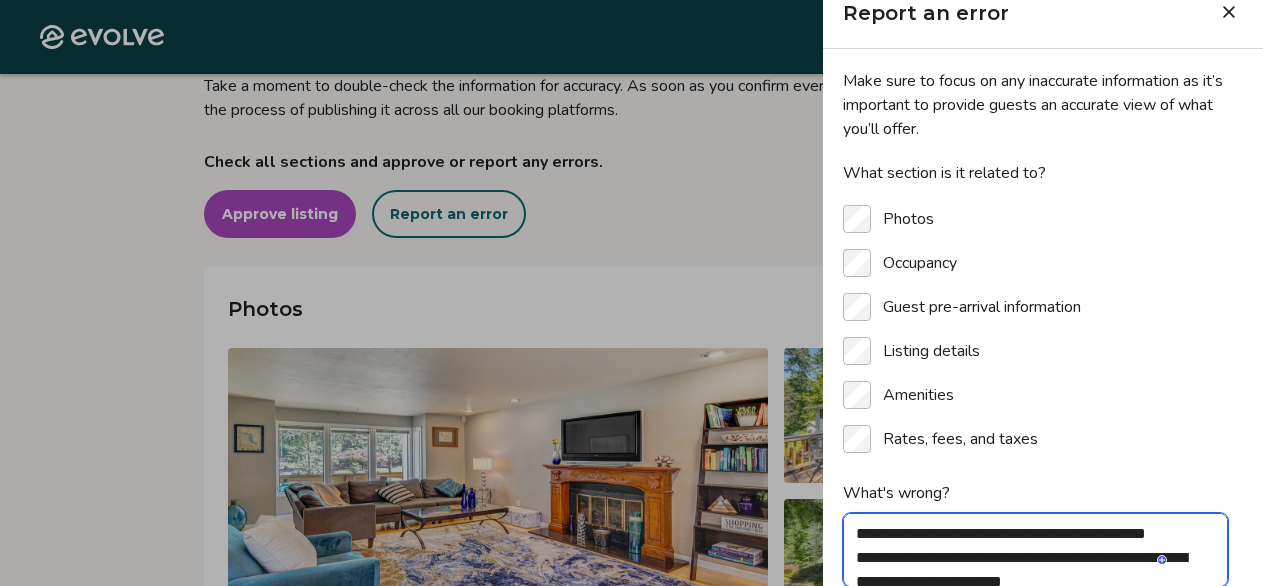 type on "**********" 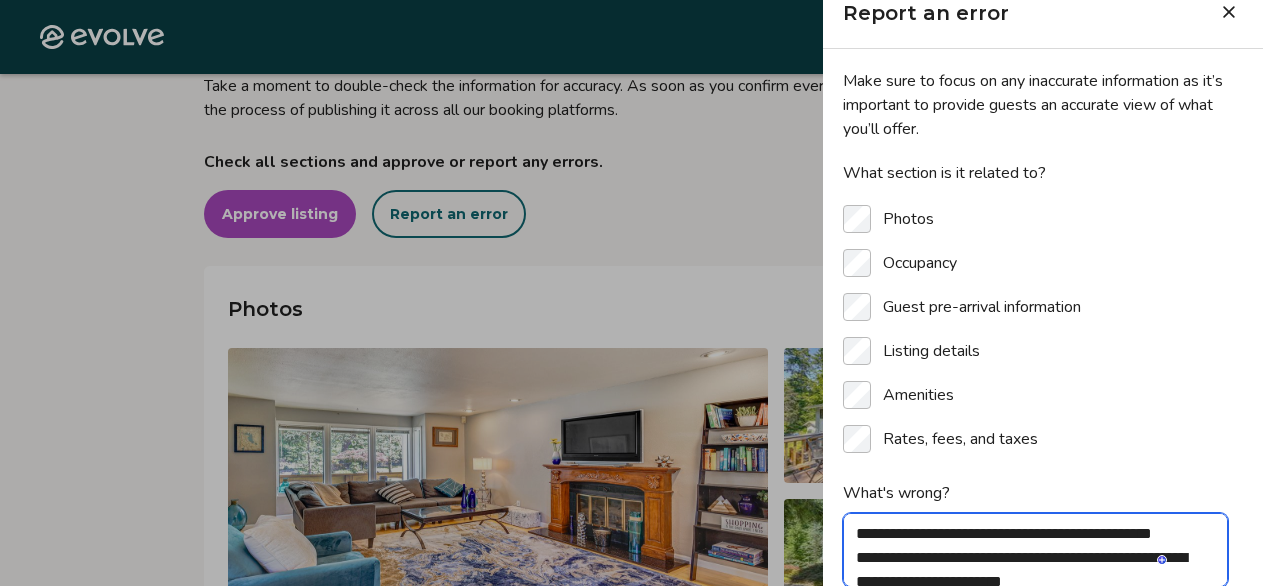 type on "**********" 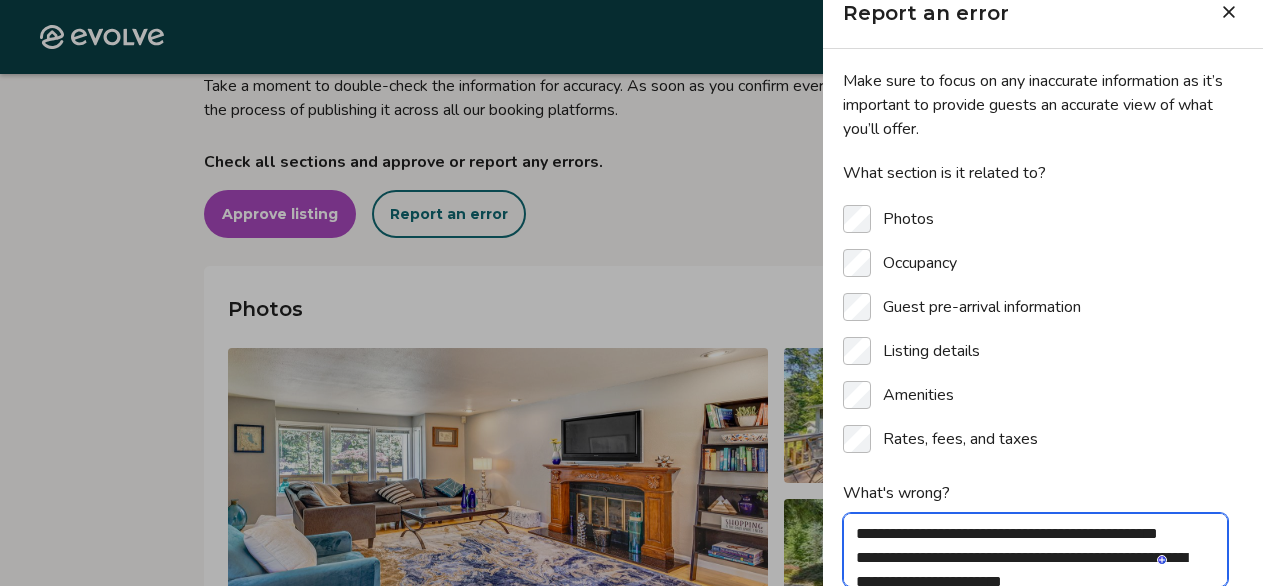 type on "**********" 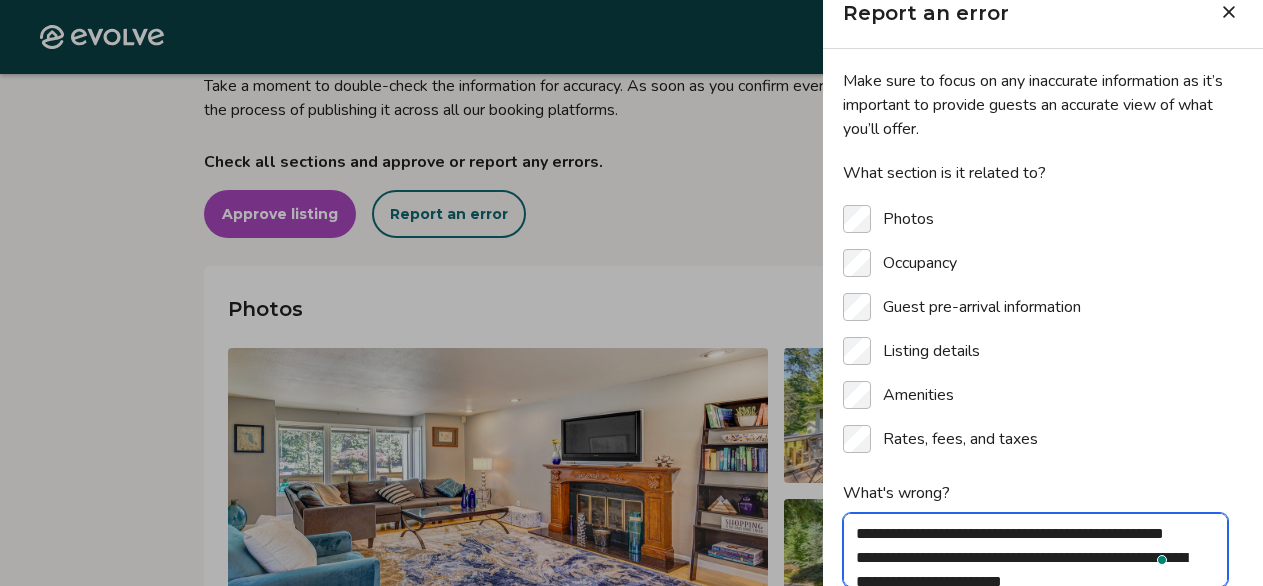 scroll, scrollTop: 8, scrollLeft: 0, axis: vertical 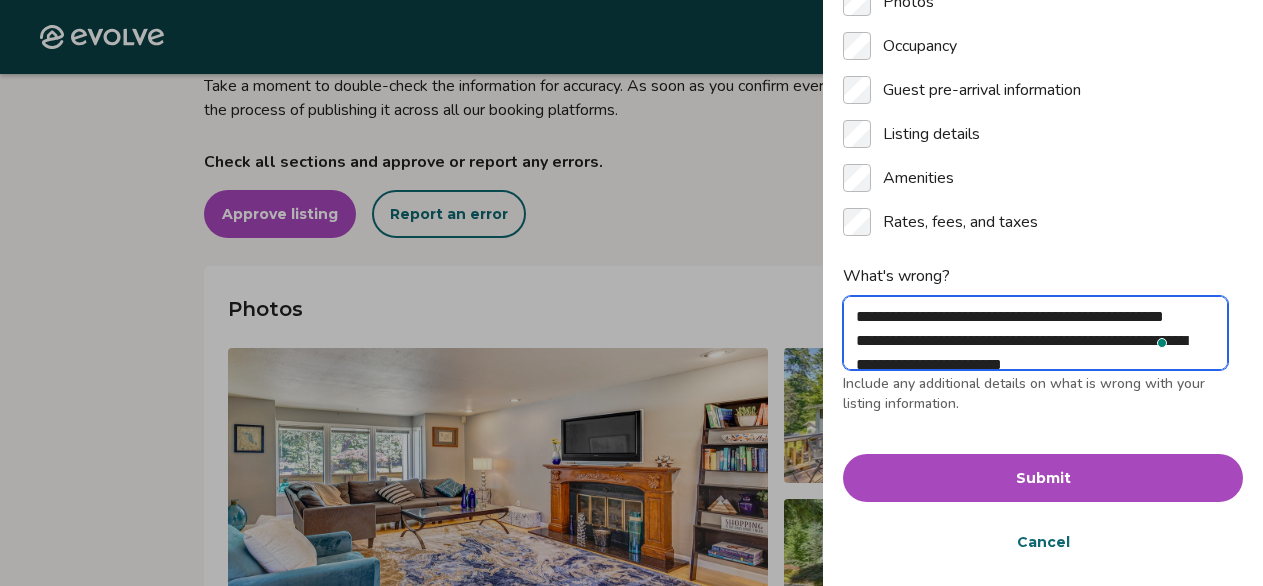 click on "**********" at bounding box center (1035, 333) 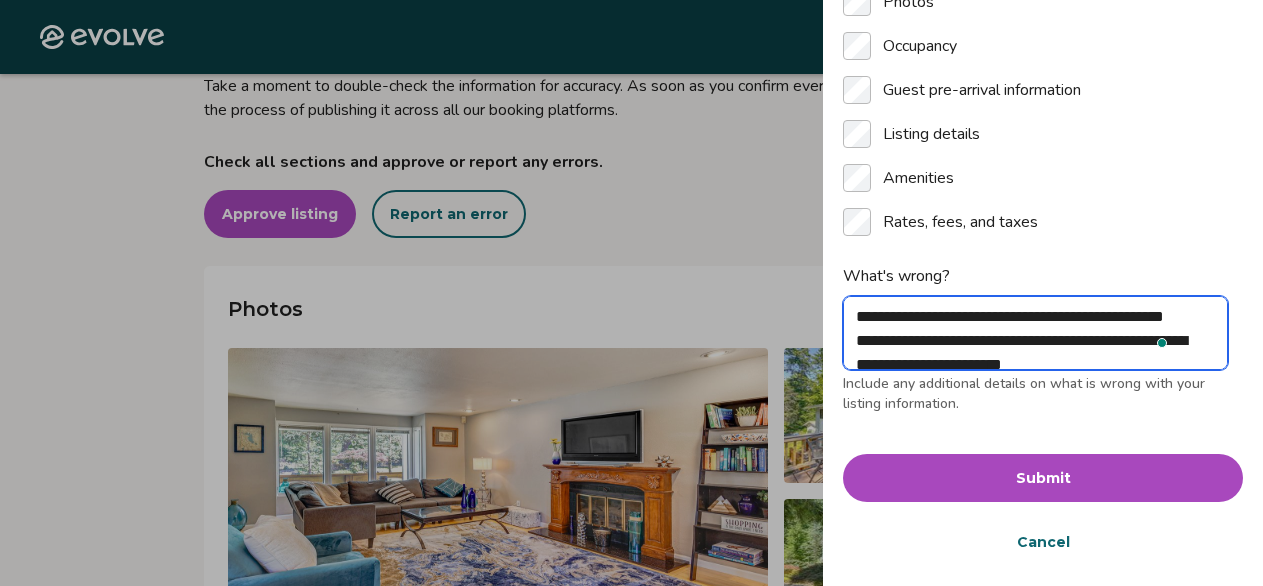 type on "**********" 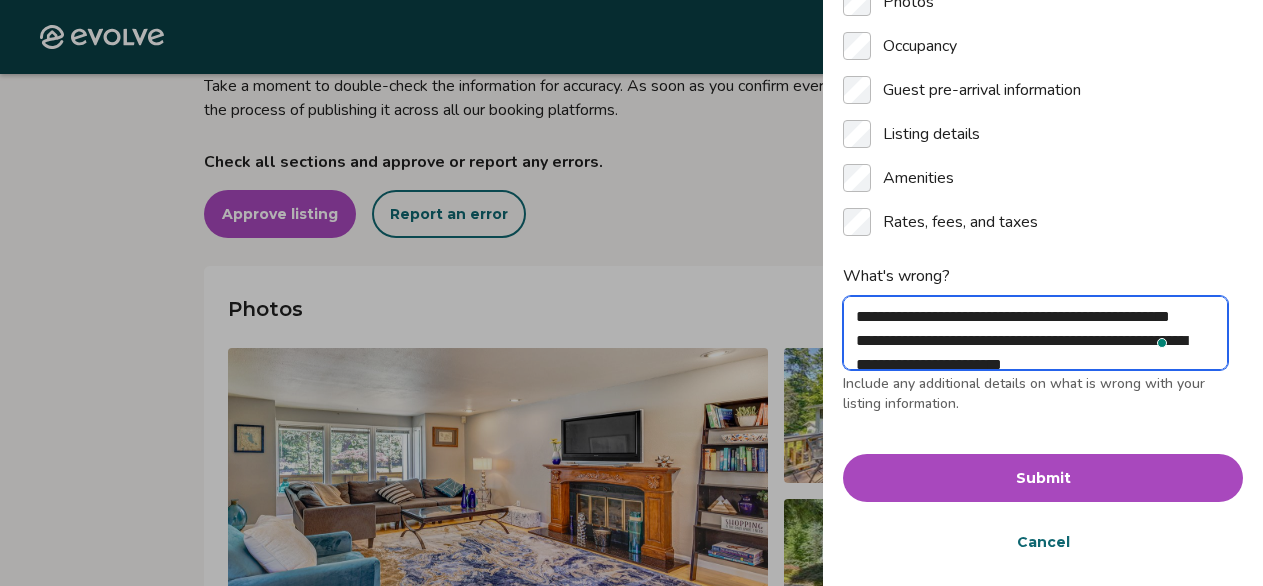 type on "**********" 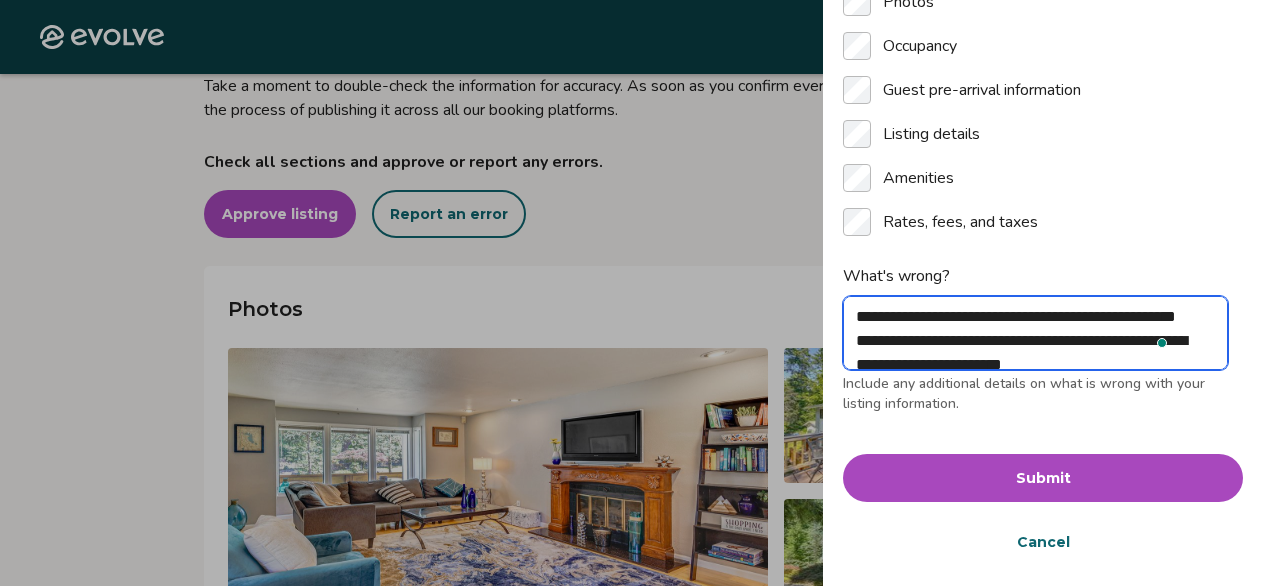 type on "*" 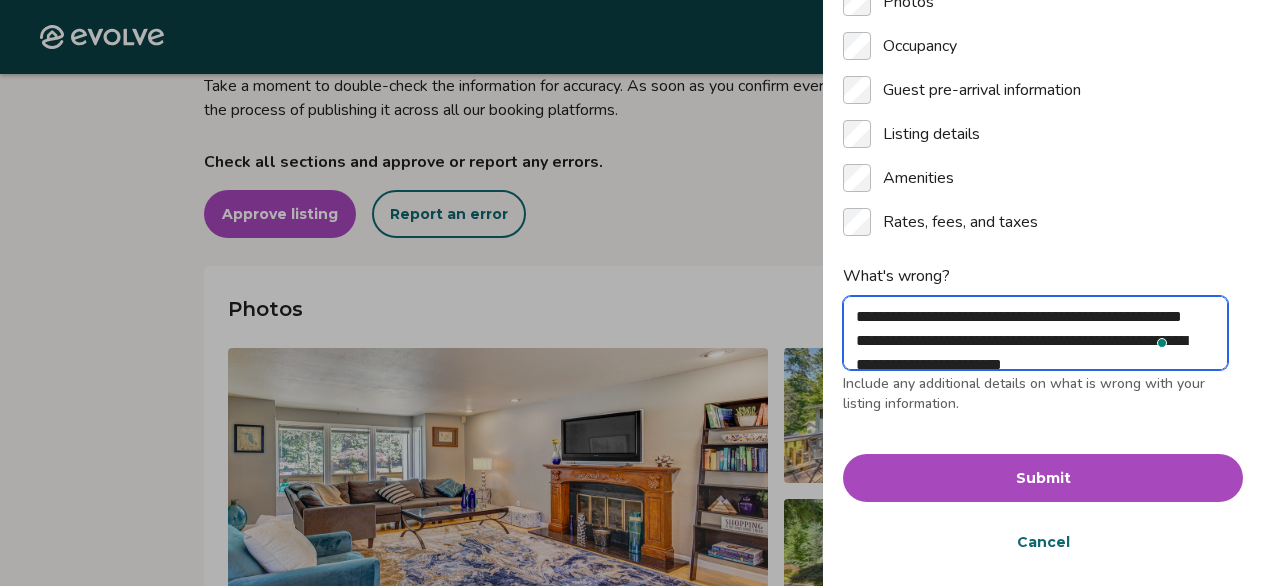 type on "**********" 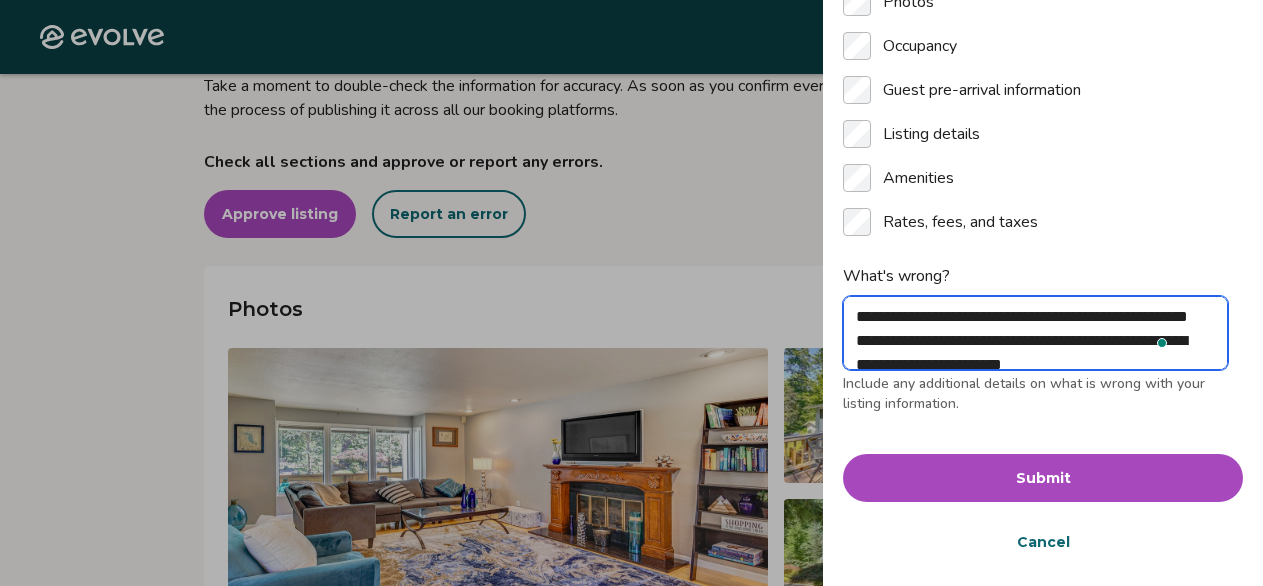 type on "**********" 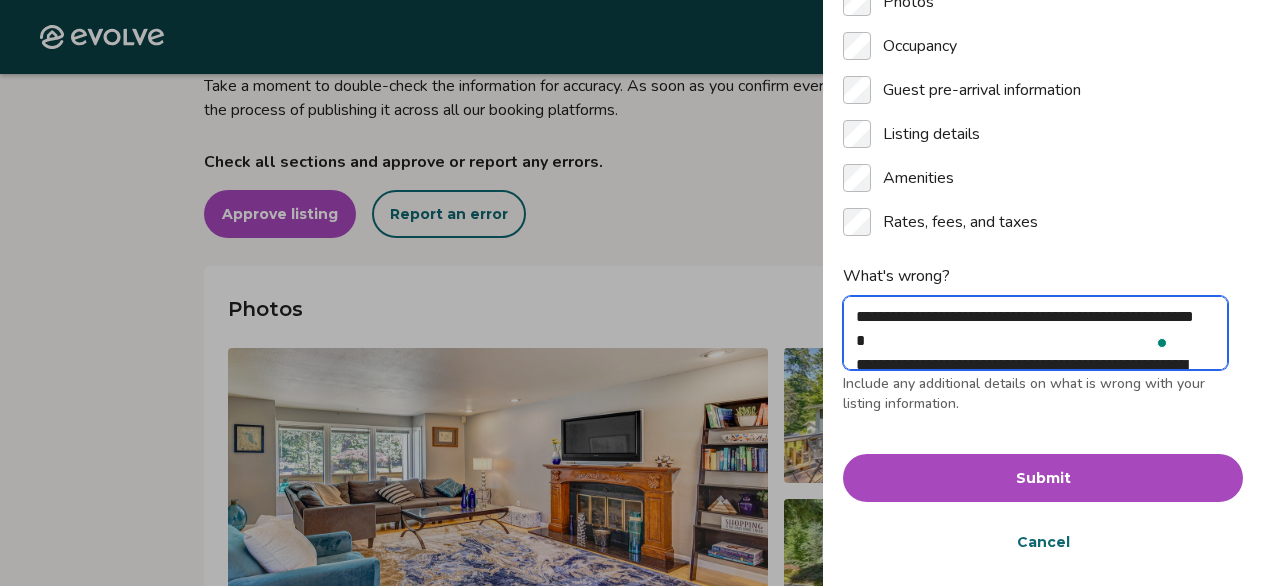 type on "**********" 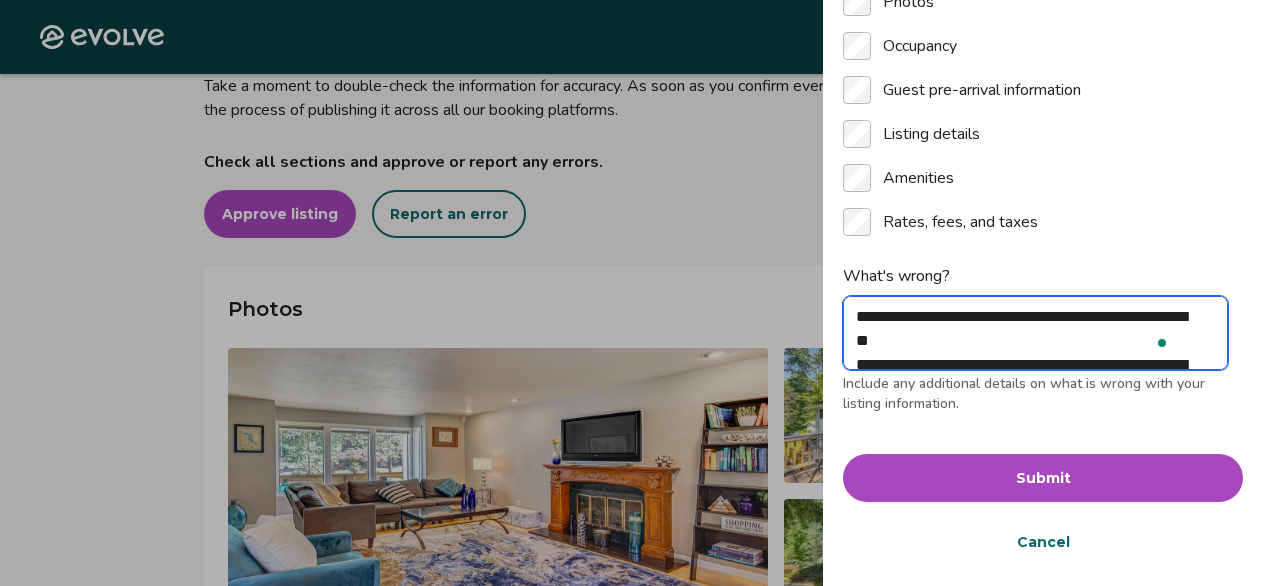 type on "**********" 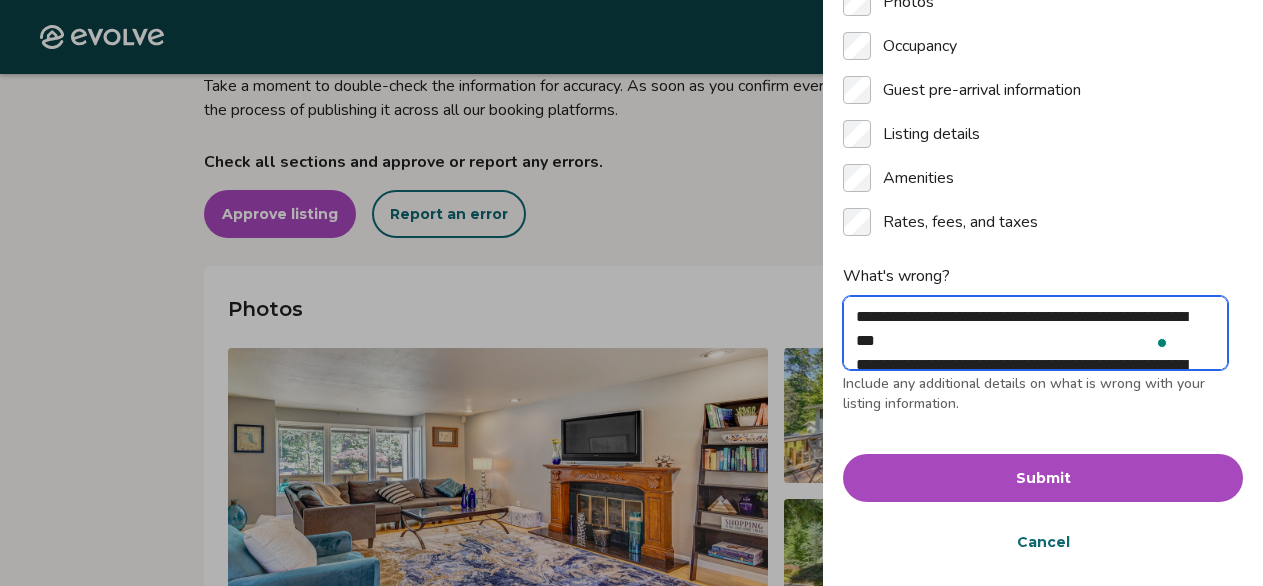 type on "**********" 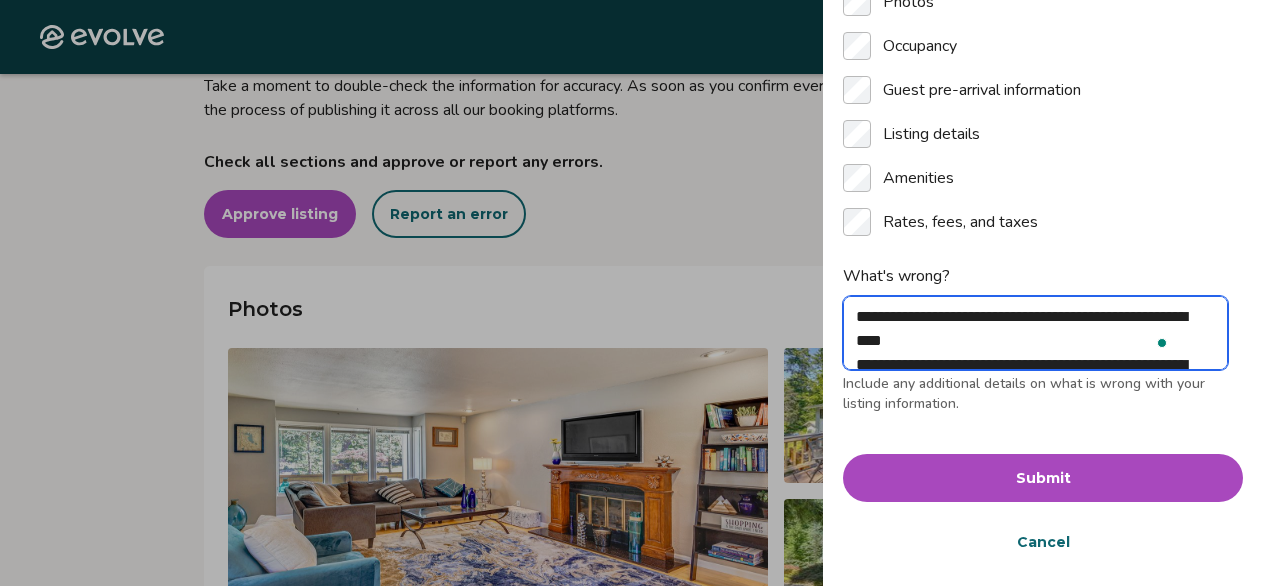 type on "**********" 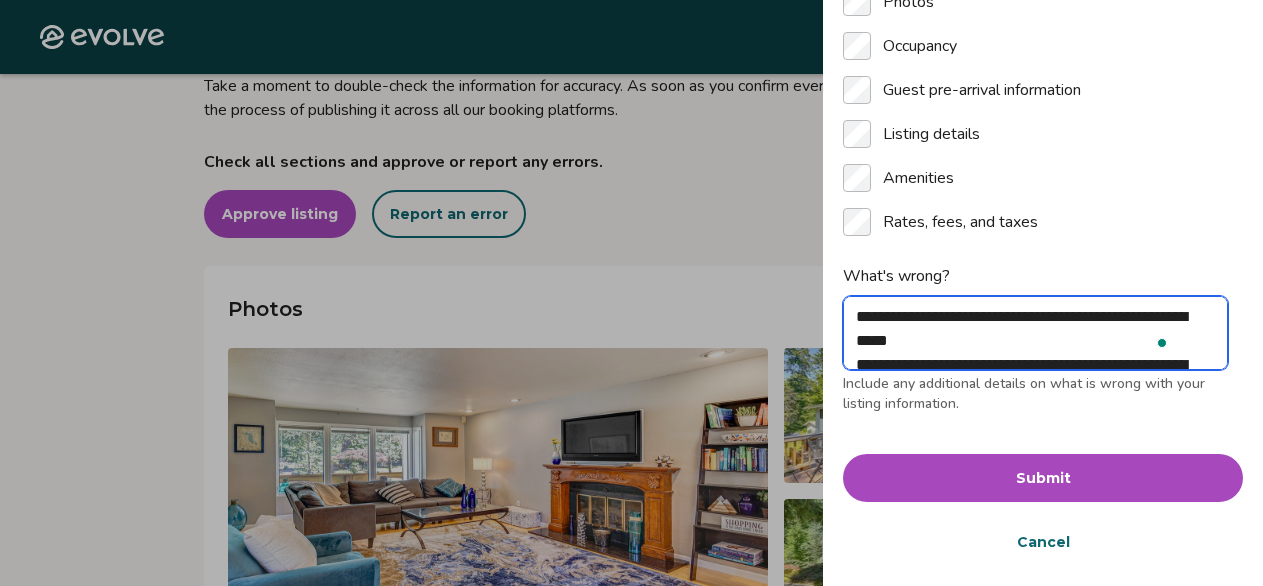 type on "**********" 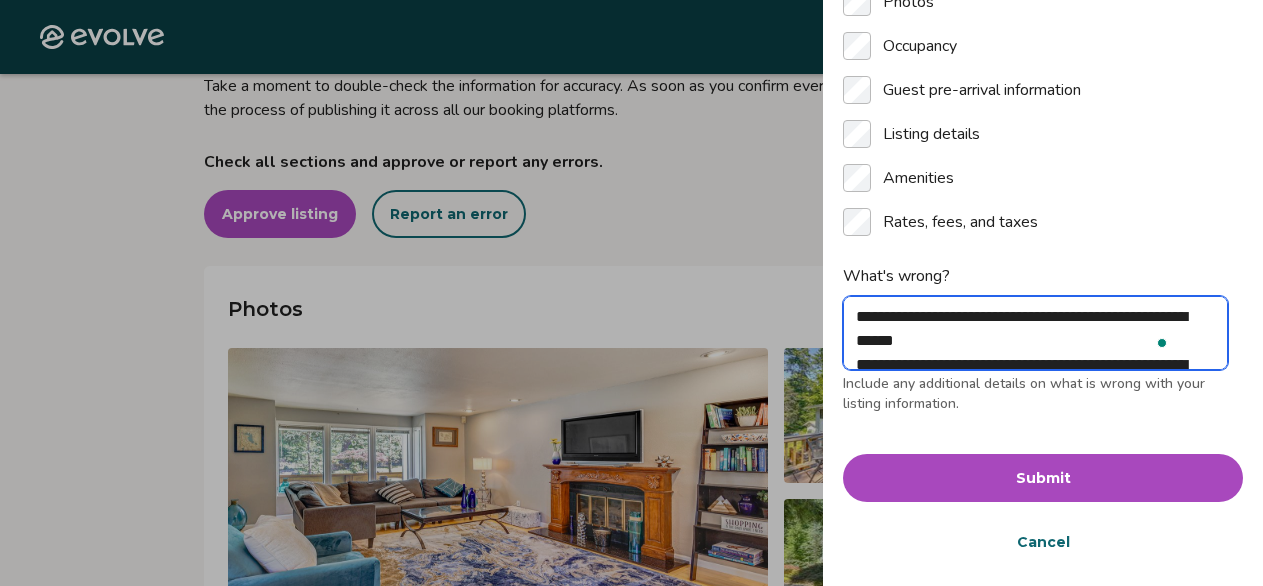 type on "**********" 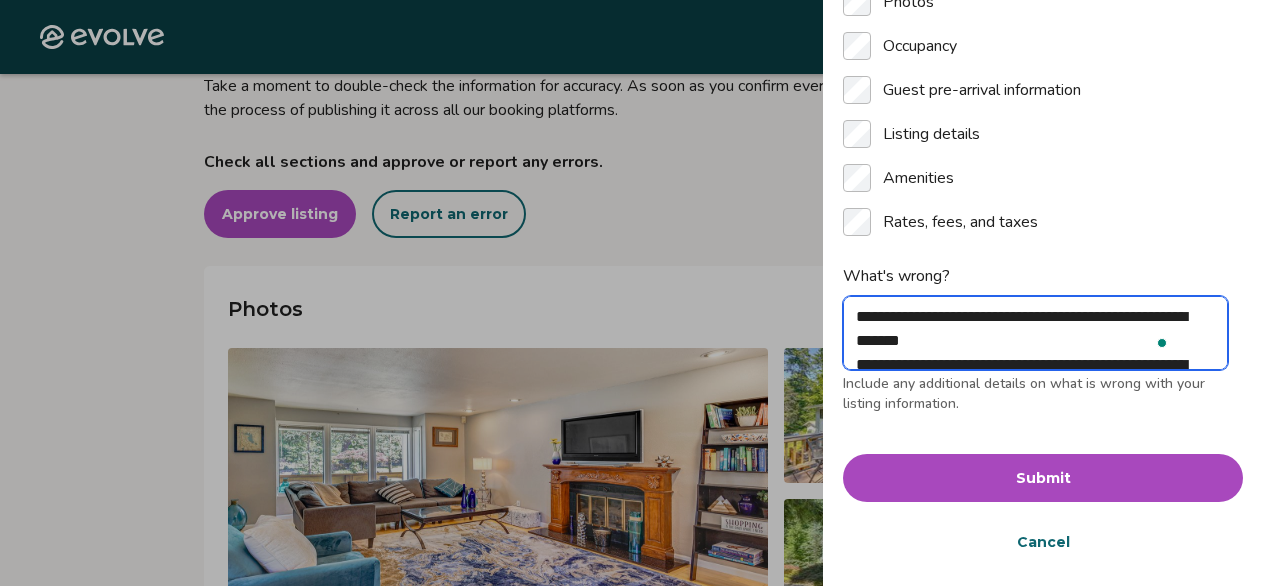 type on "**********" 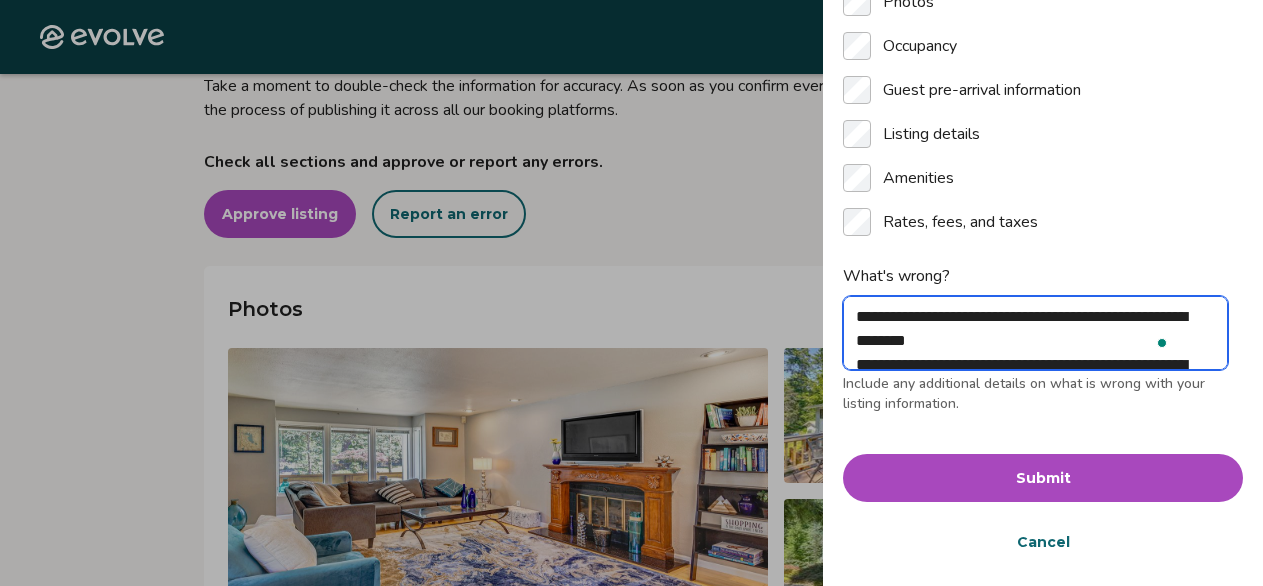 type on "**********" 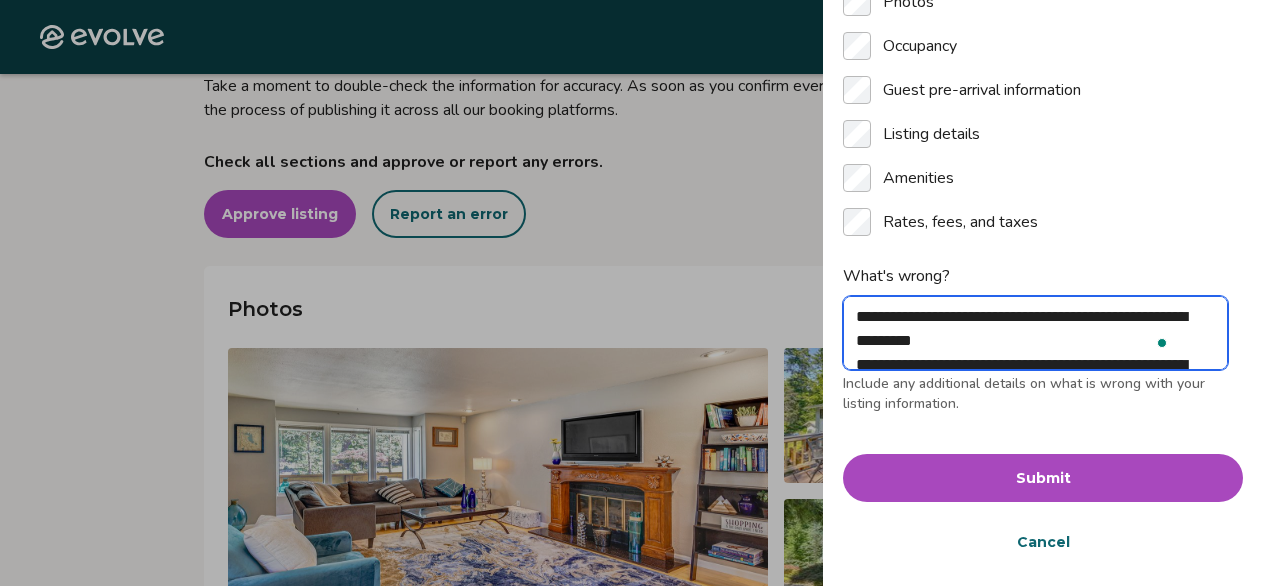 type on "**********" 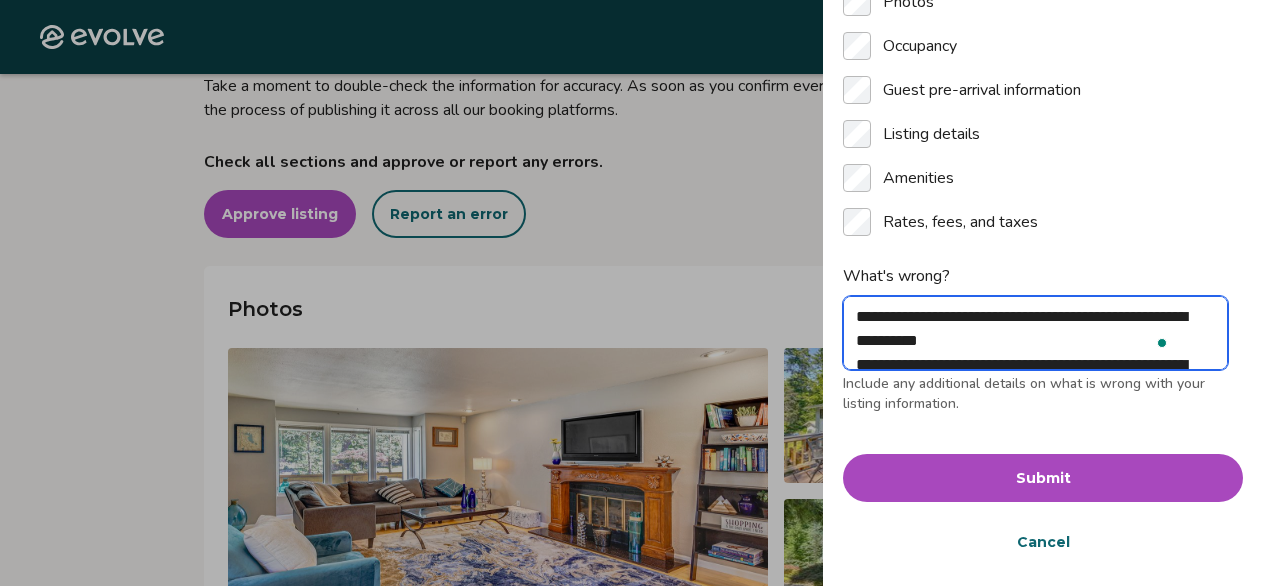 type on "**********" 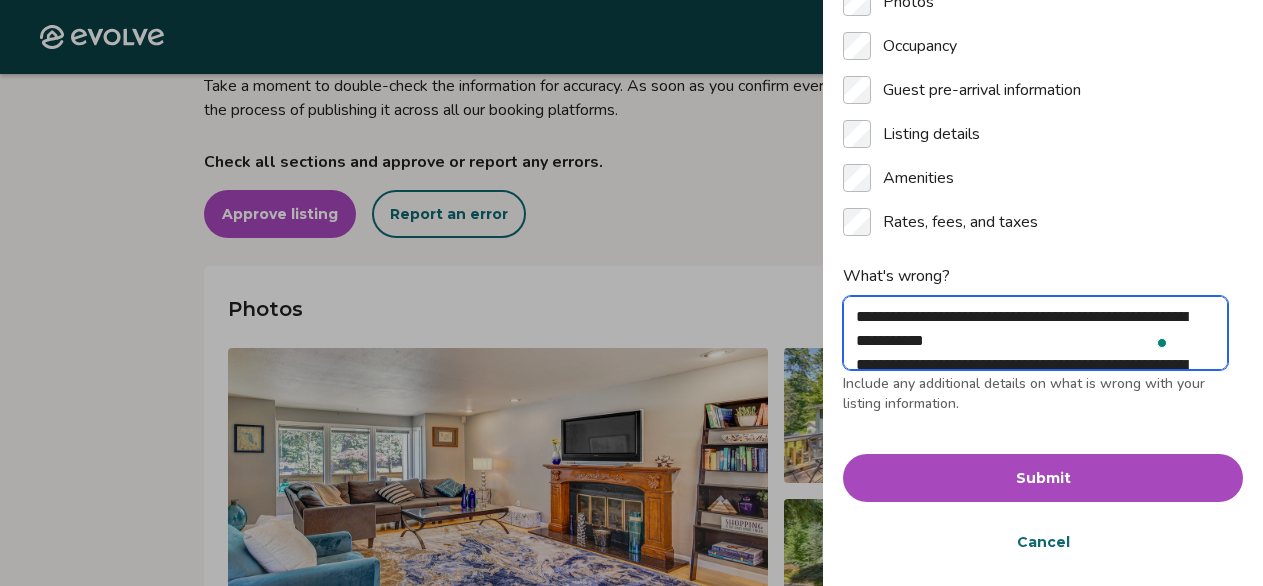type on "**********" 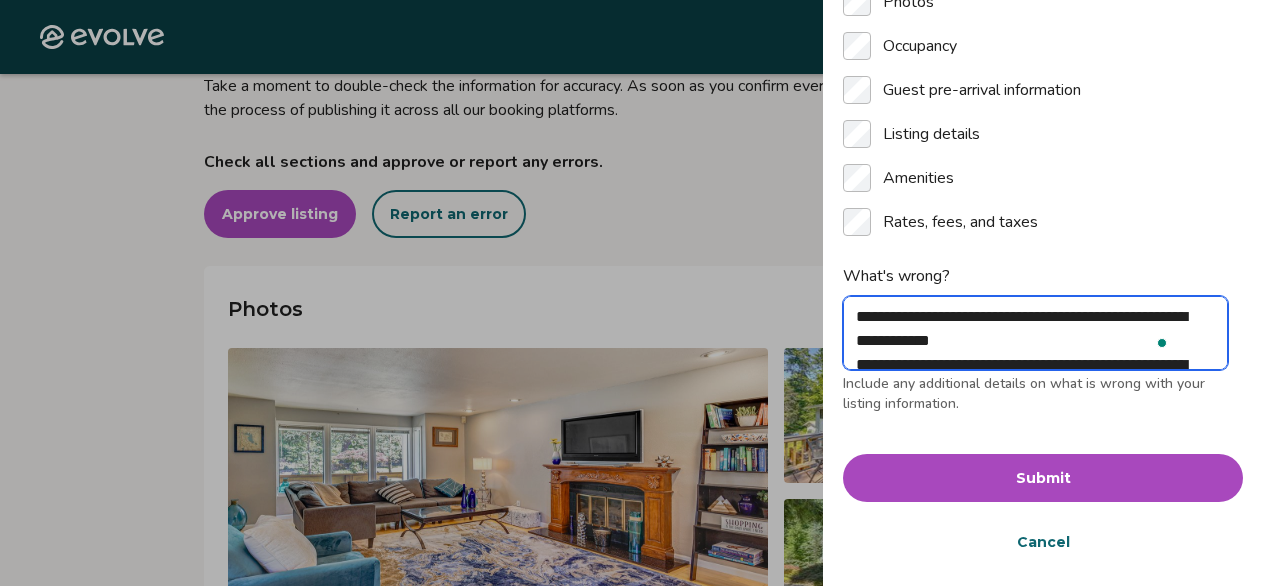 type on "**********" 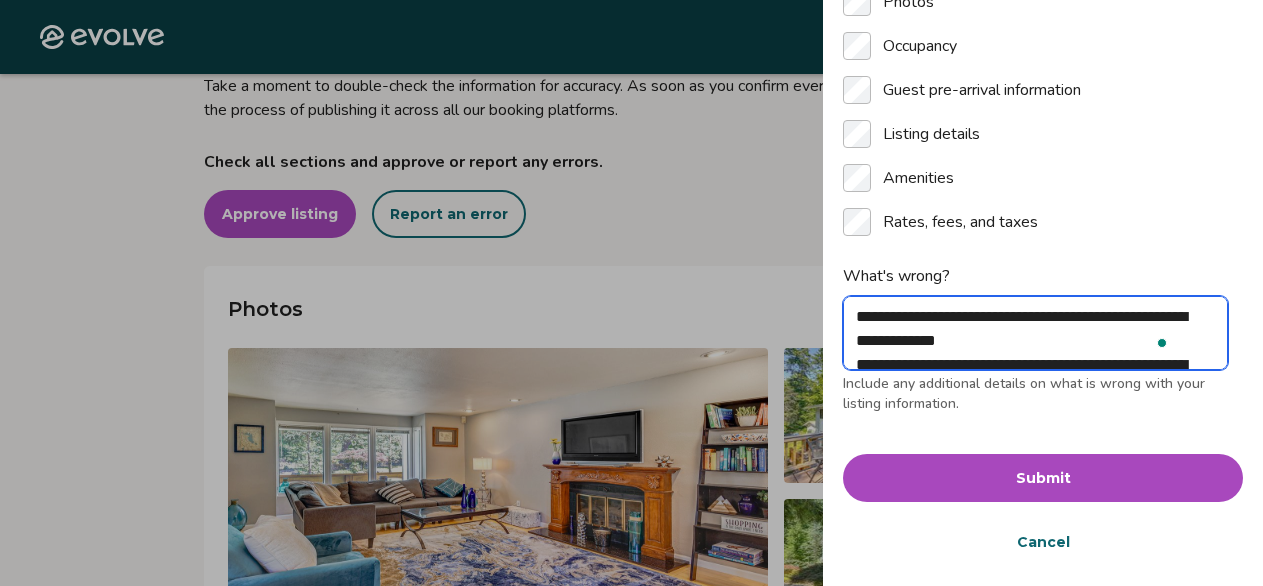 type on "**********" 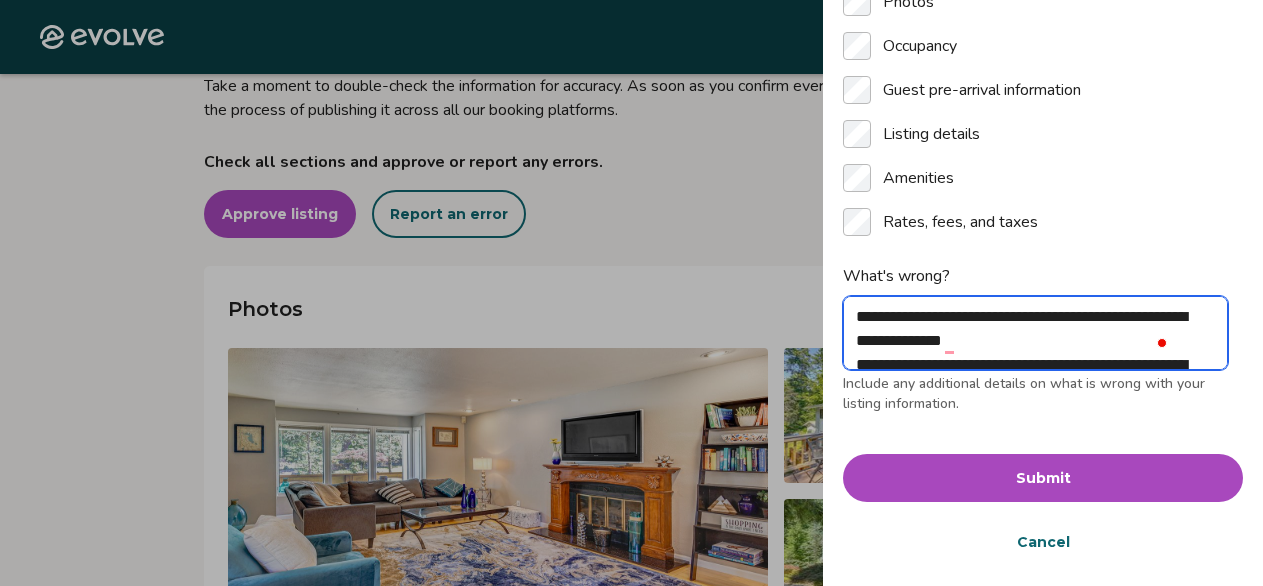 type on "**********" 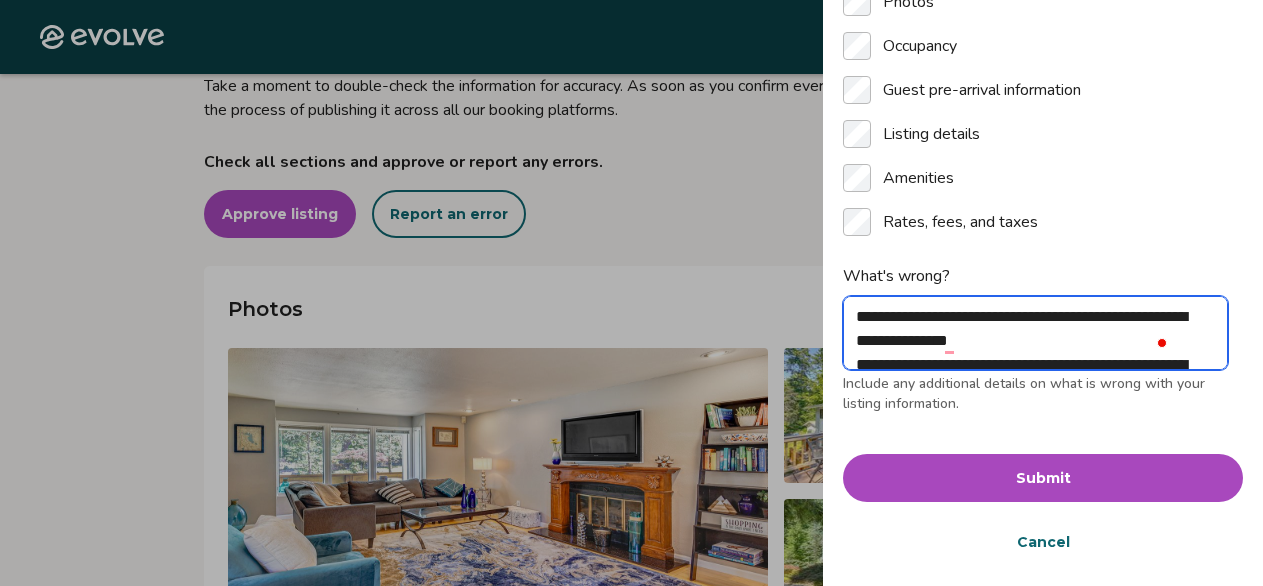 type on "**********" 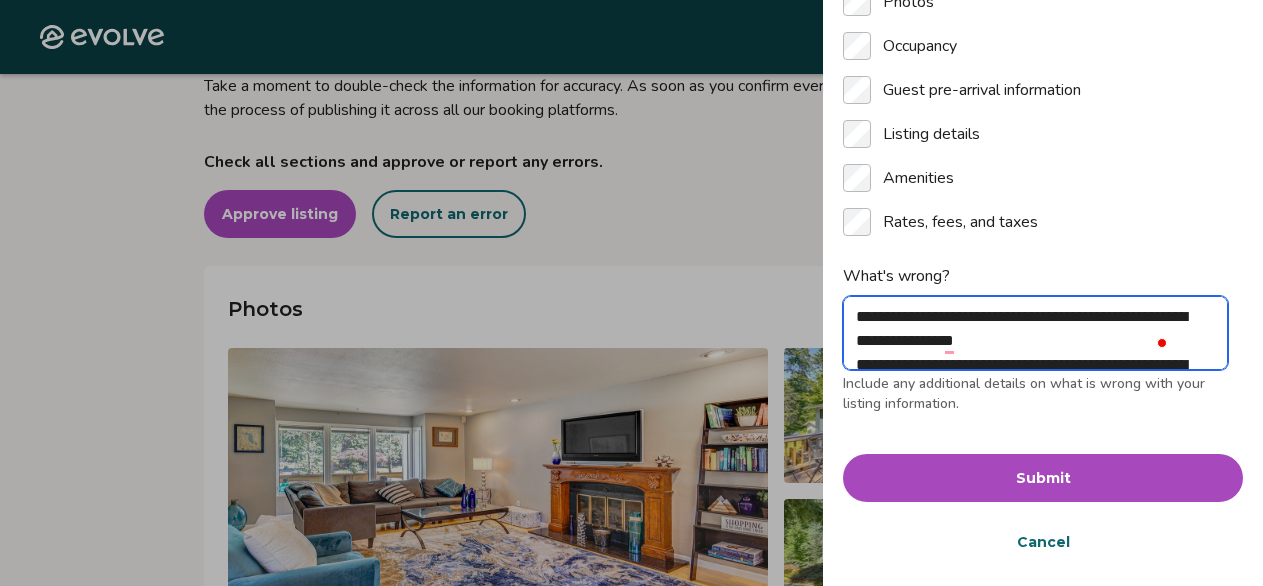 type on "**********" 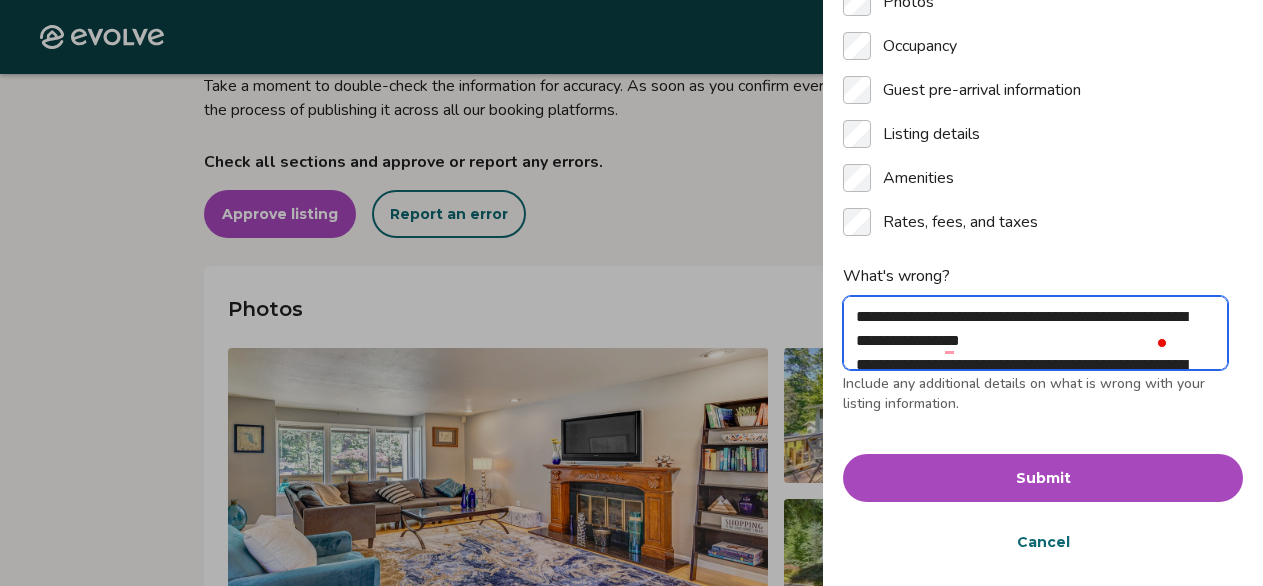 type on "**********" 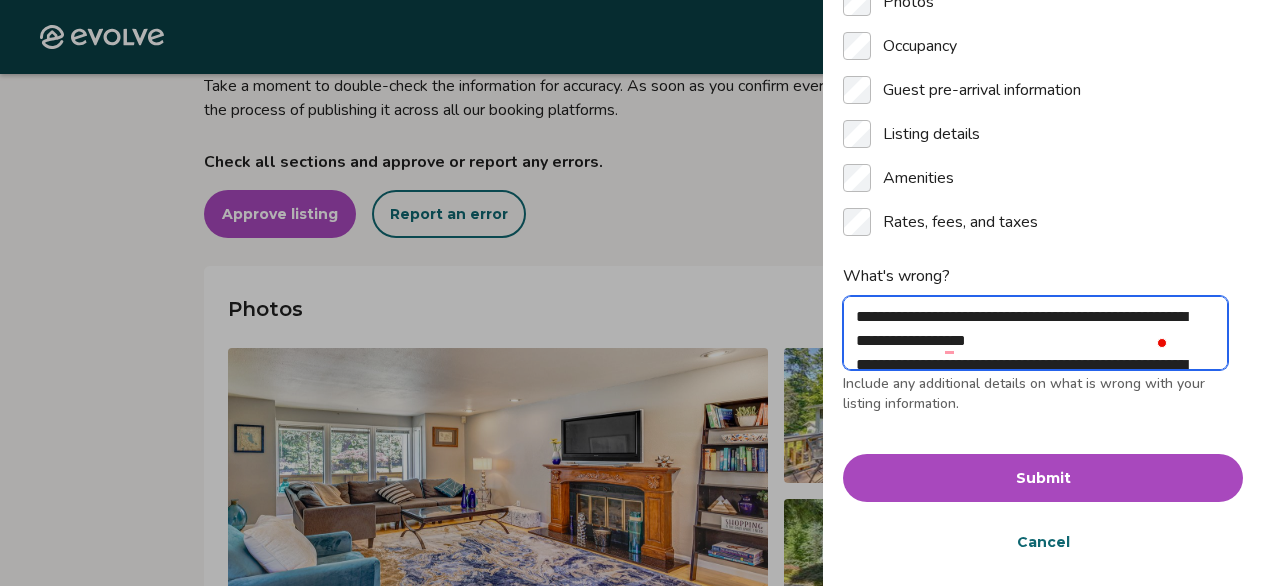 type on "**********" 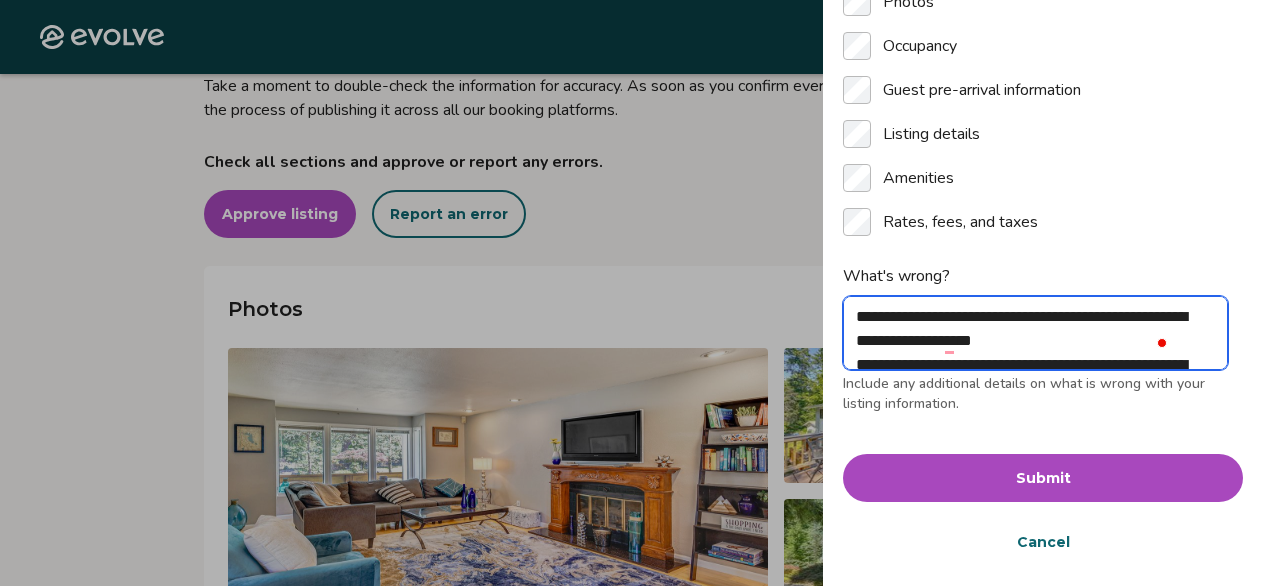 type on "**********" 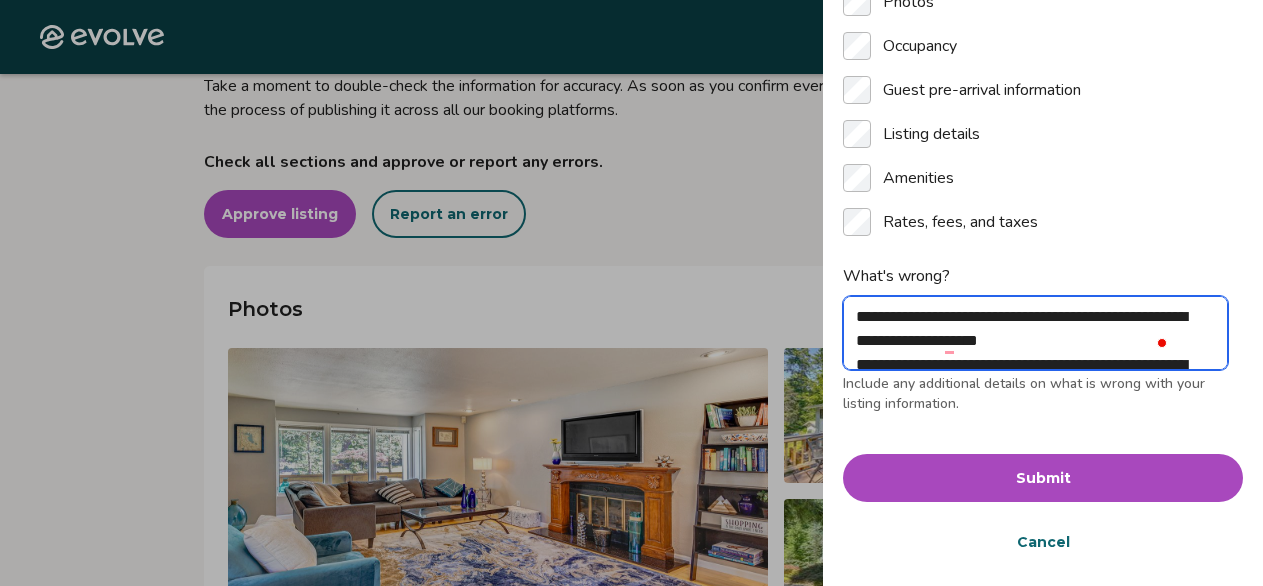type on "**********" 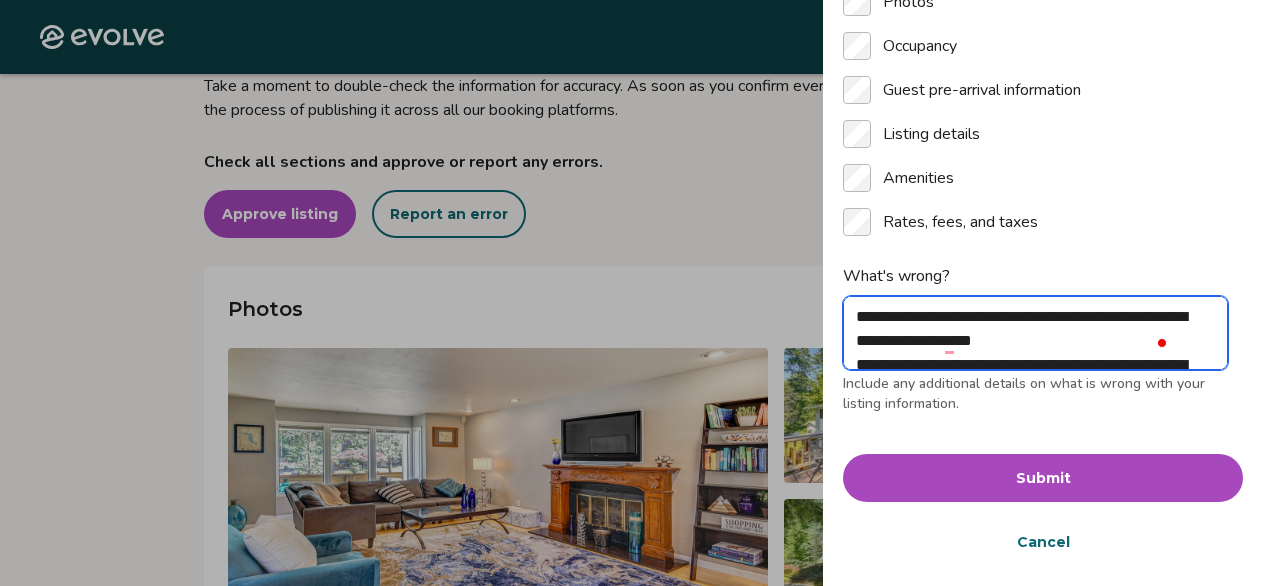type on "**********" 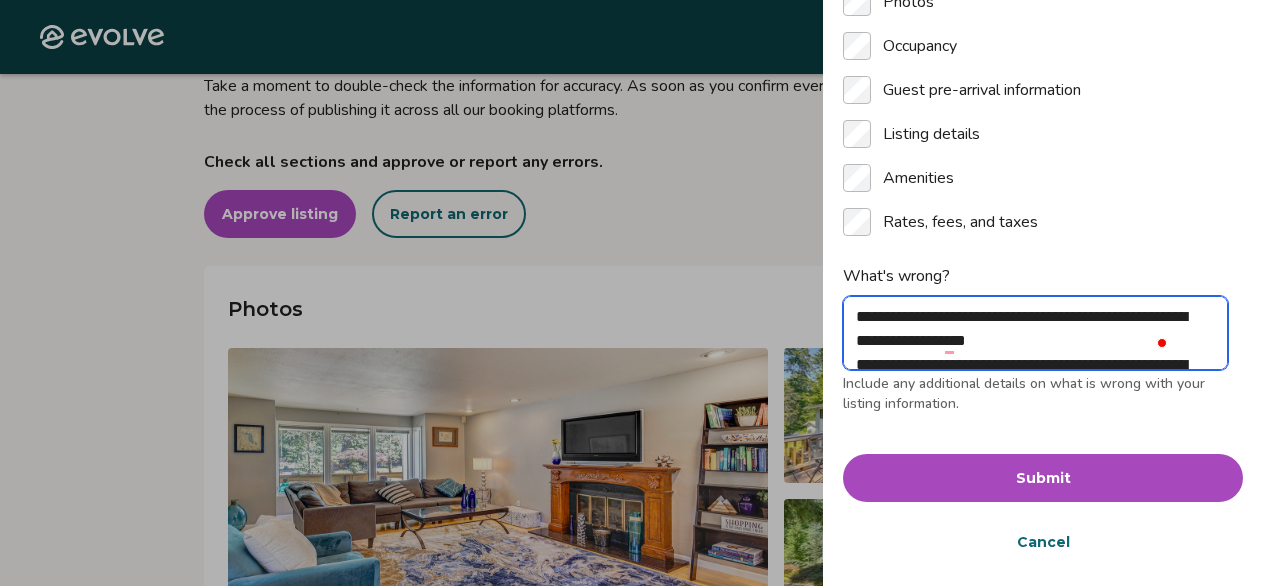 type on "**********" 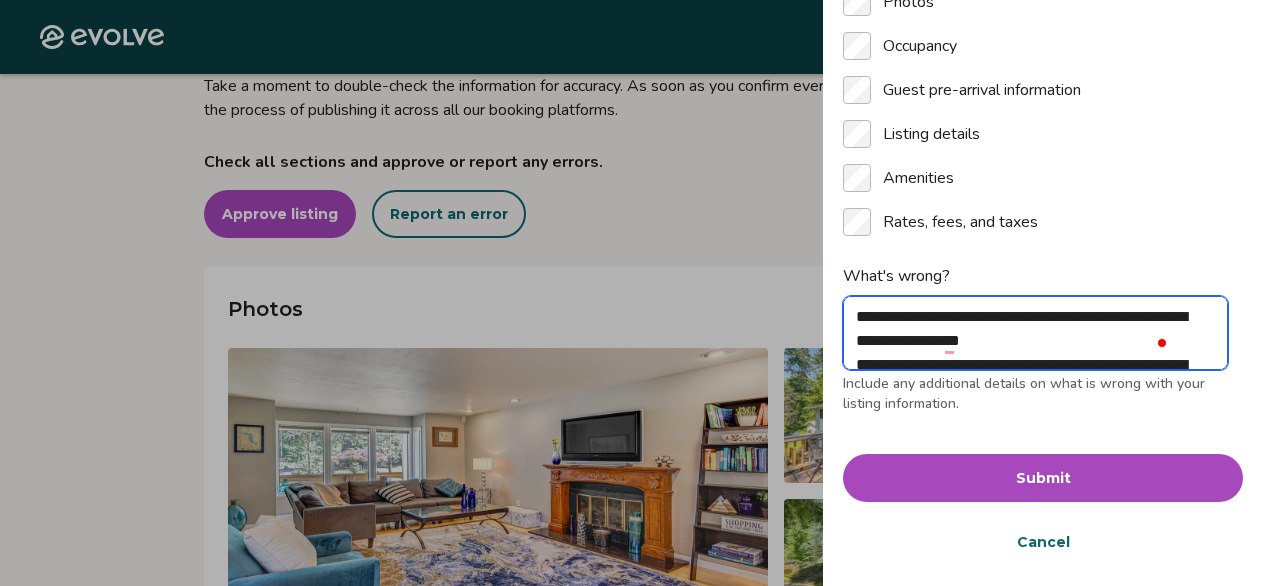 type on "**********" 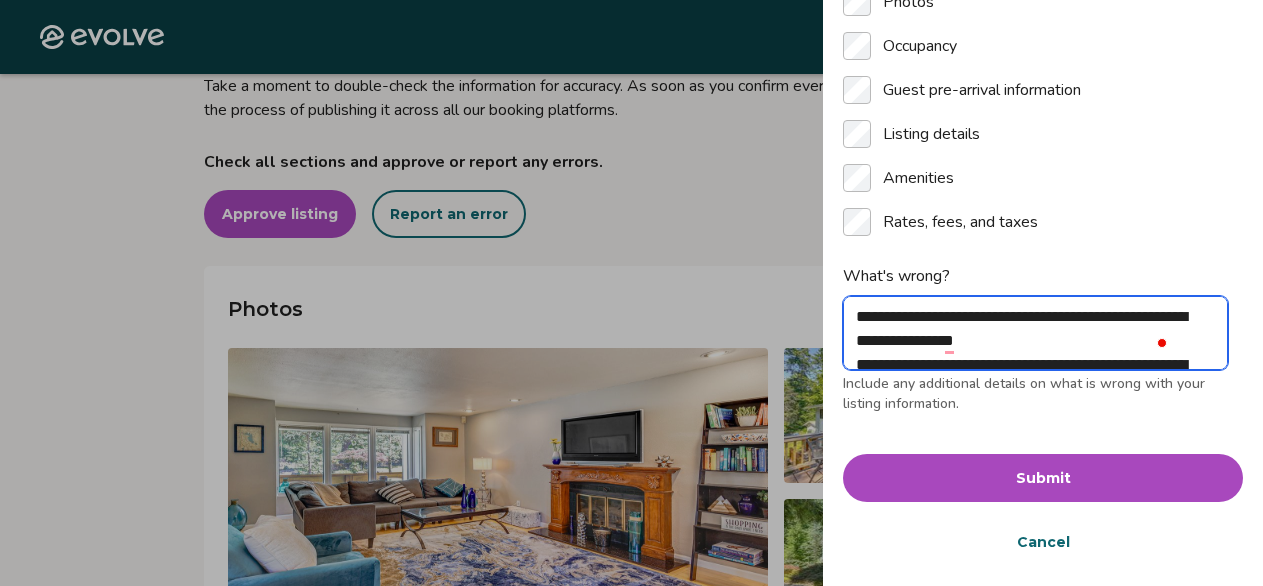type on "**********" 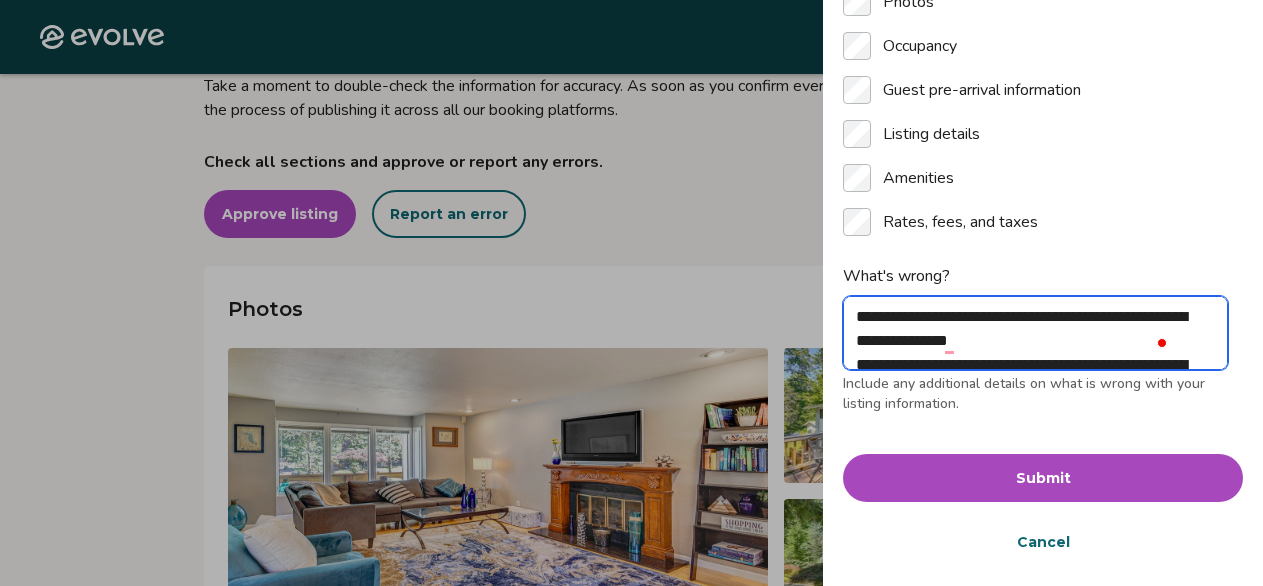 type on "**********" 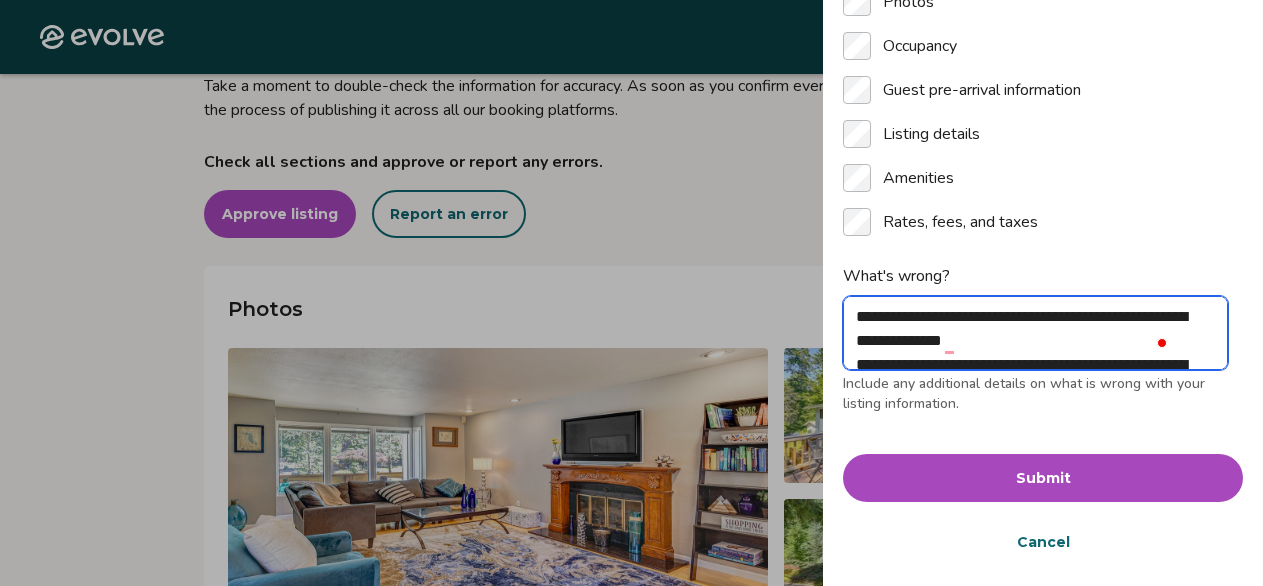 click on "**********" at bounding box center (1035, 333) 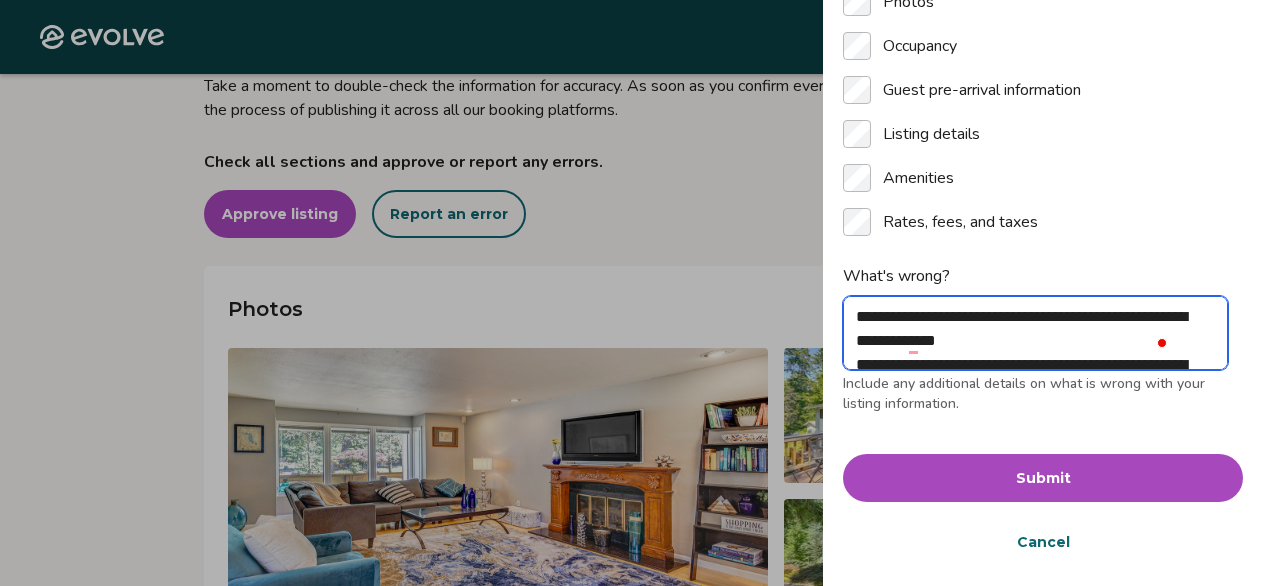 type on "**********" 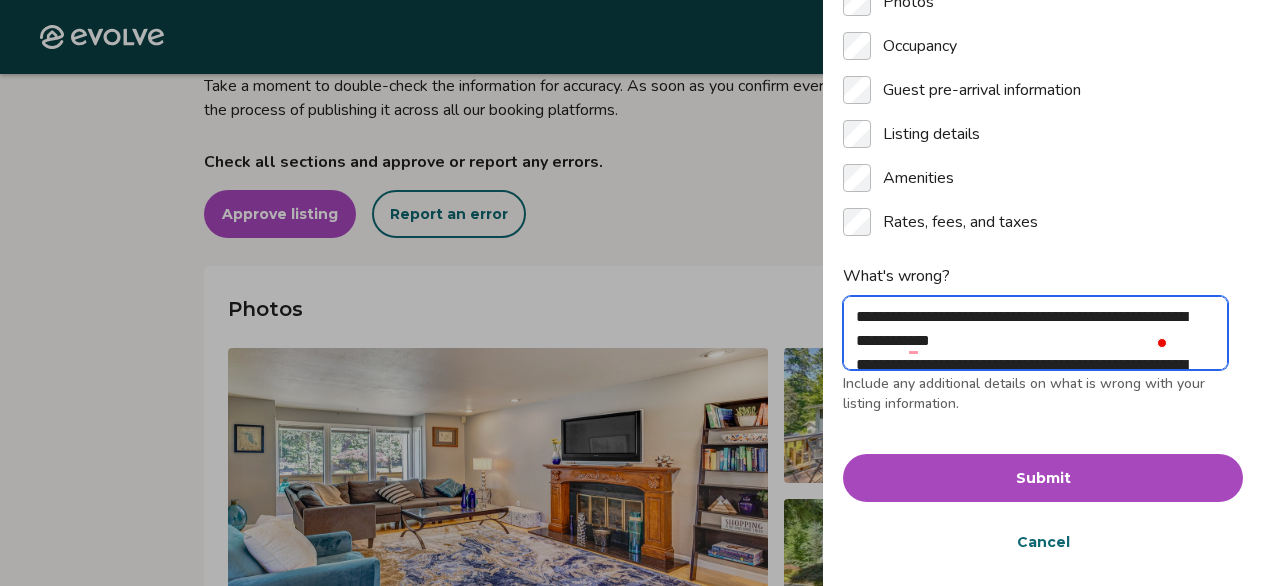 type on "**********" 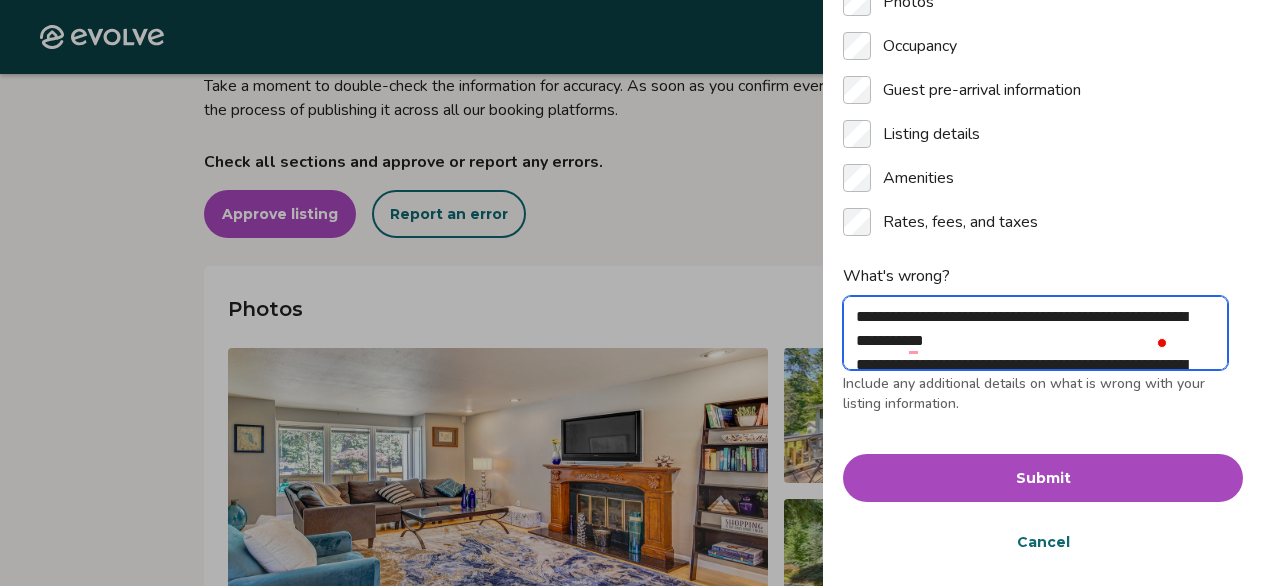 type on "**********" 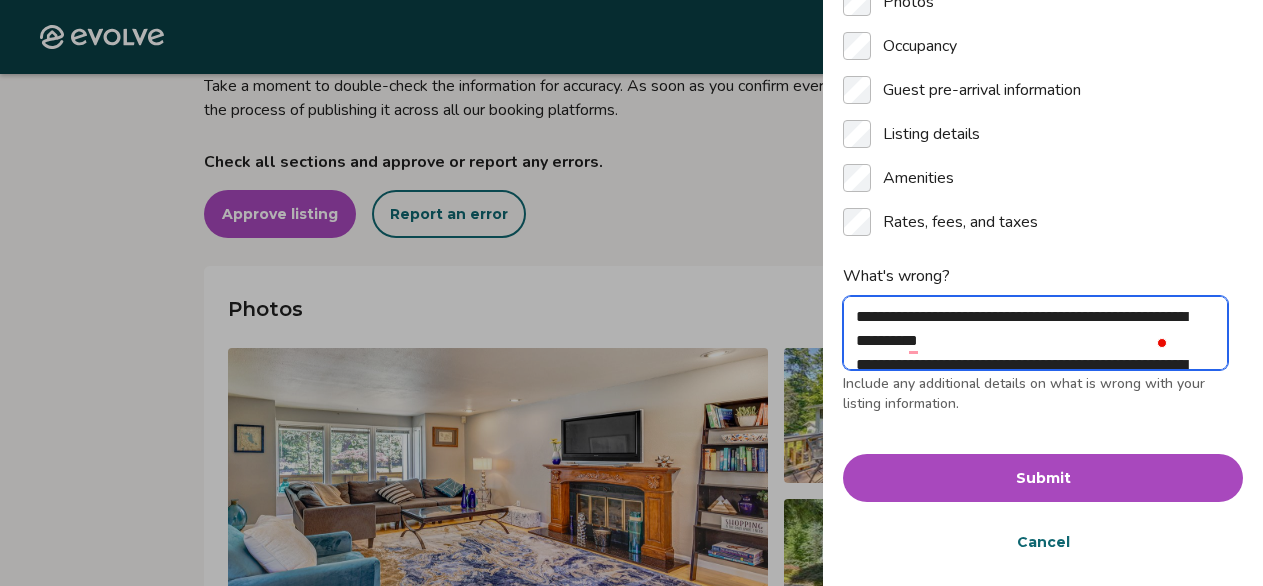 type on "**********" 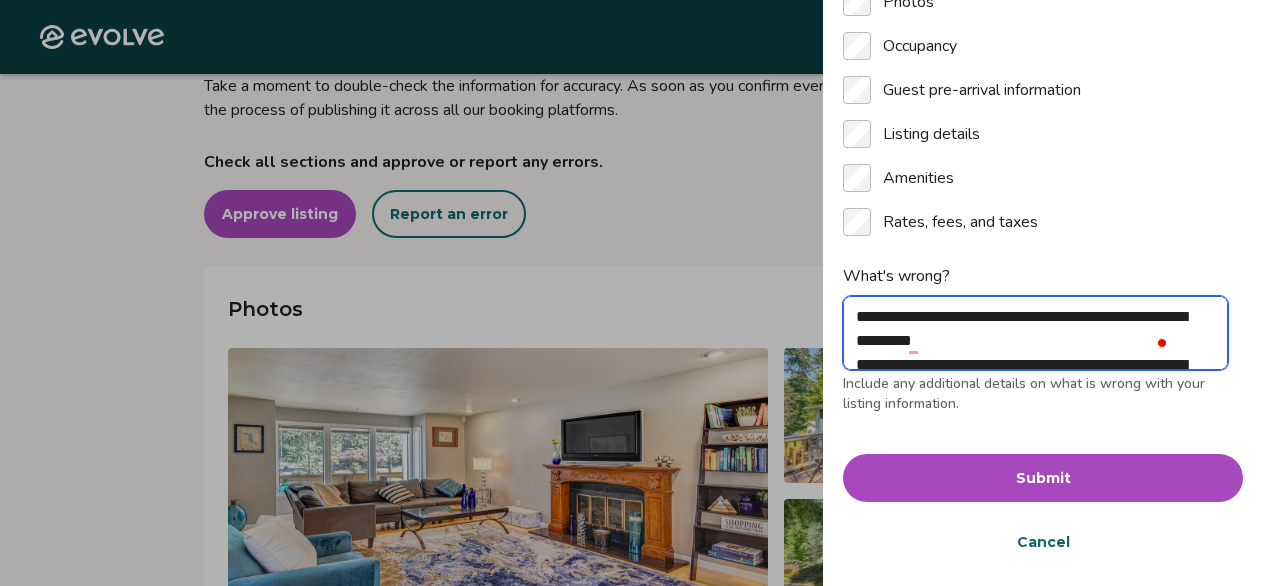 type on "**********" 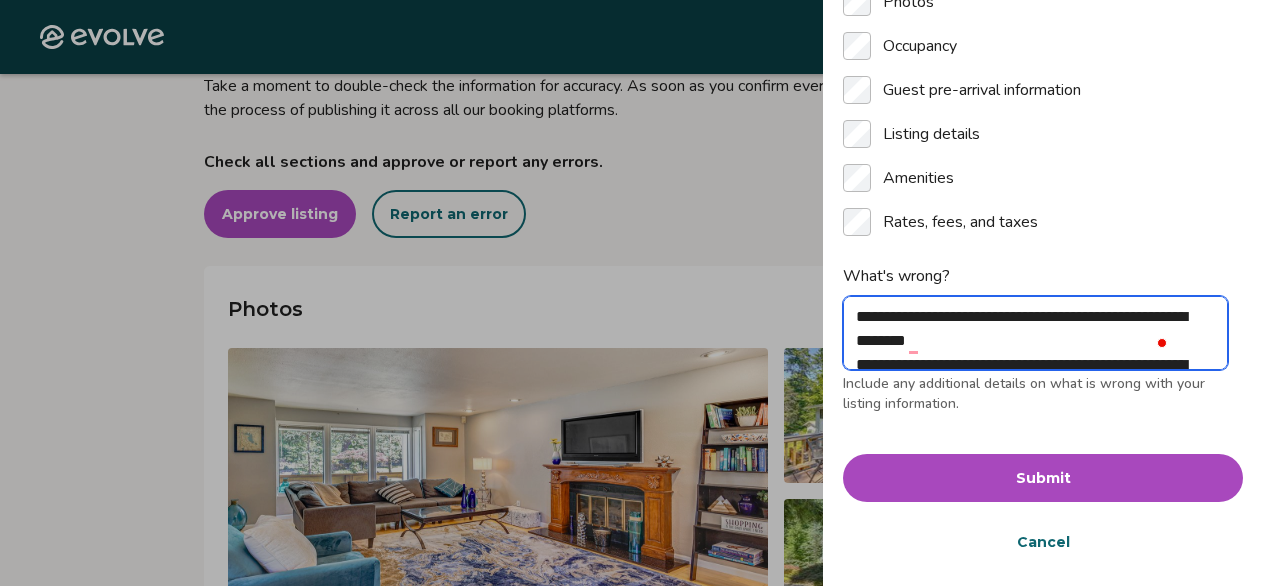 type on "**********" 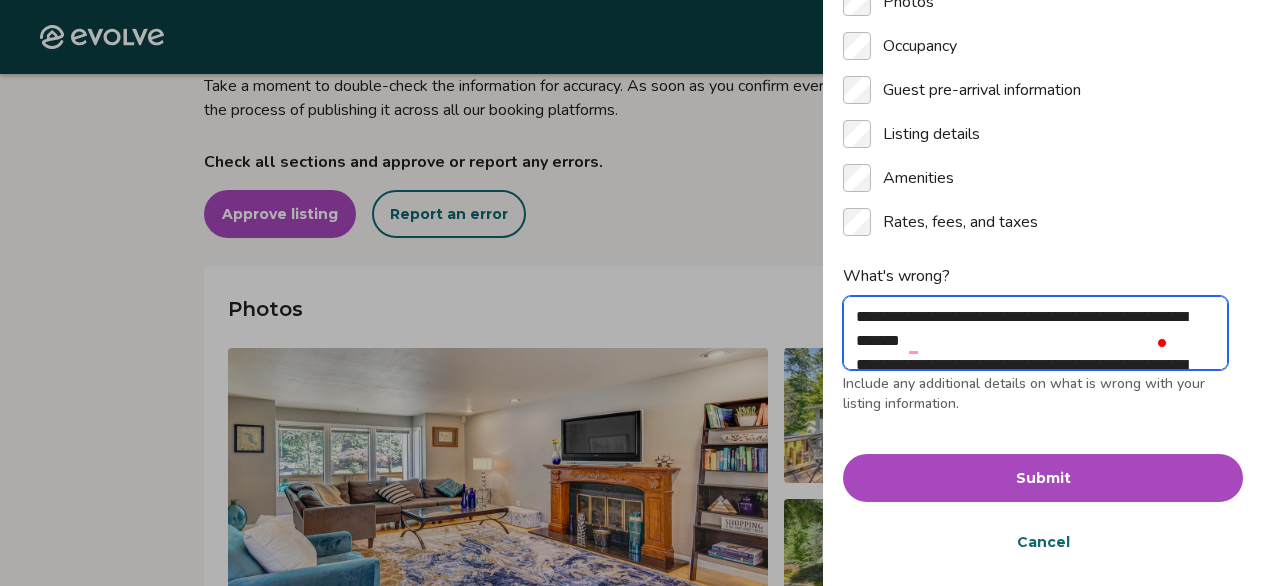 type on "**********" 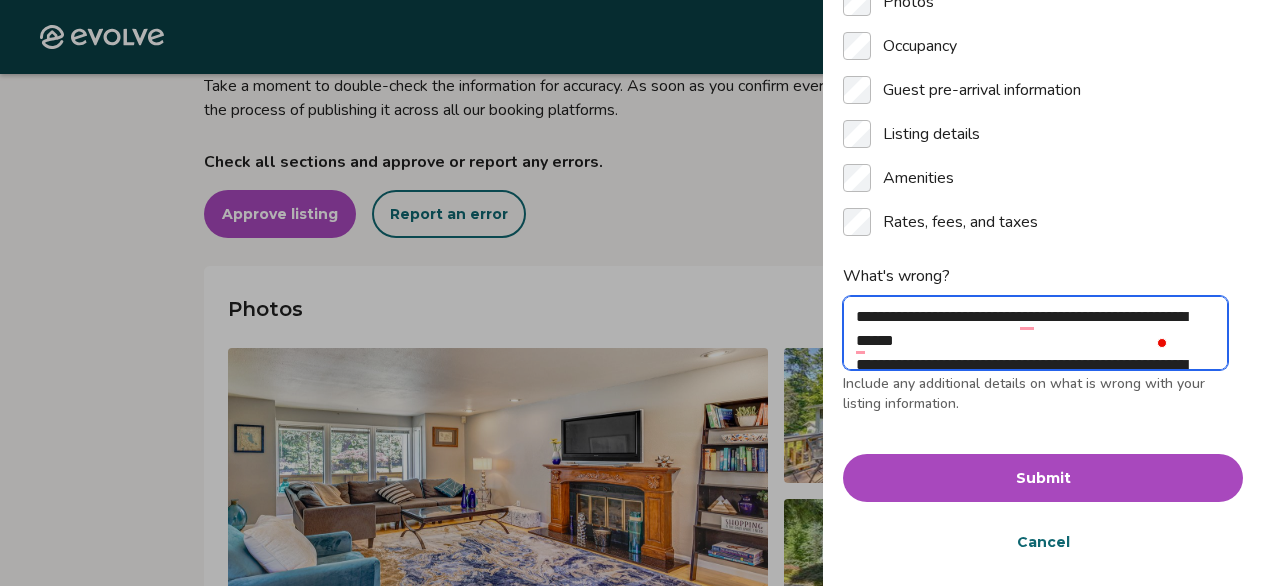type on "**********" 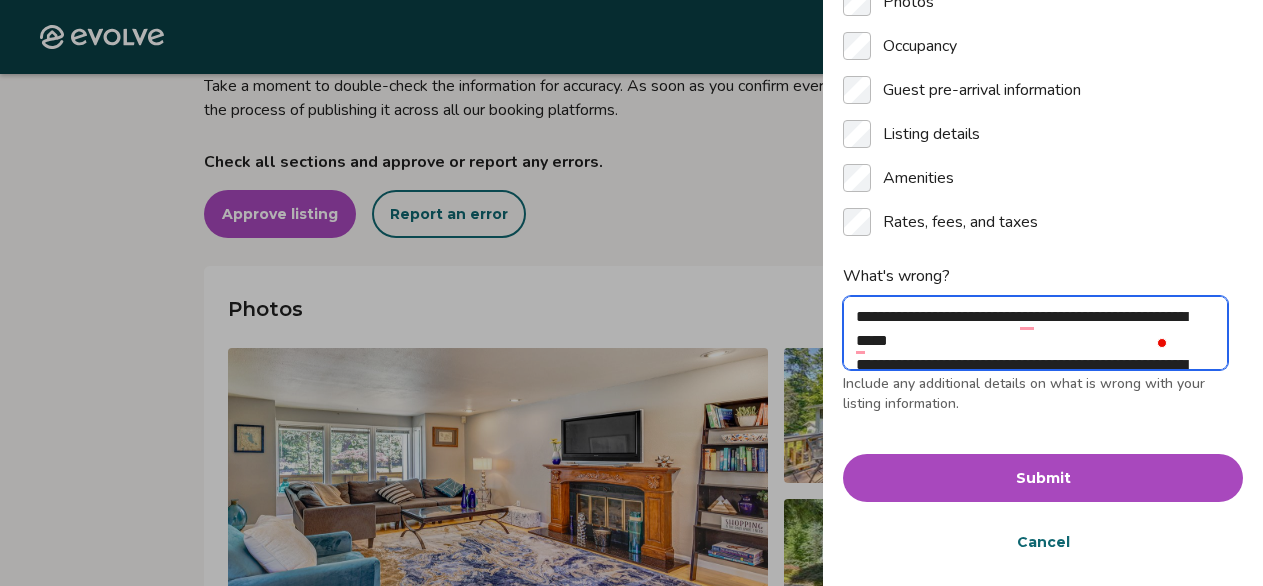 type on "**********" 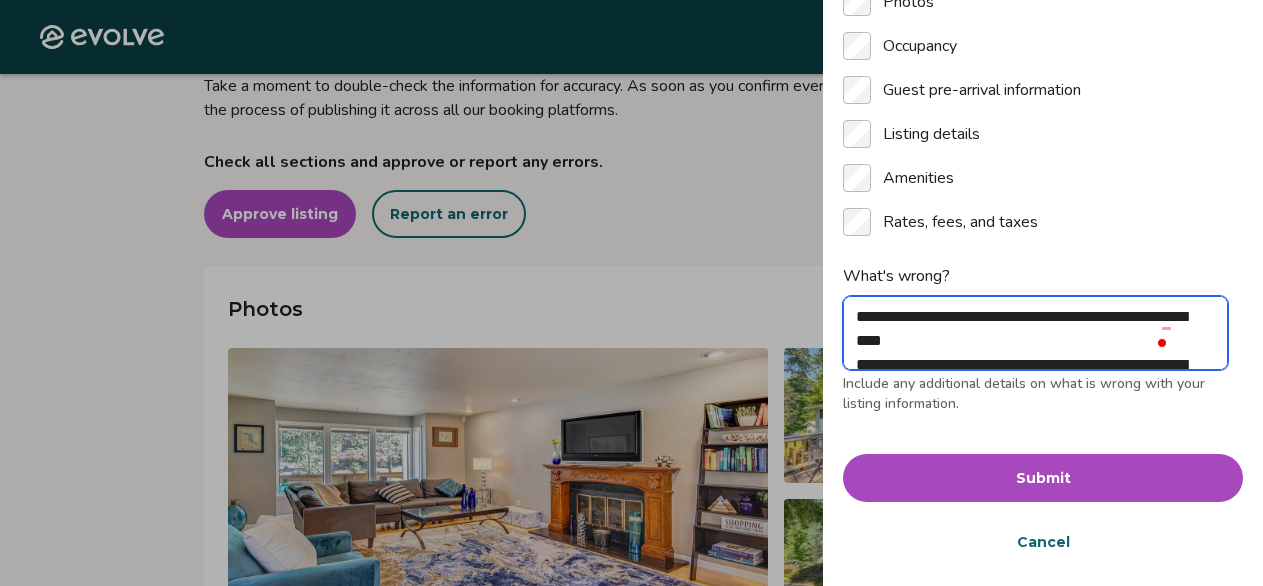 type on "**********" 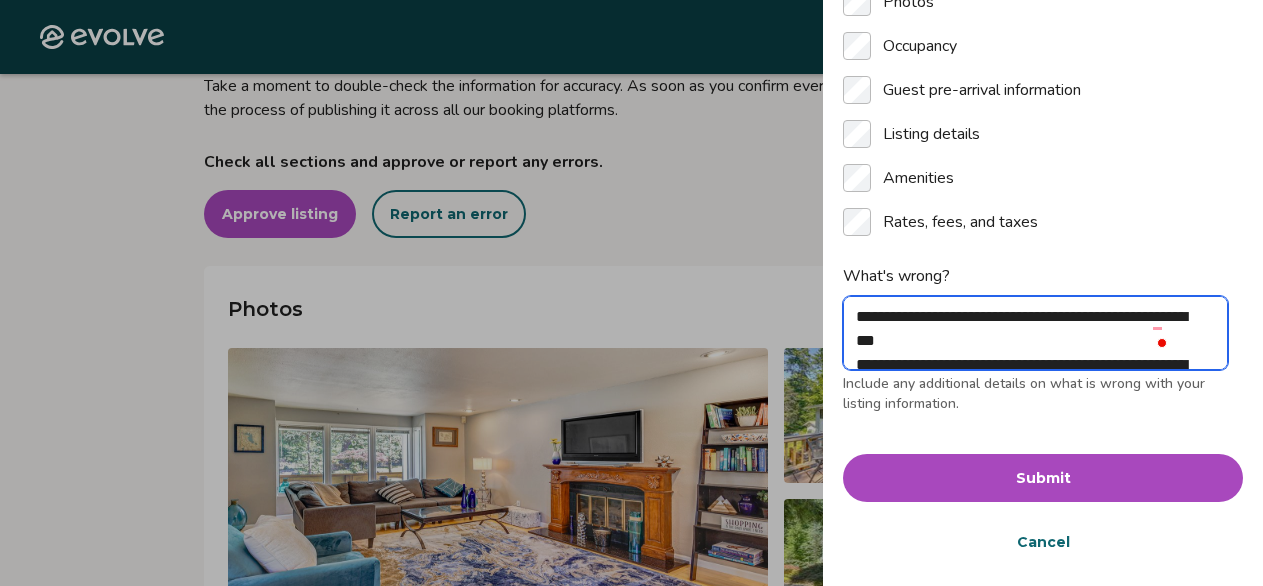 type on "**********" 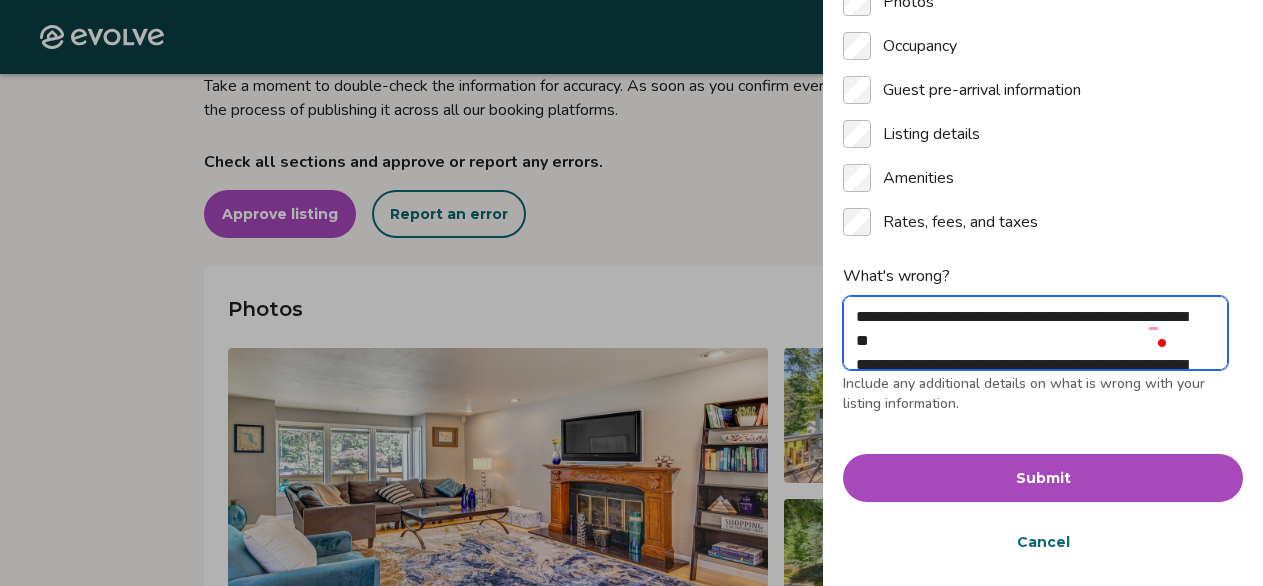type on "**********" 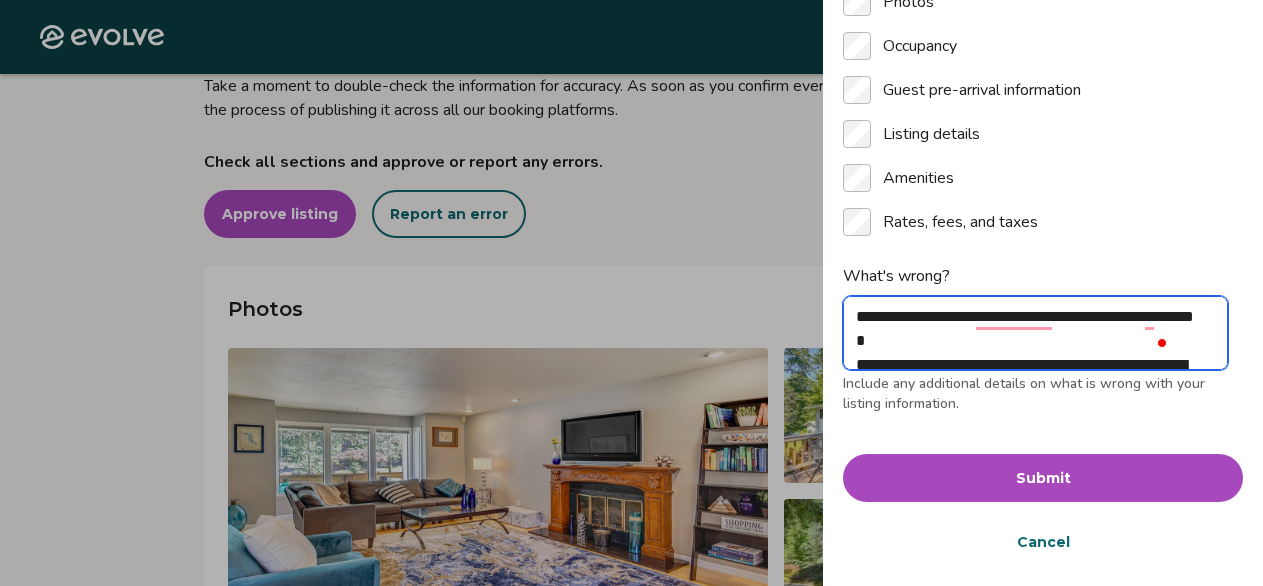 type on "**********" 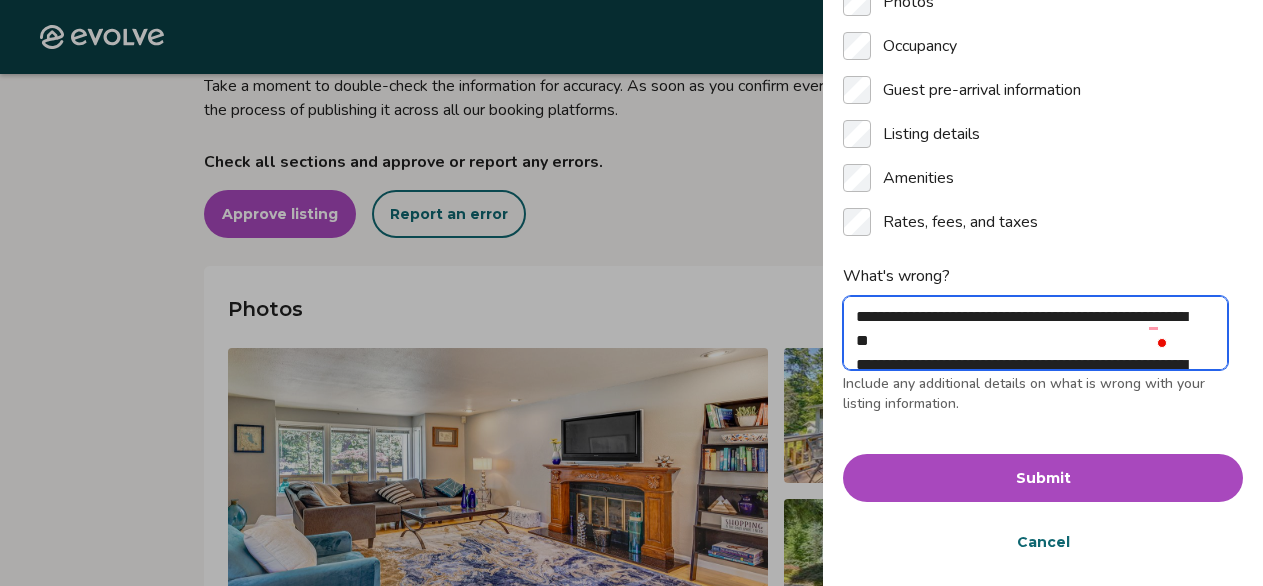 click on "**********" at bounding box center (1035, 333) 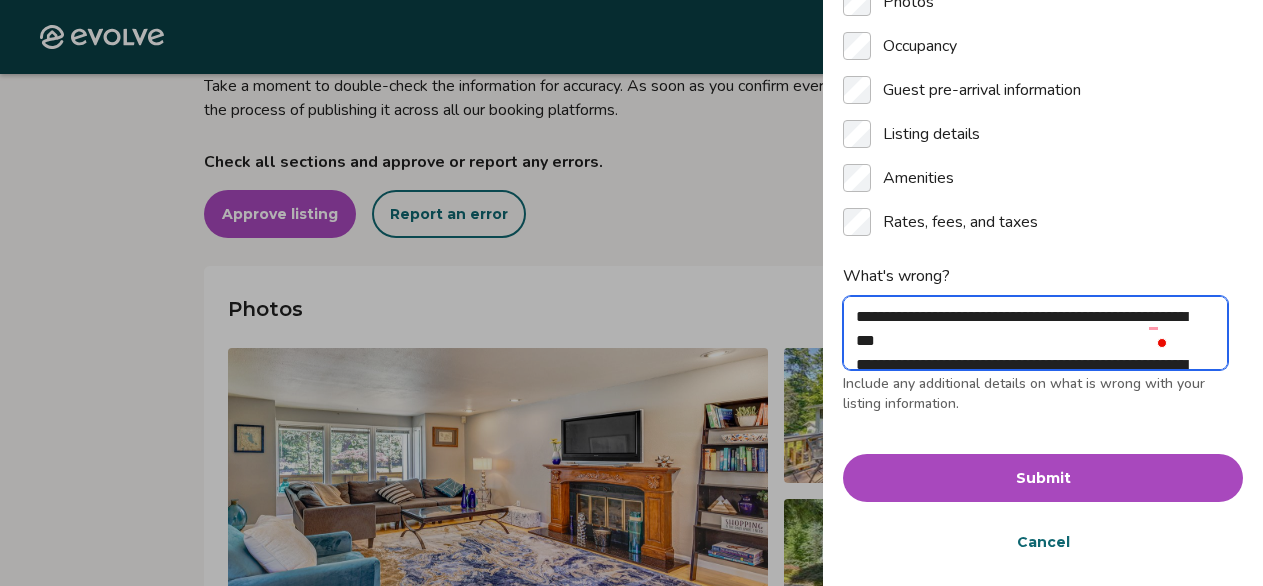 type on "**********" 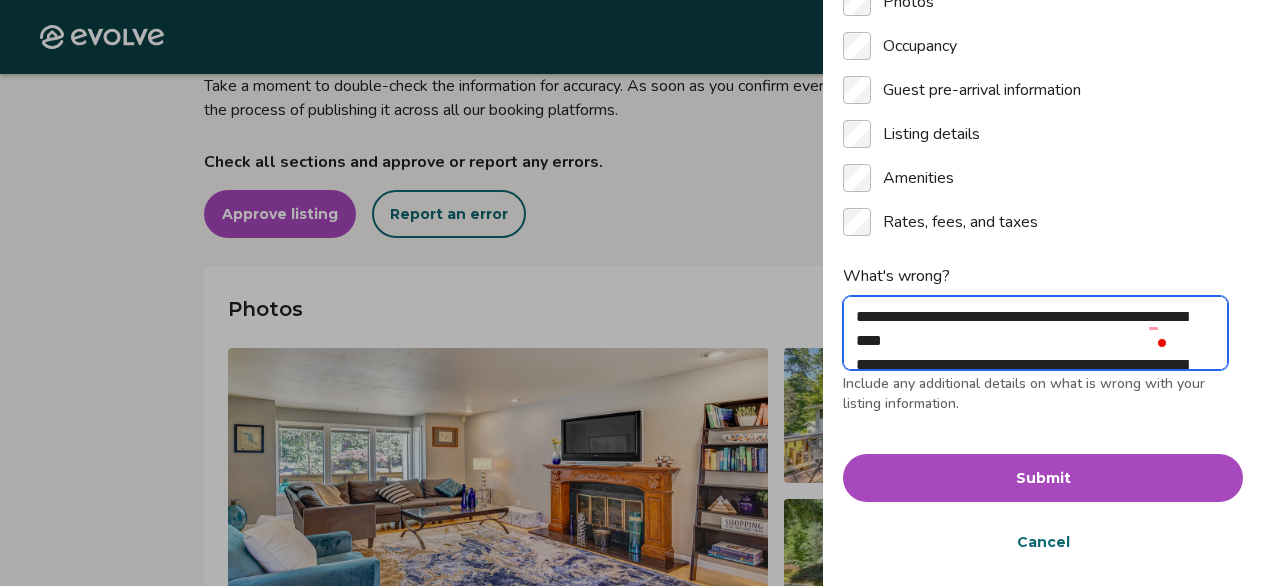 type on "**********" 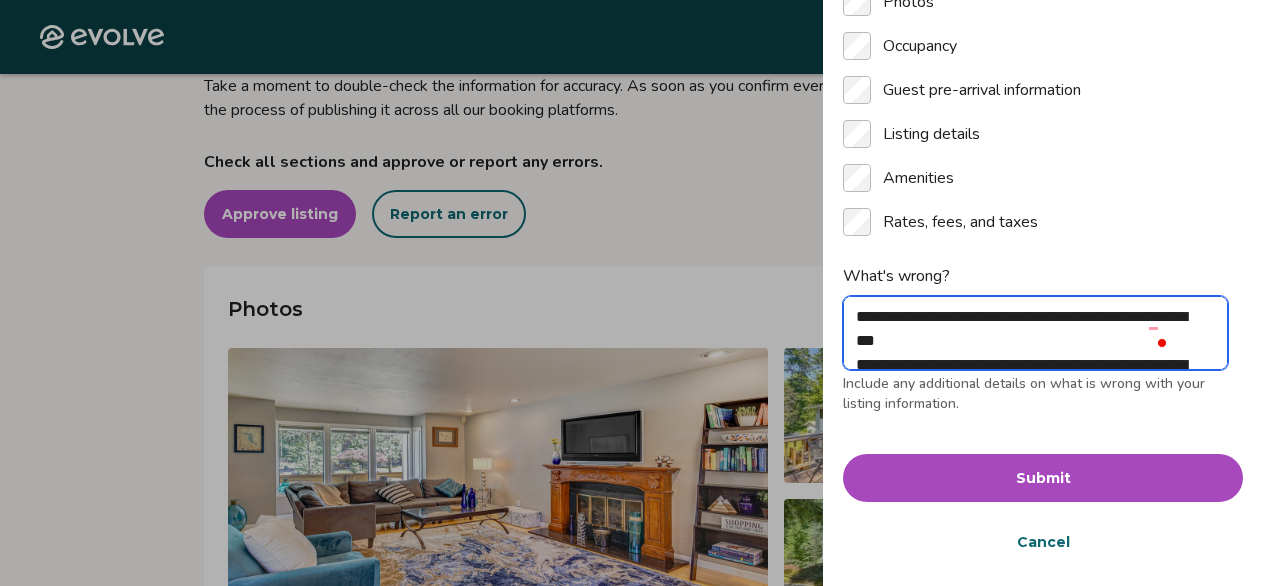 type on "**********" 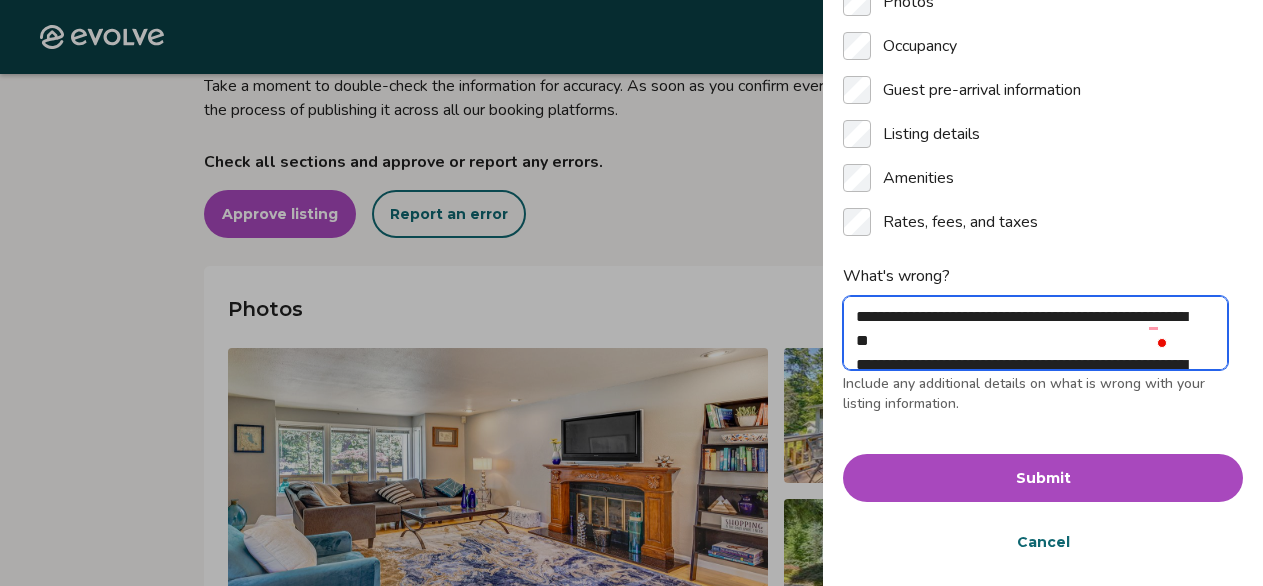 type on "*" 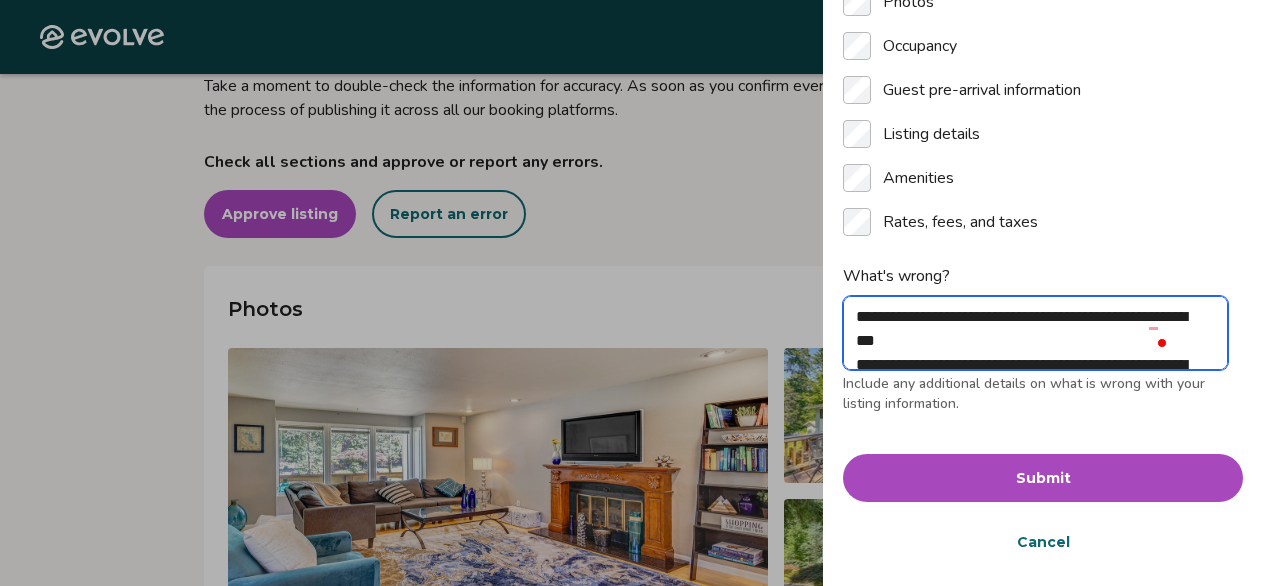 type on "**********" 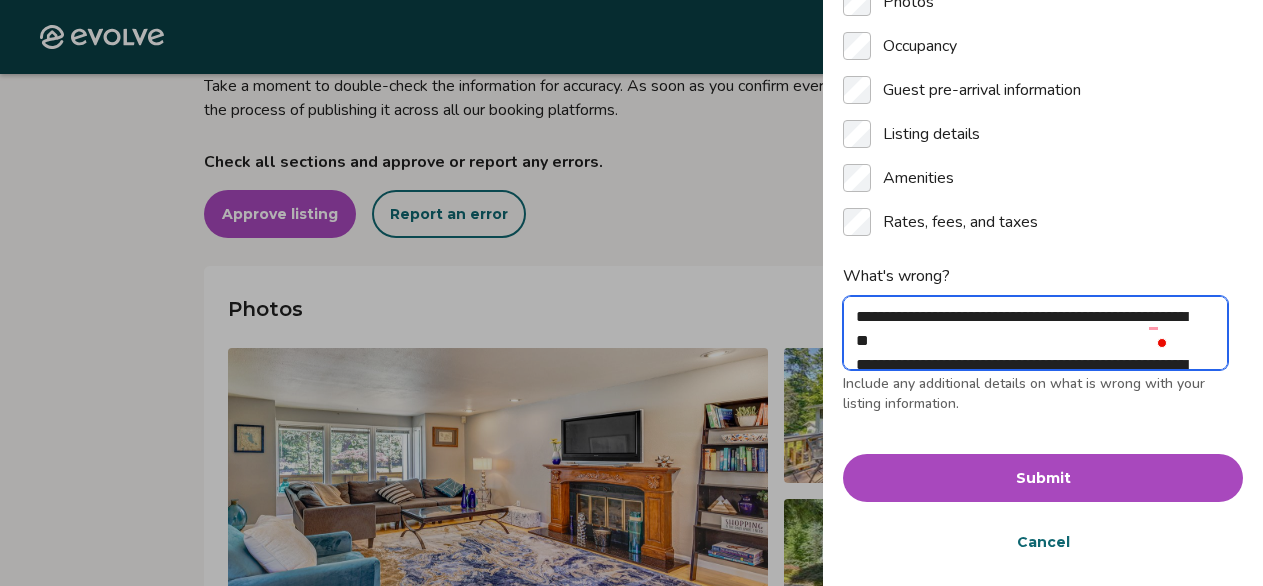 type on "**********" 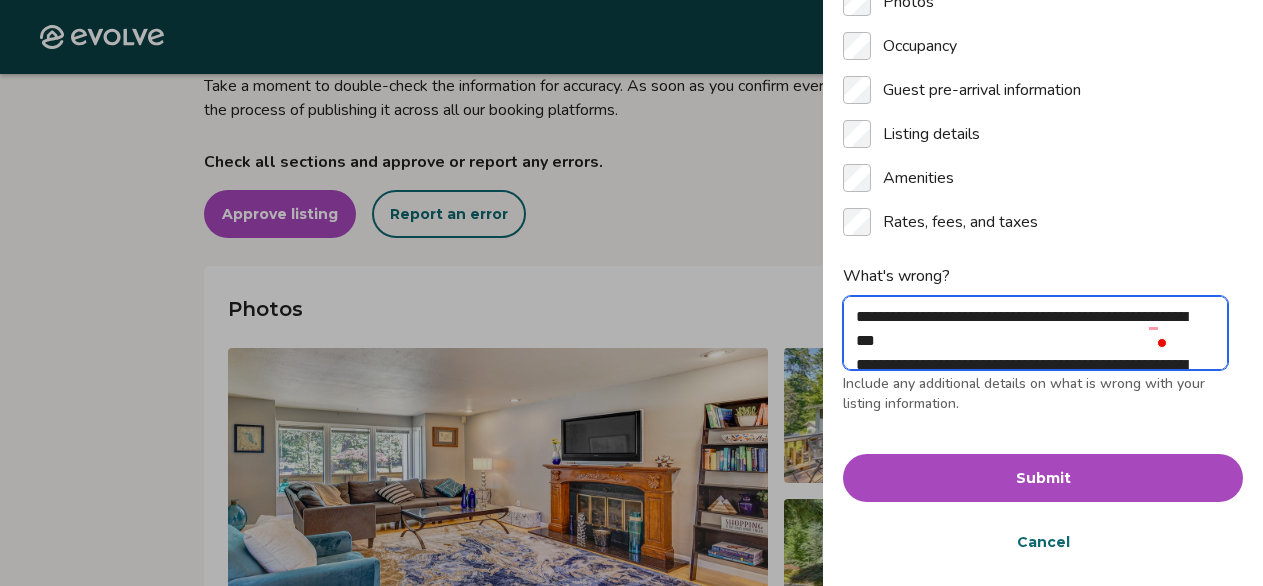 type on "**********" 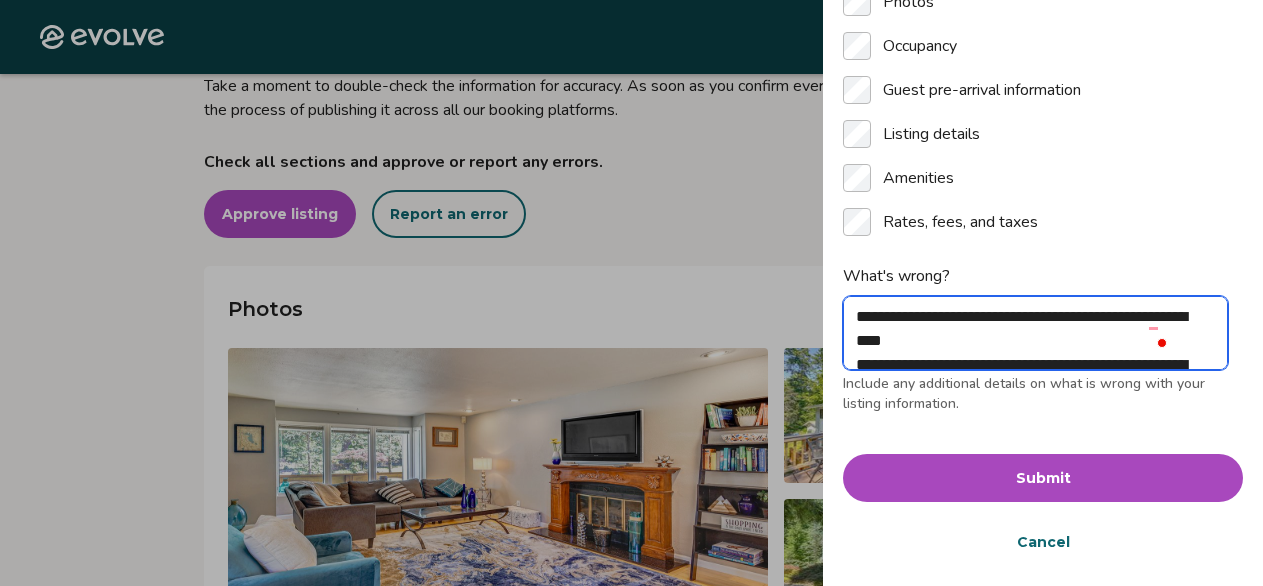 type on "**********" 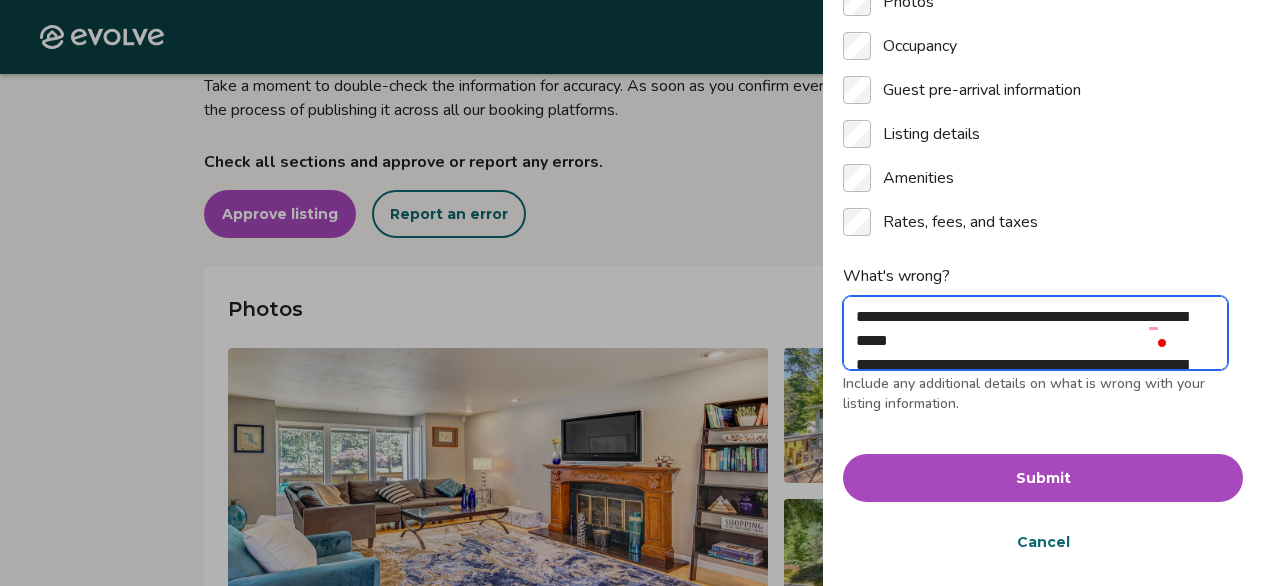 type on "**********" 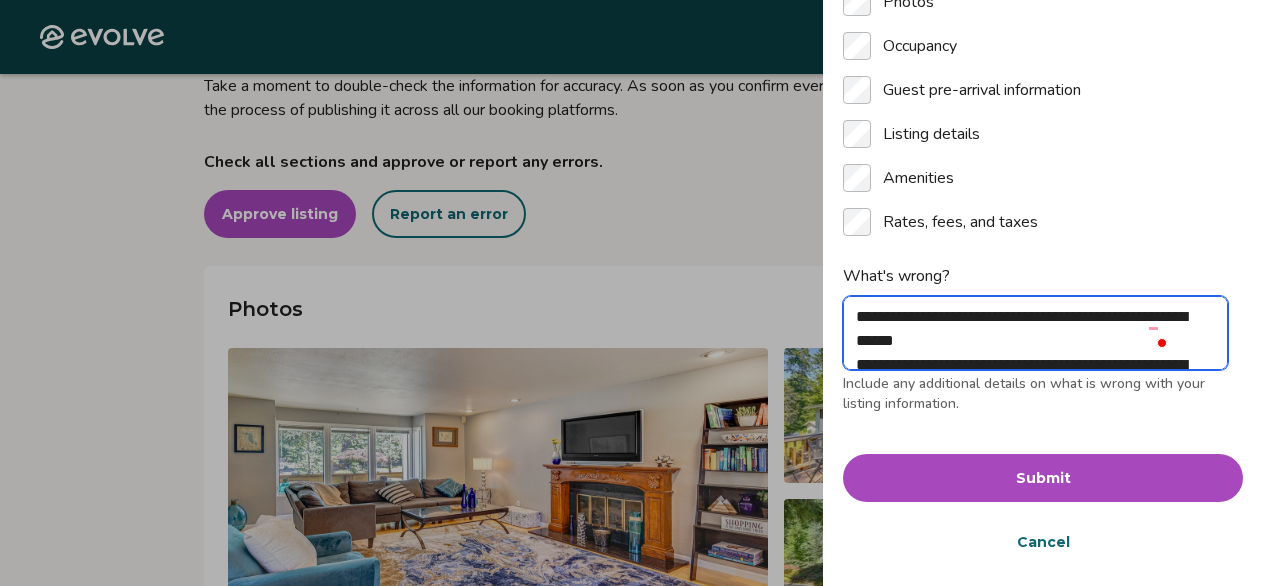 type on "**********" 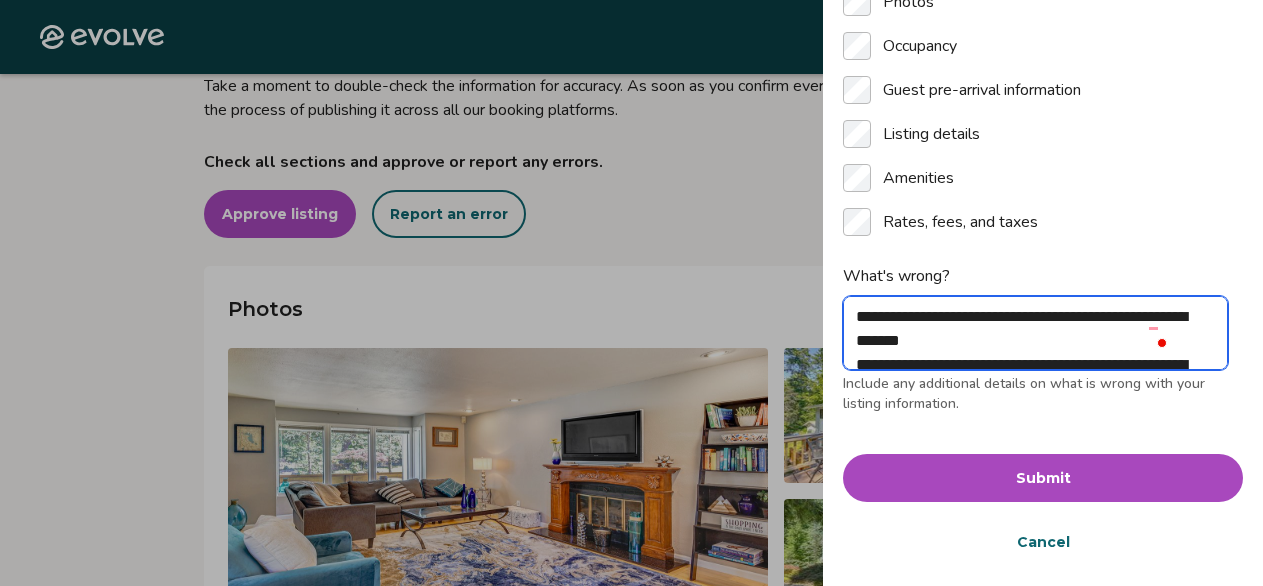 type on "**********" 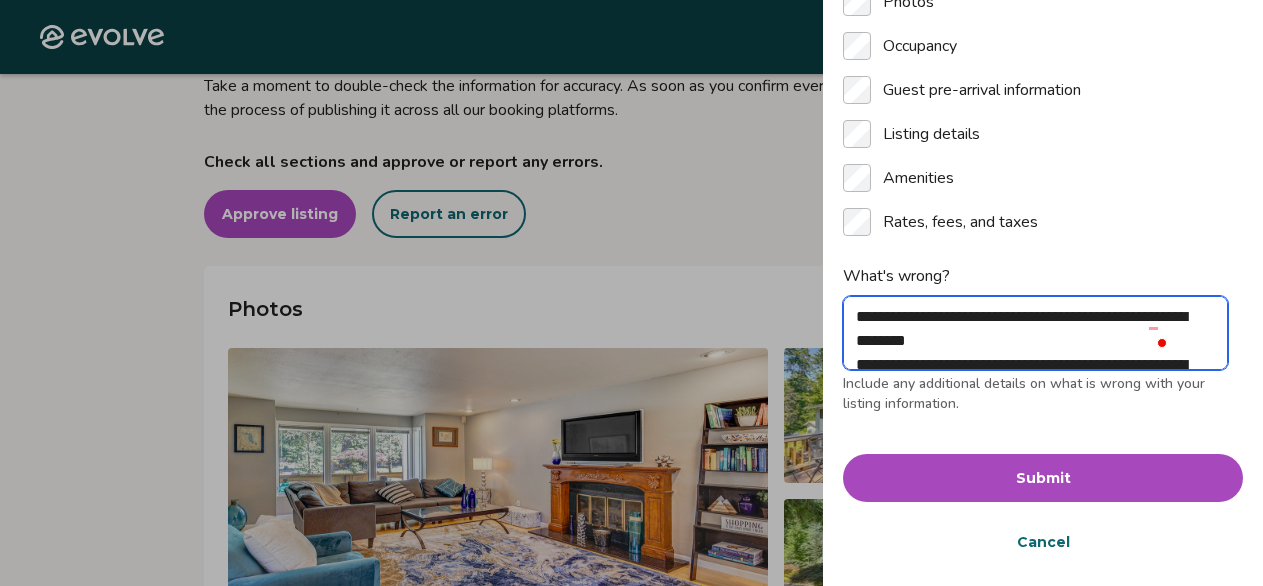 type on "**********" 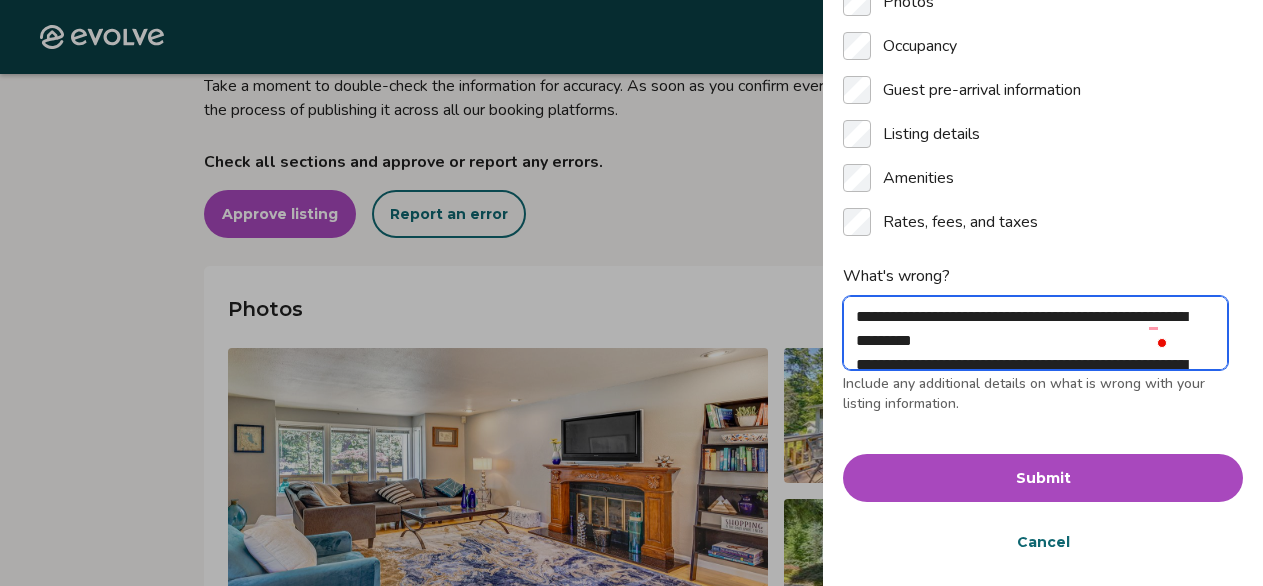 type on "**********" 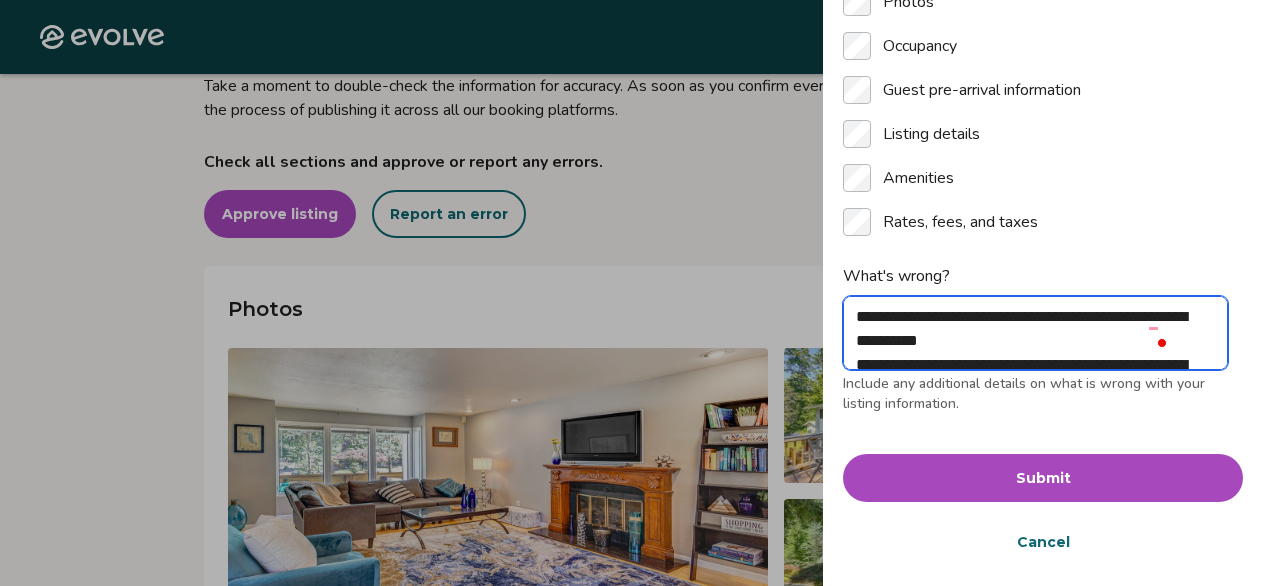 type on "**********" 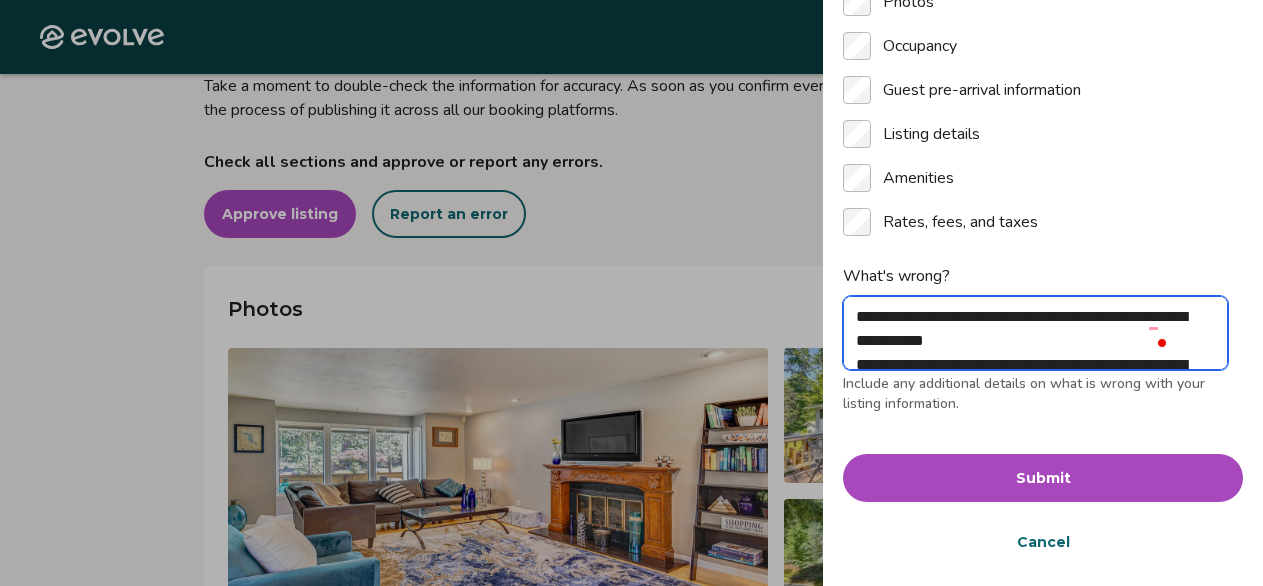 type on "**********" 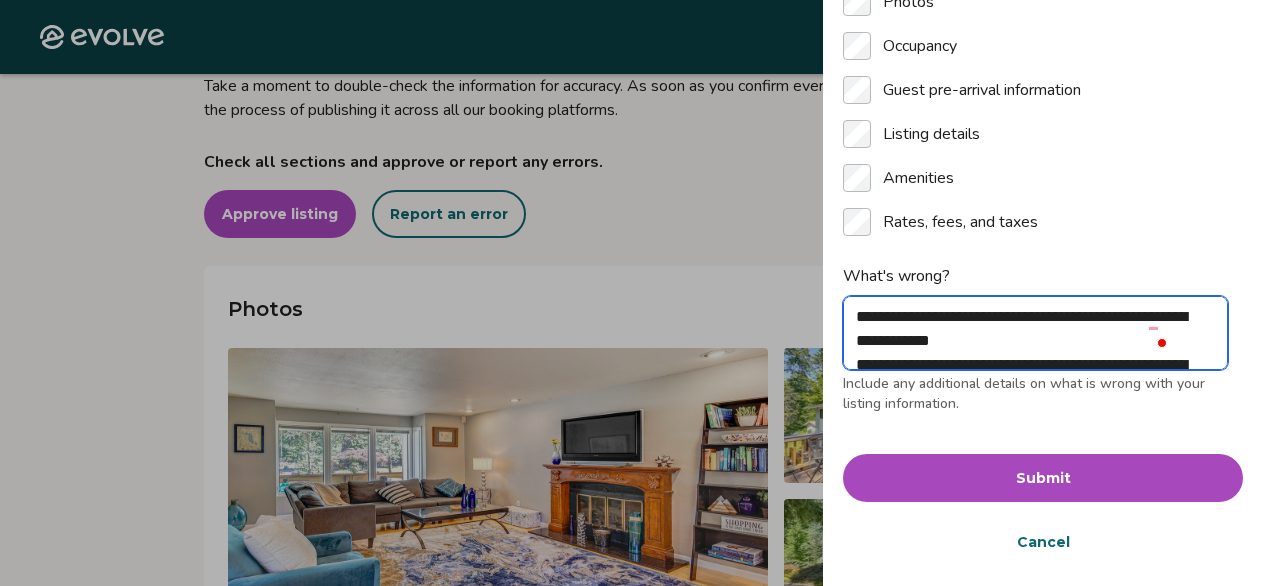 type on "**********" 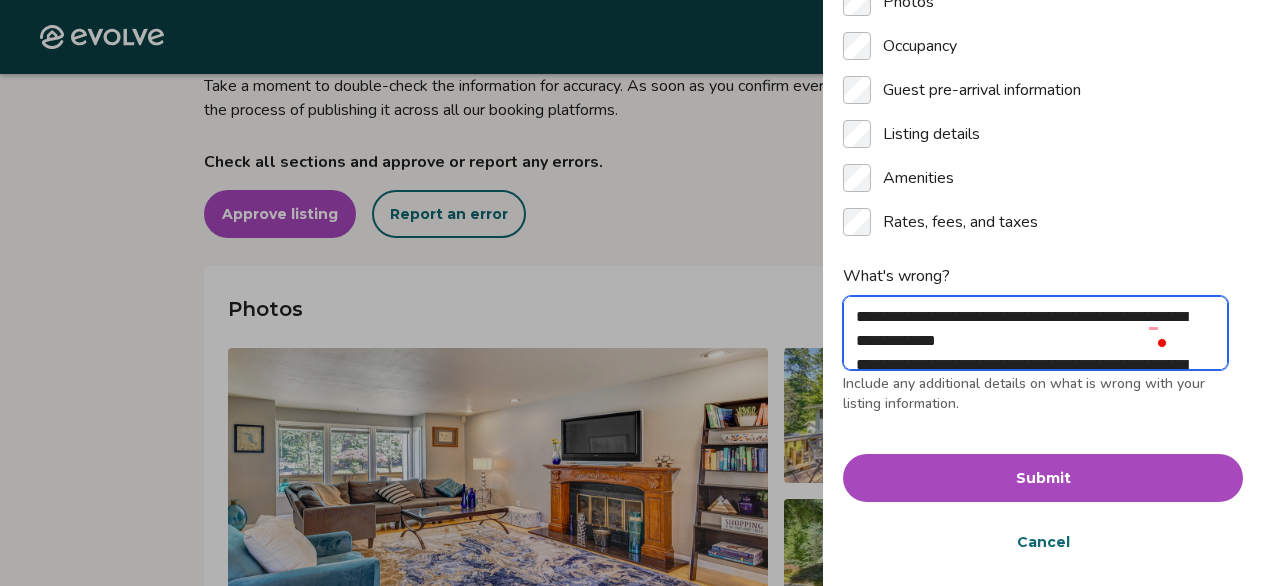 type on "**********" 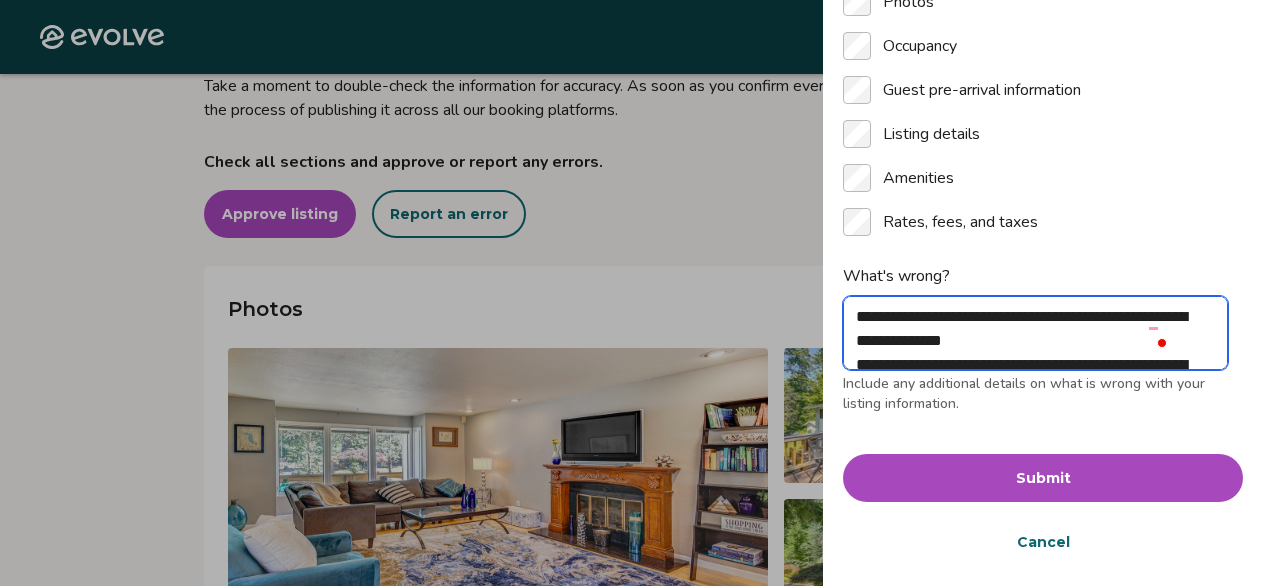 type on "**********" 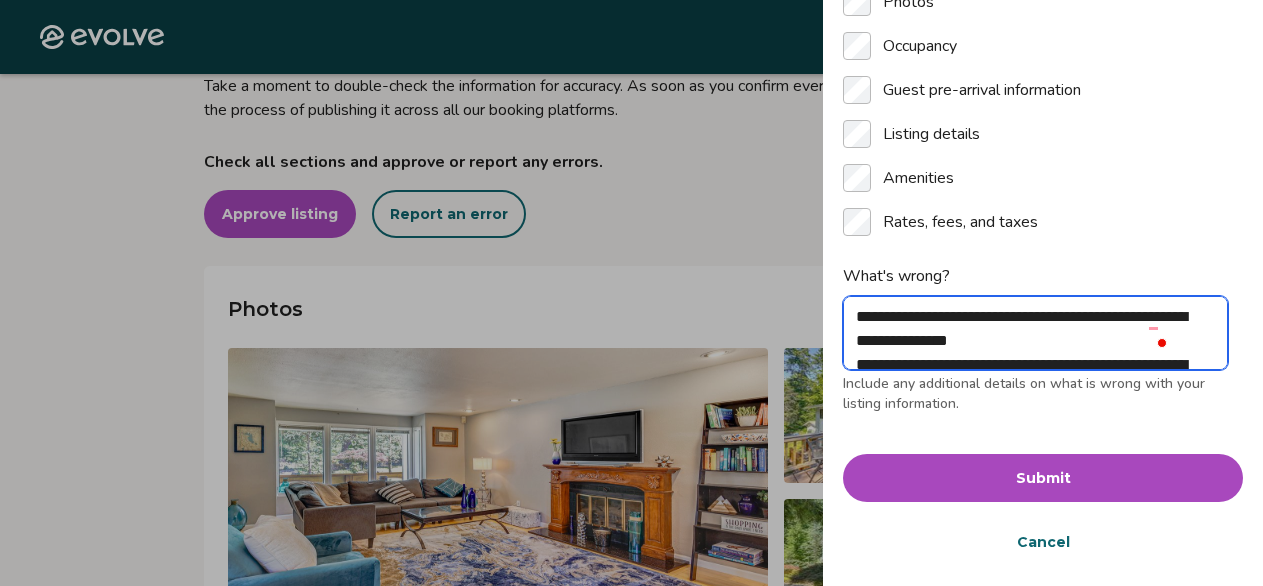 type on "**********" 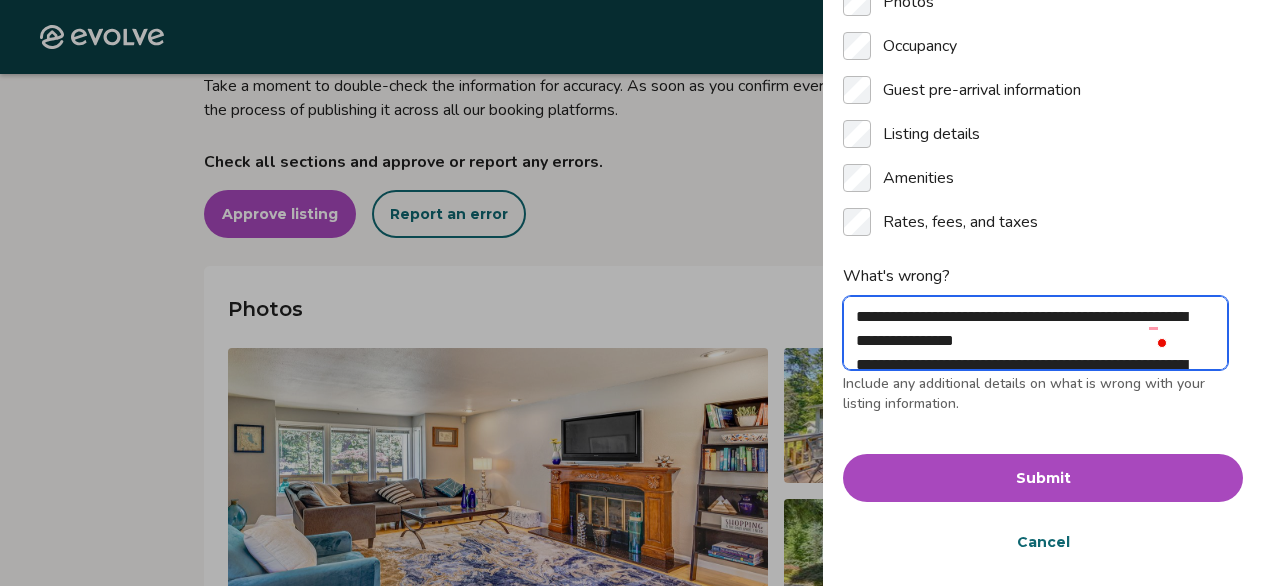 type on "**********" 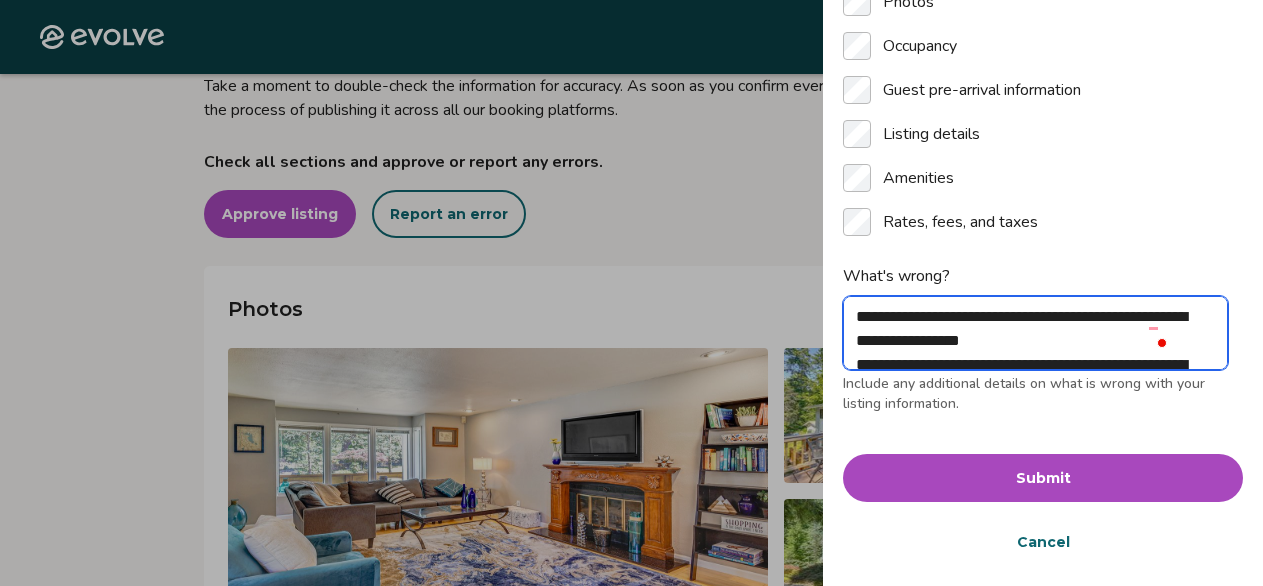 type on "**********" 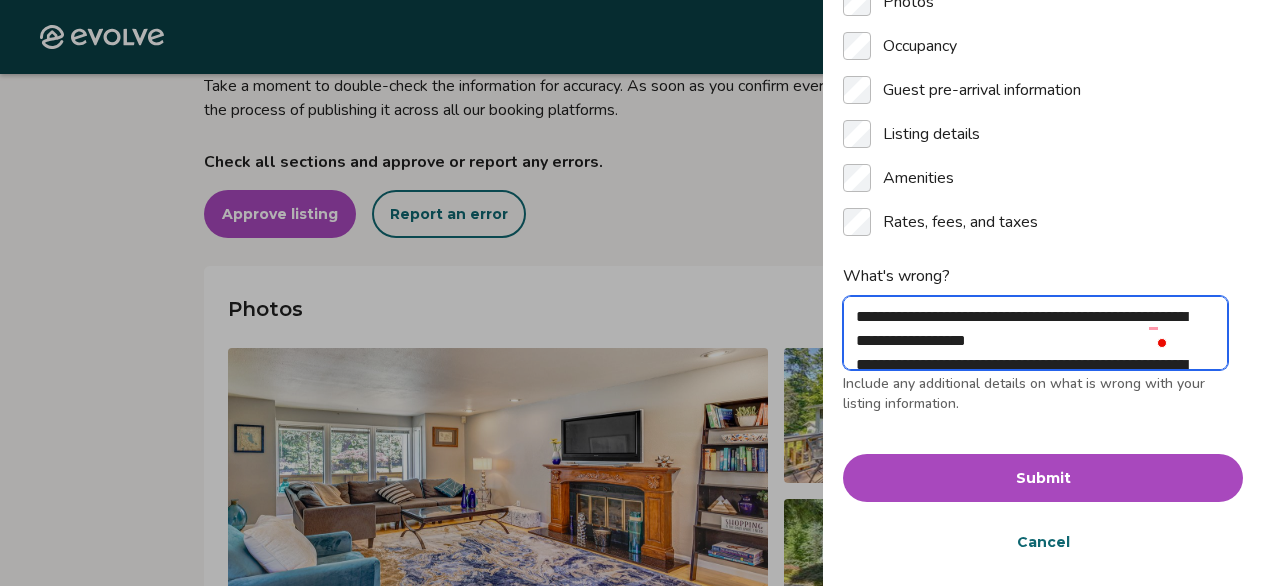 type on "**********" 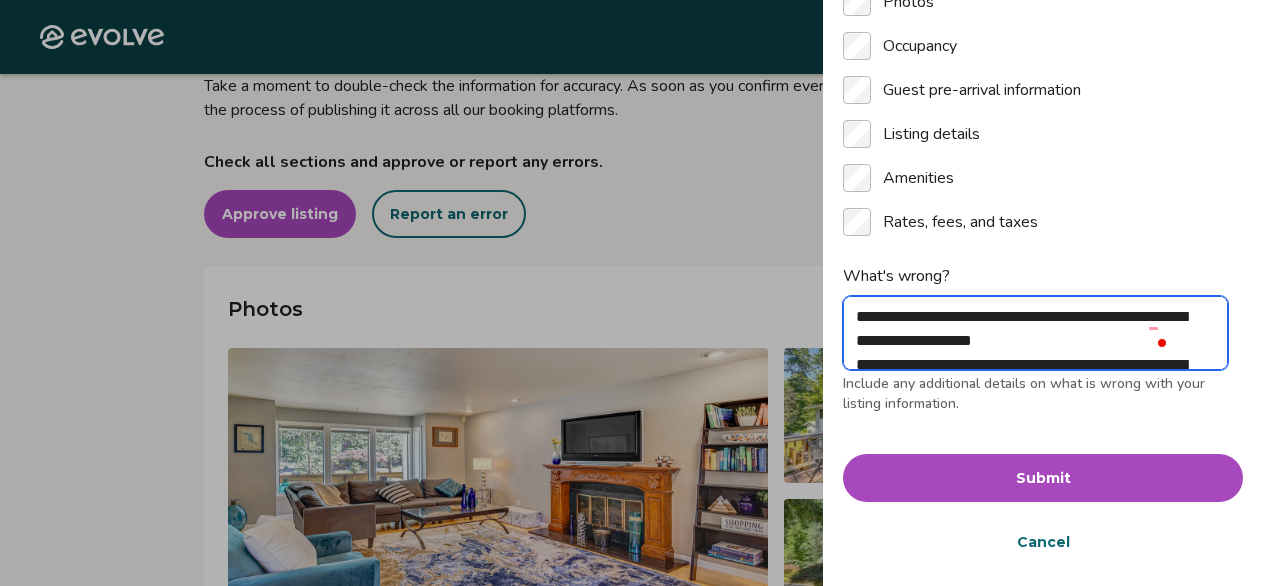 type on "**********" 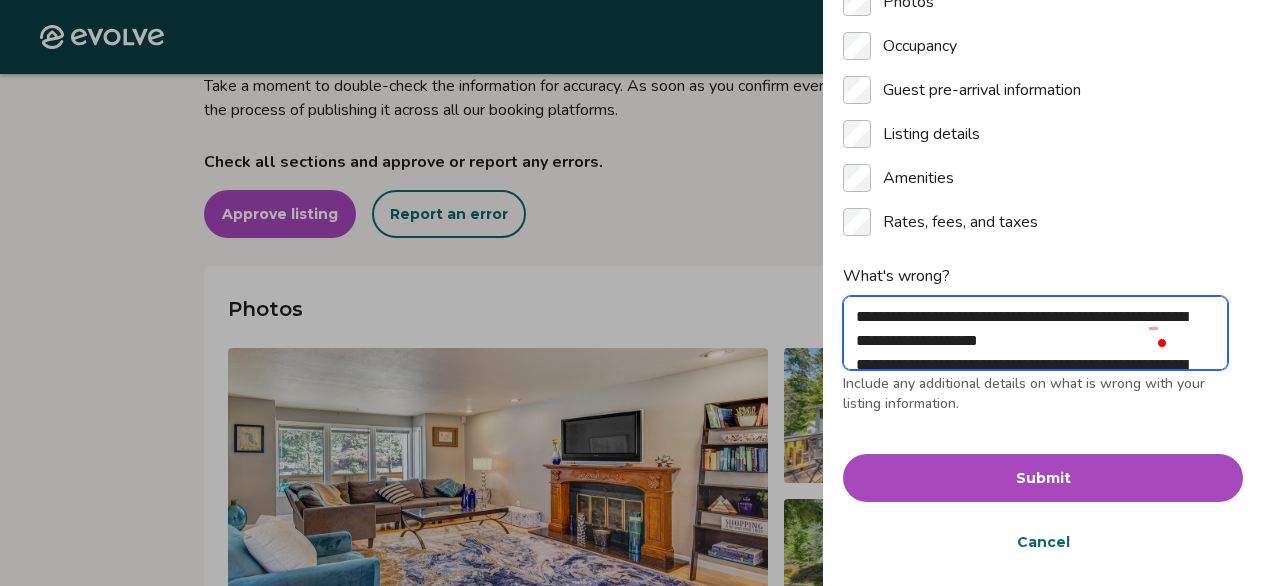 type on "**********" 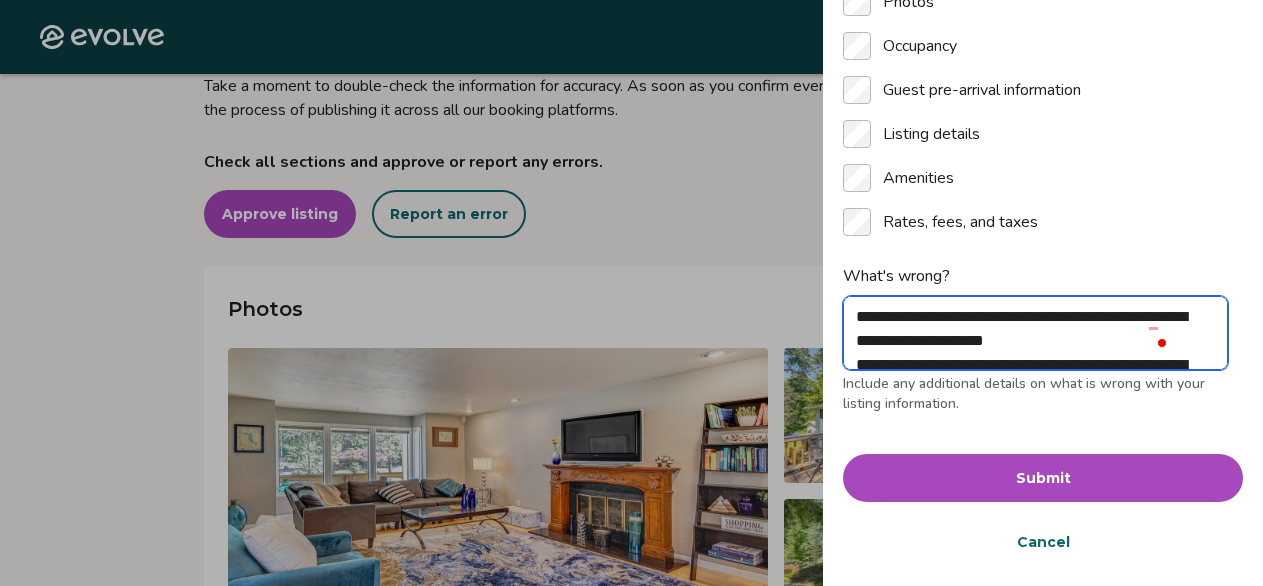 type on "**********" 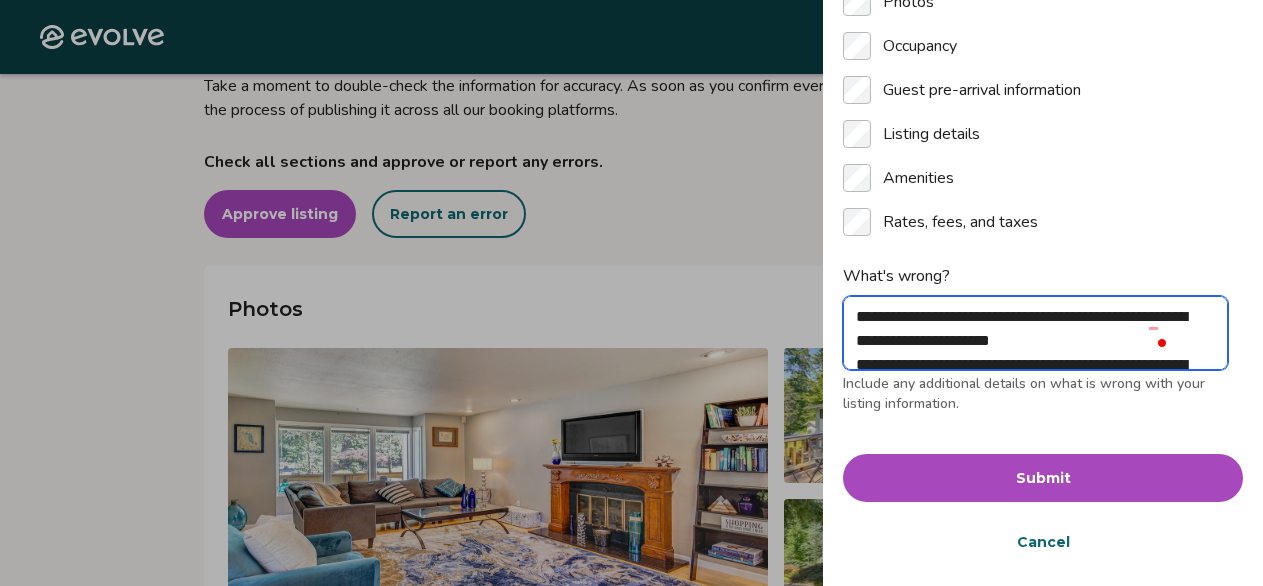 type on "**********" 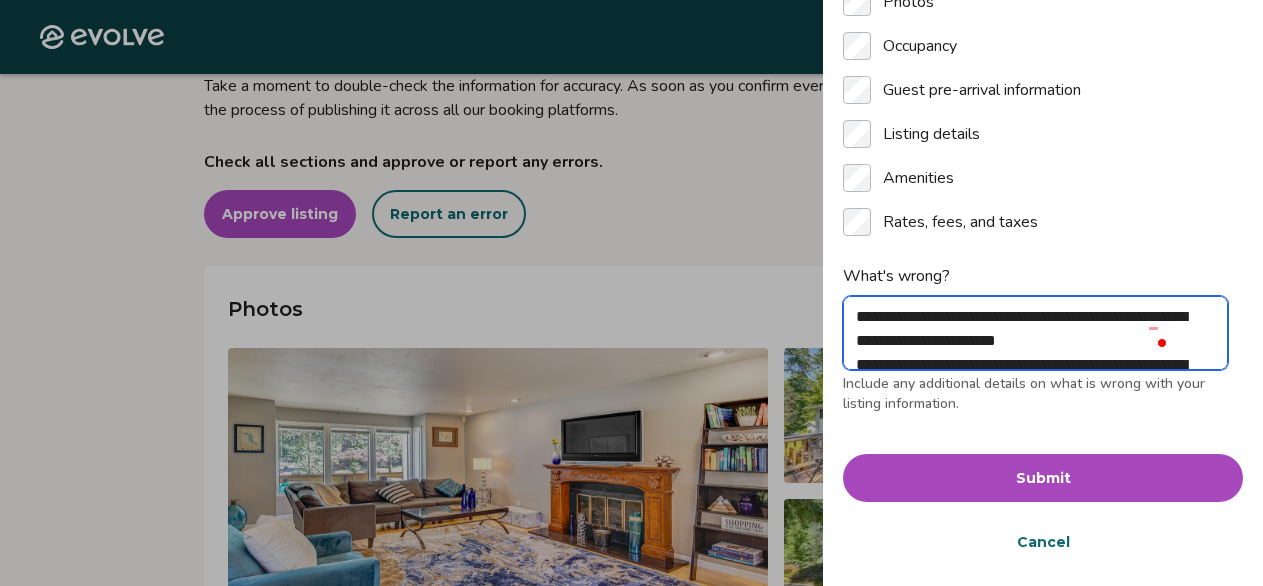 type on "**********" 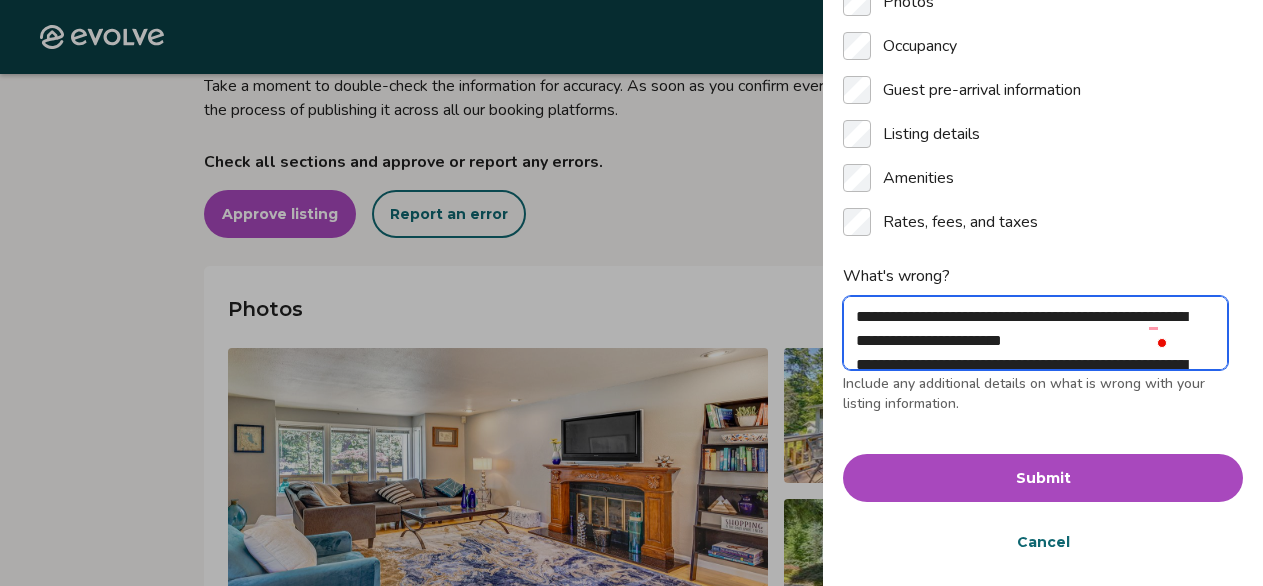 type on "**********" 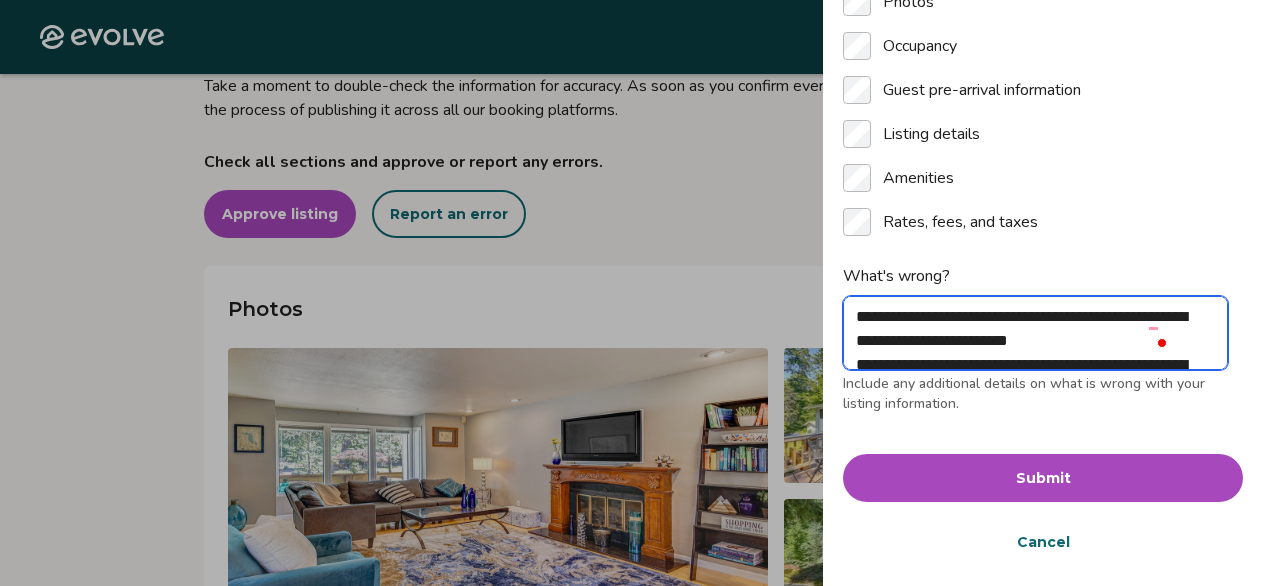 type on "**********" 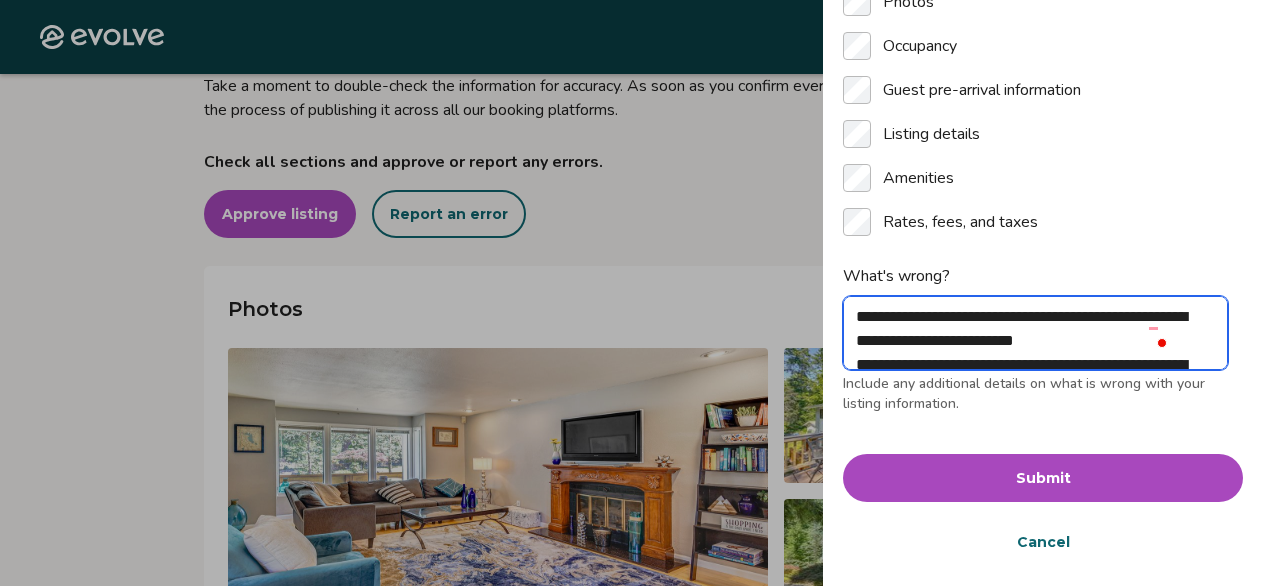type on "**********" 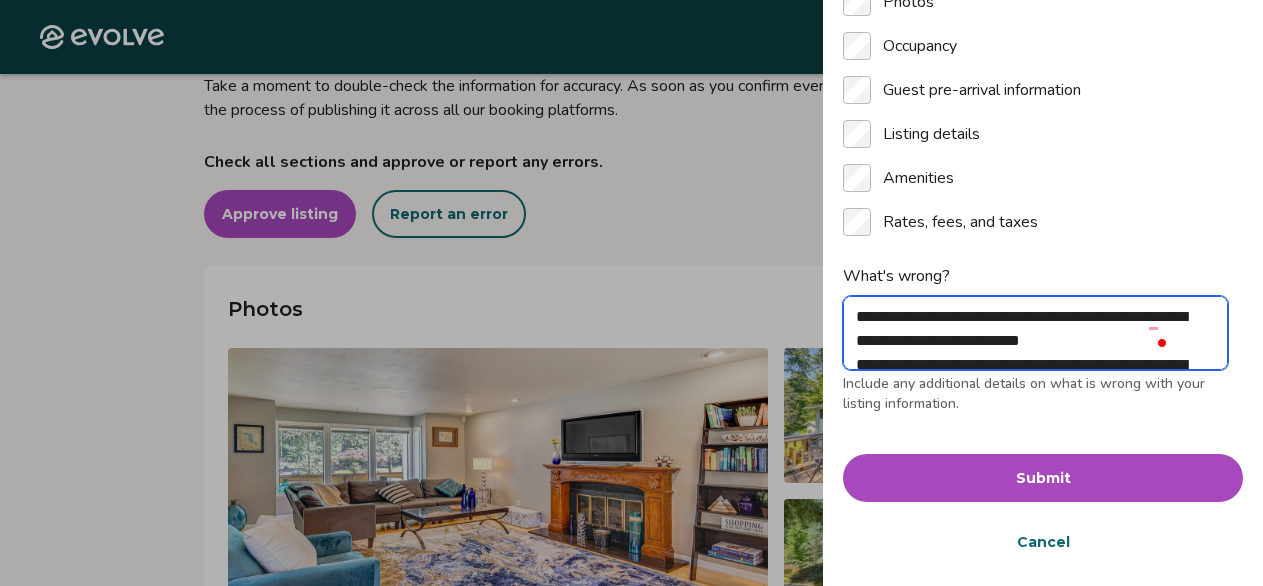 type on "**********" 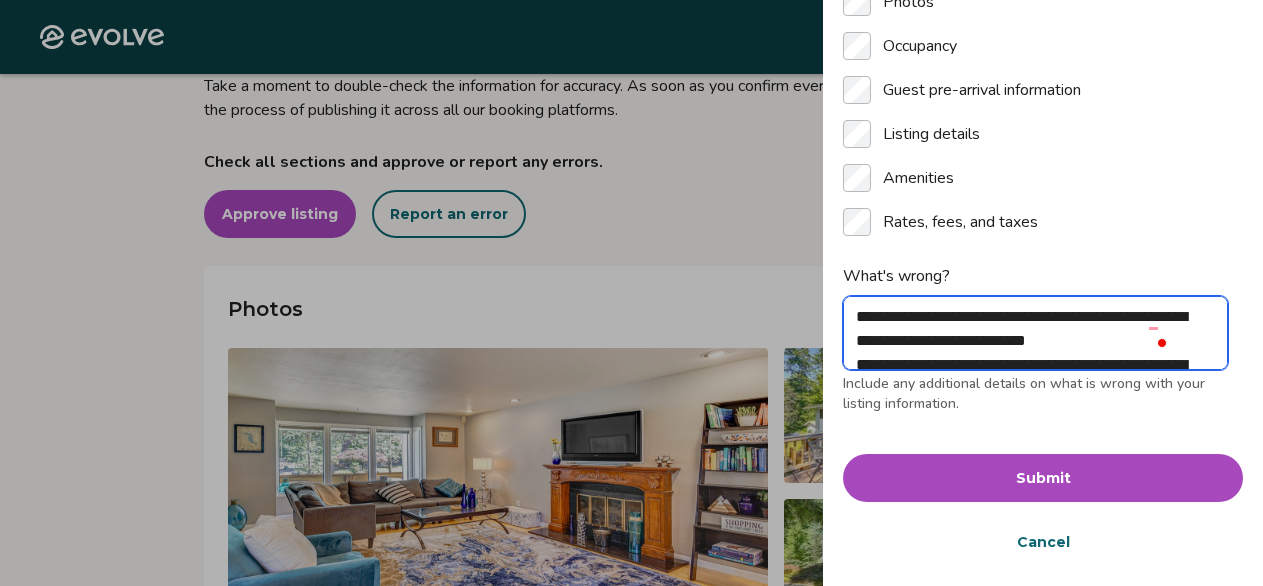 type on "**********" 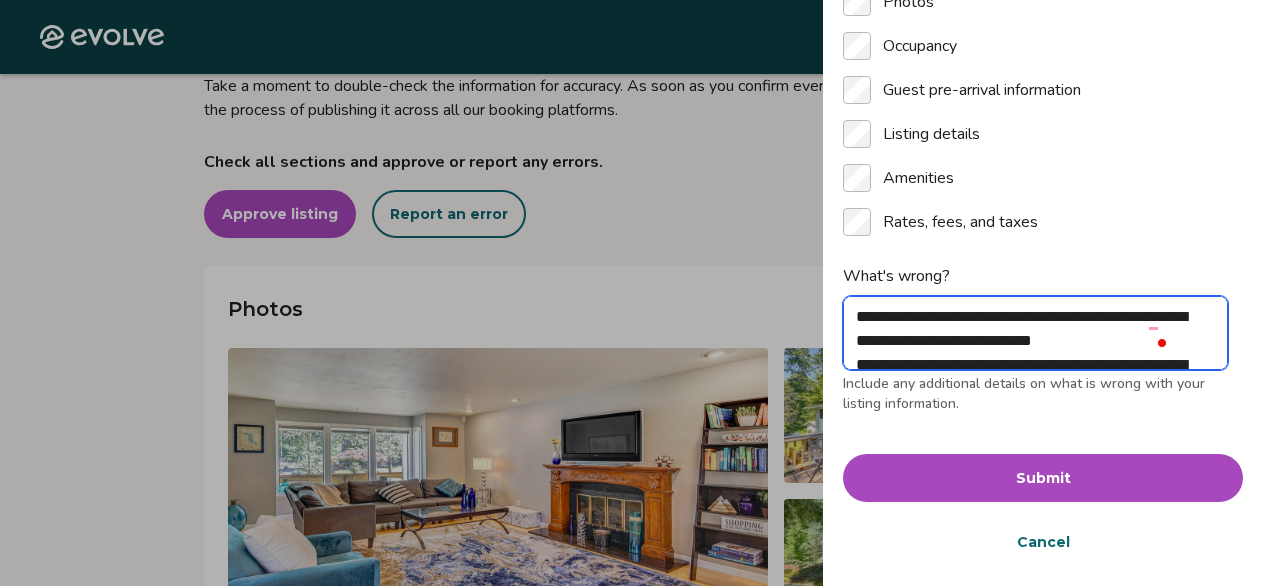 type on "**********" 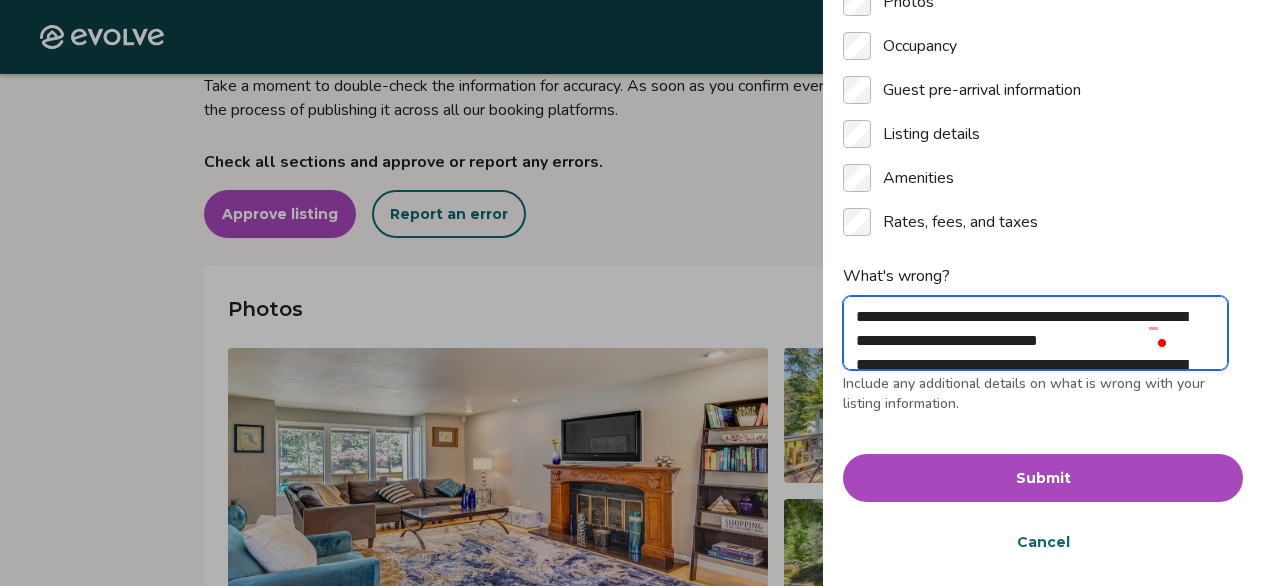type on "**********" 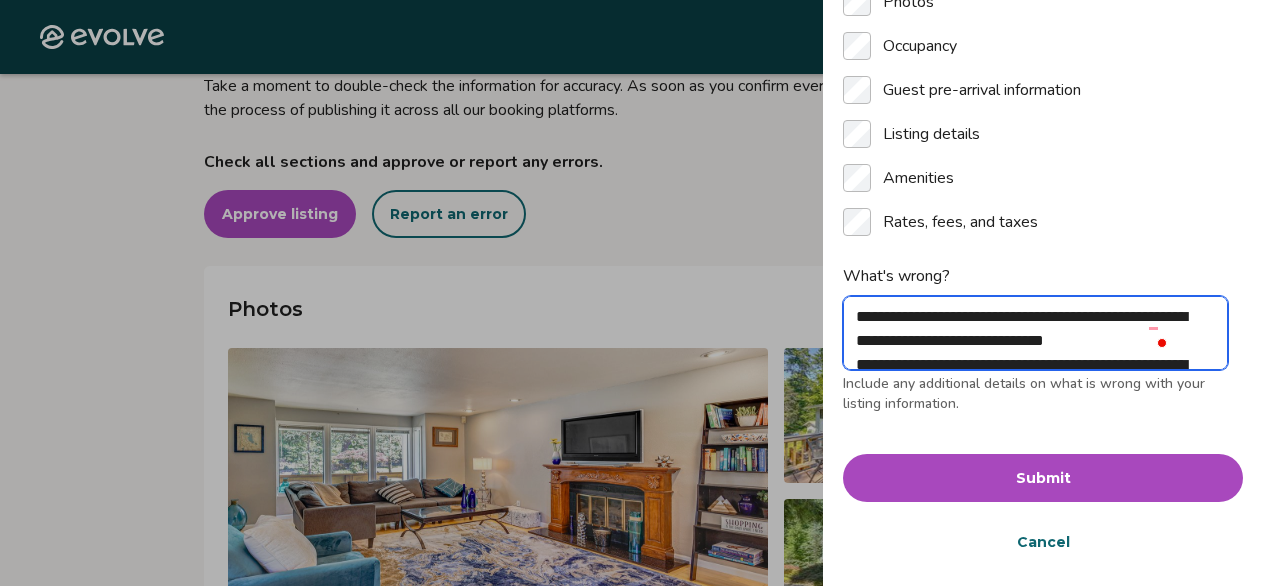 type on "**********" 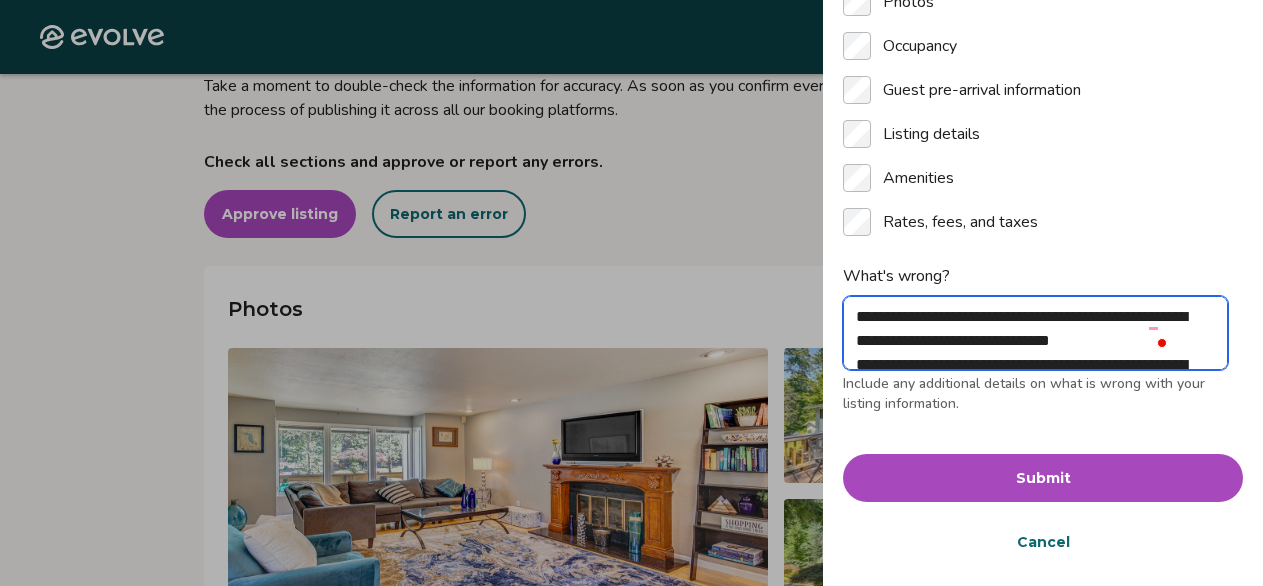 type on "**********" 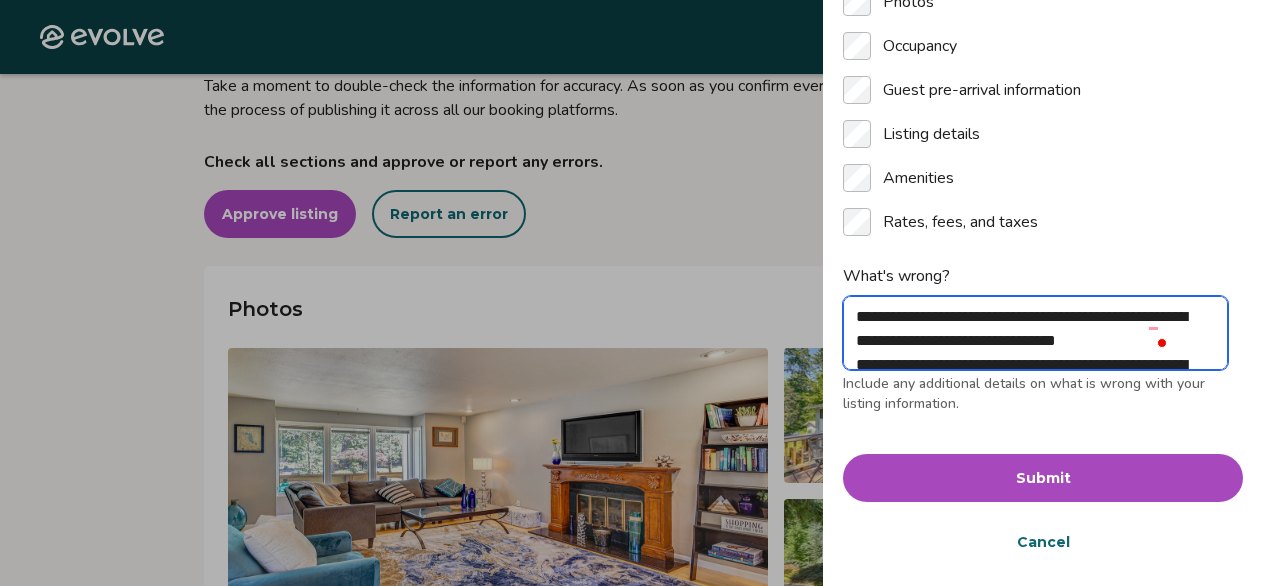 type on "**********" 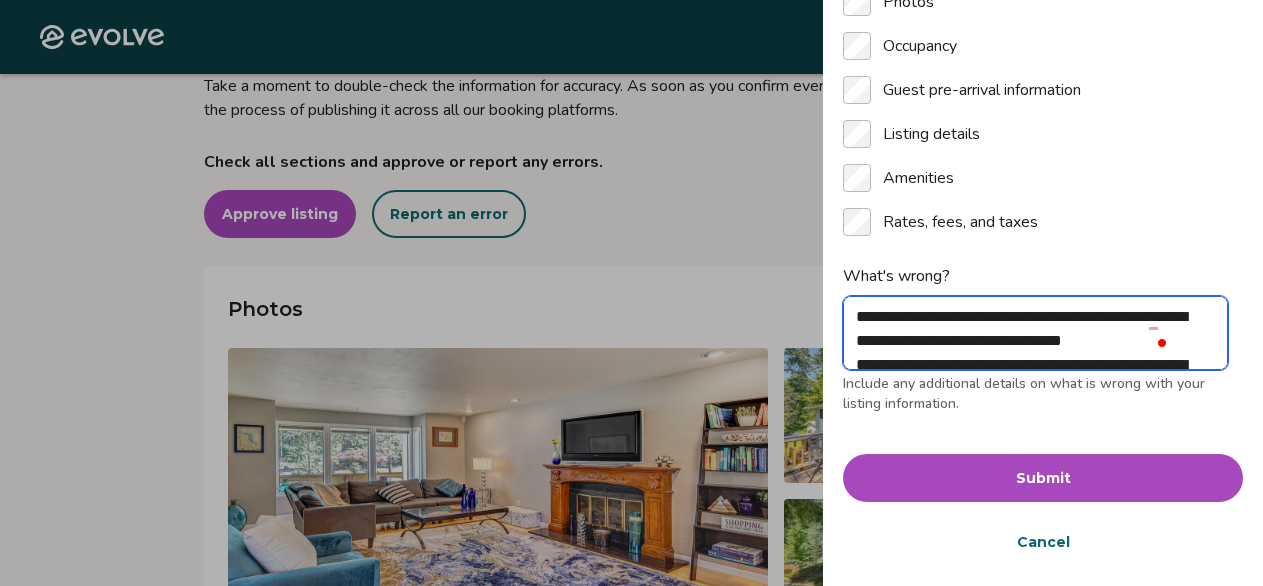 type on "*" 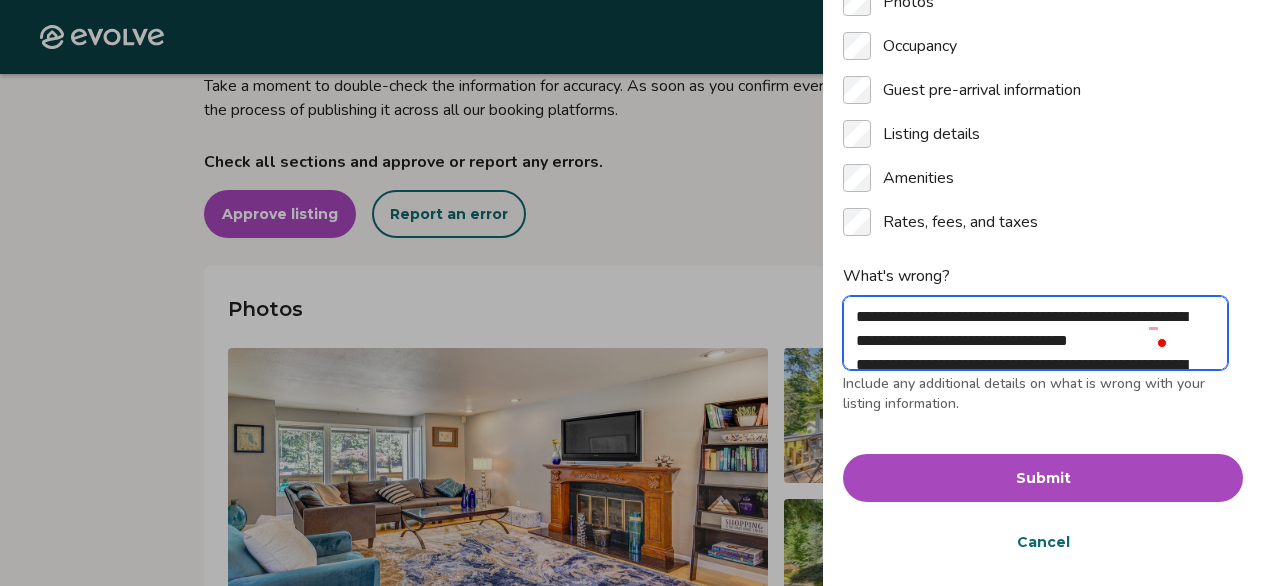 type on "**********" 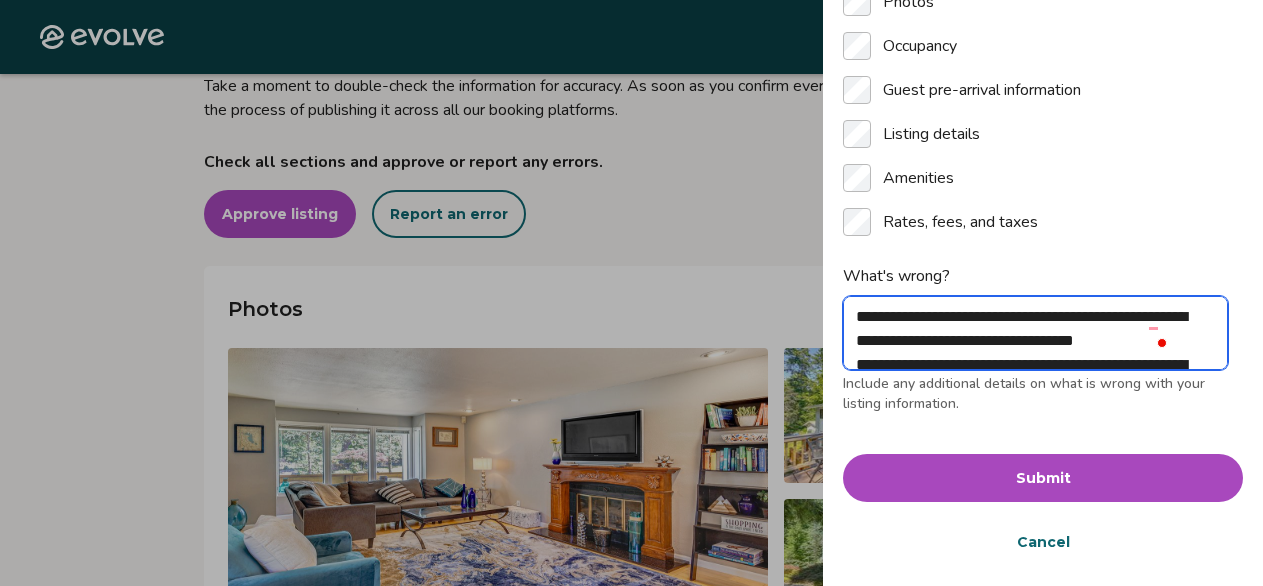 type on "**********" 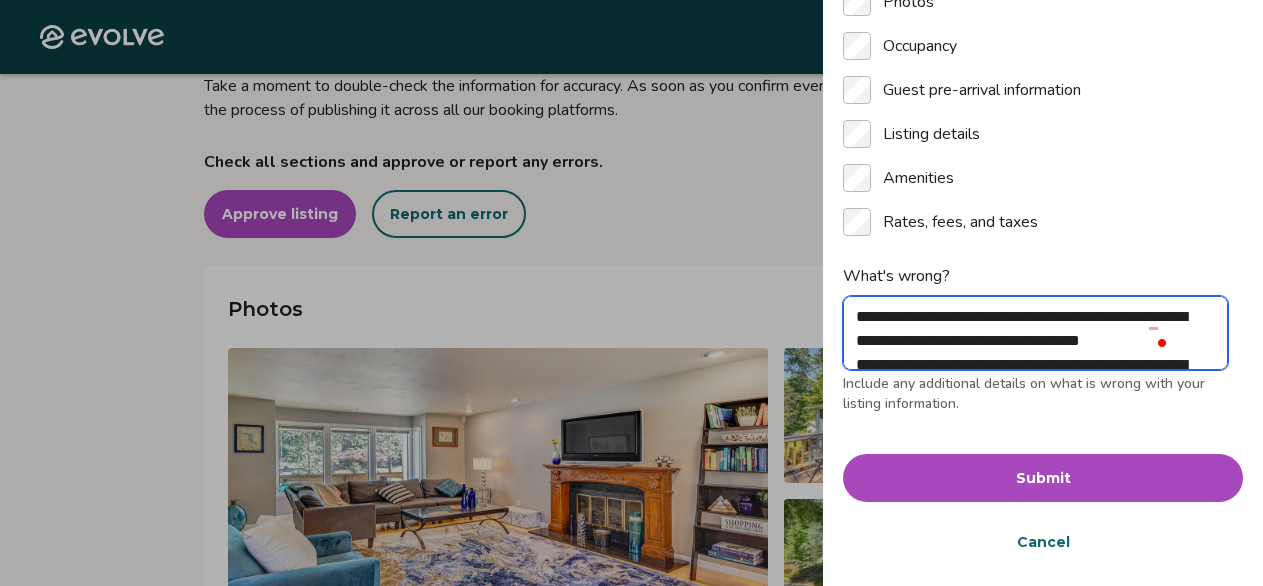 type on "**********" 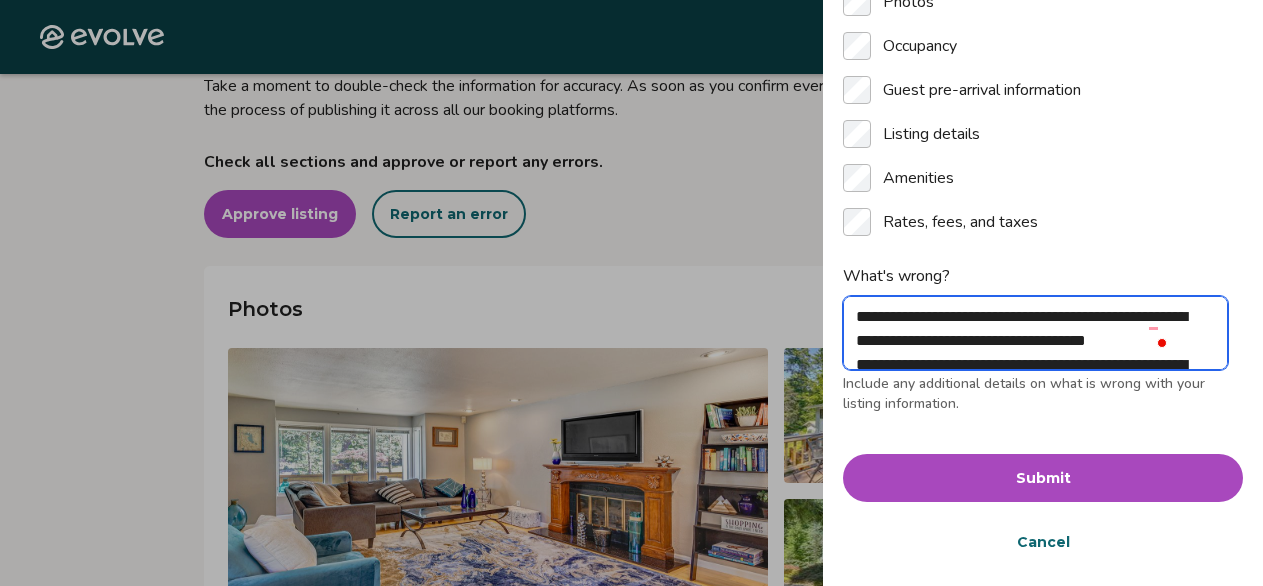 type on "**********" 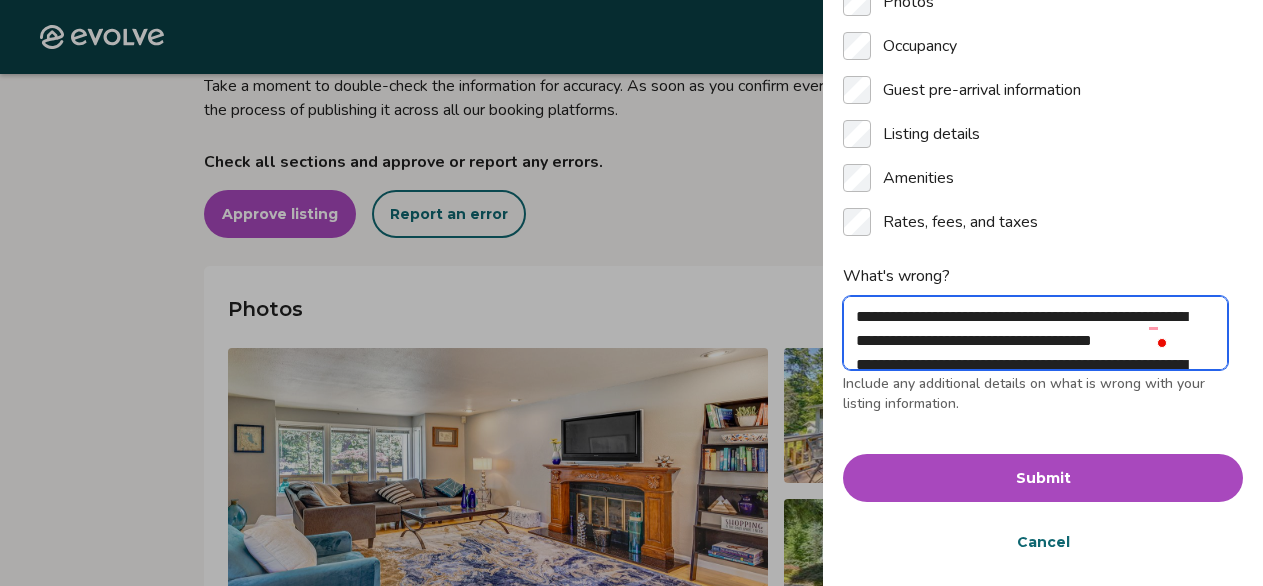 type on "**********" 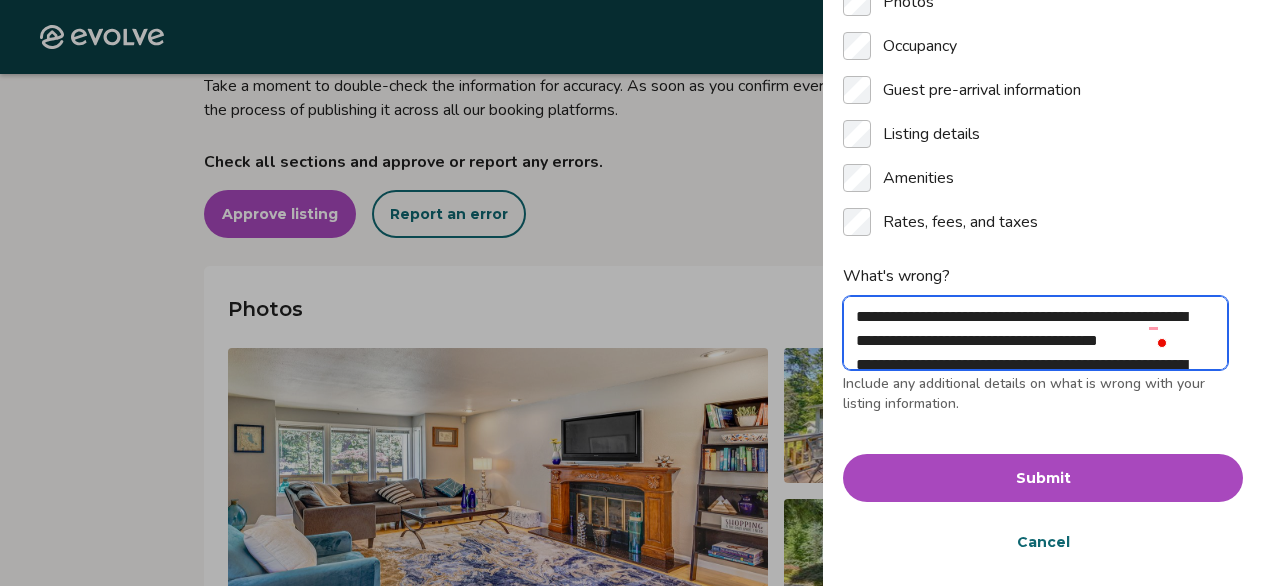type on "**********" 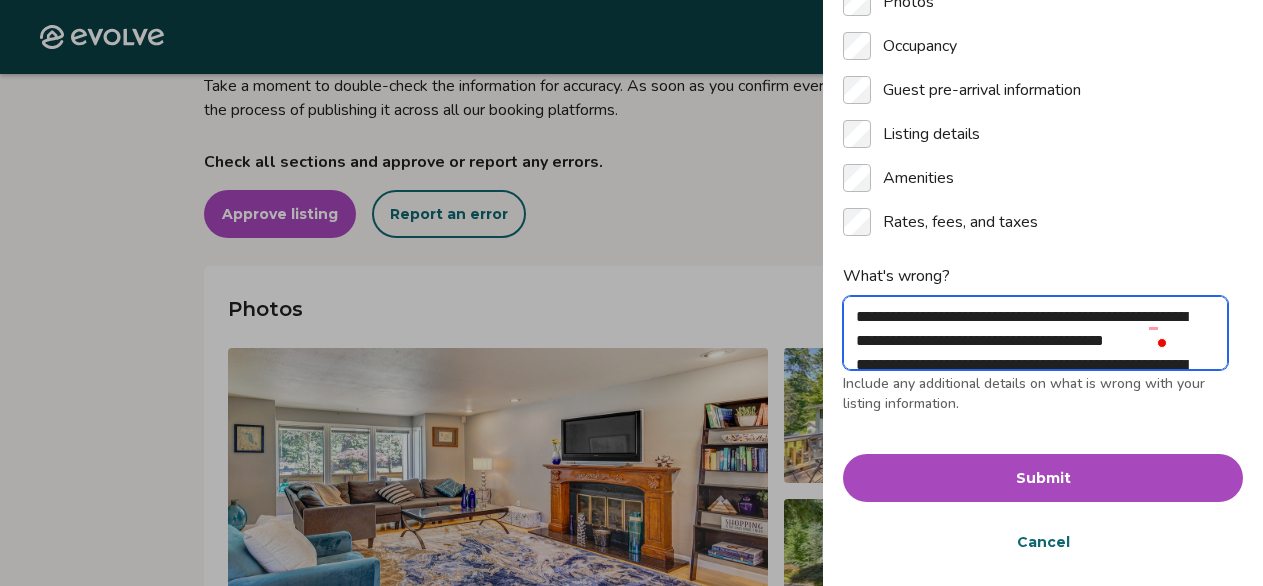 scroll, scrollTop: 6, scrollLeft: 0, axis: vertical 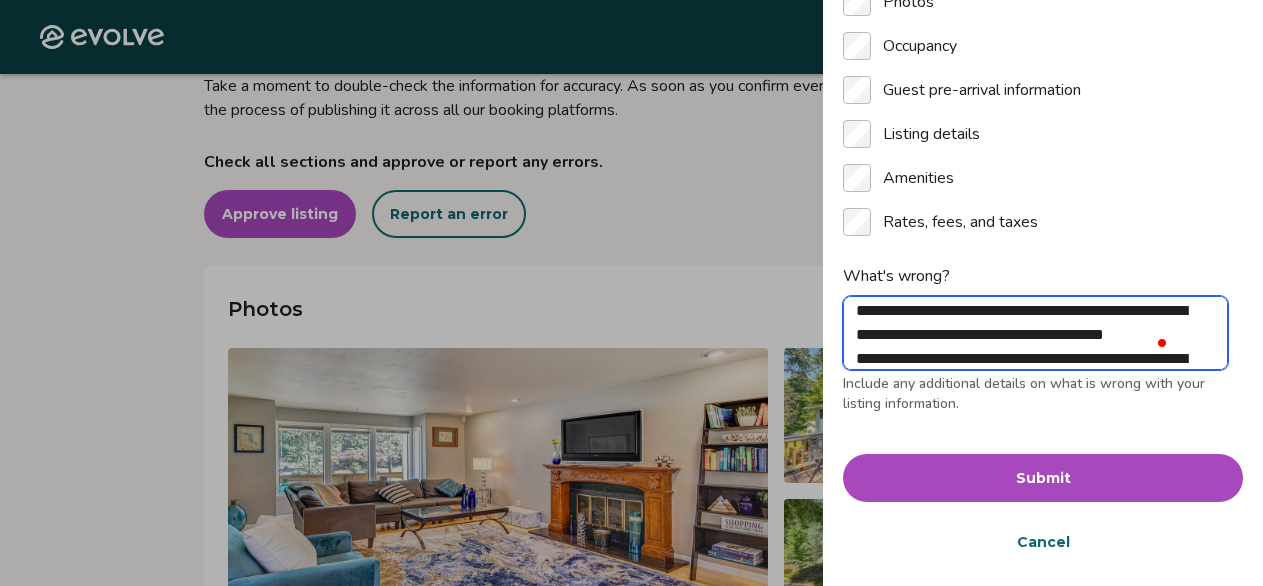 type on "**********" 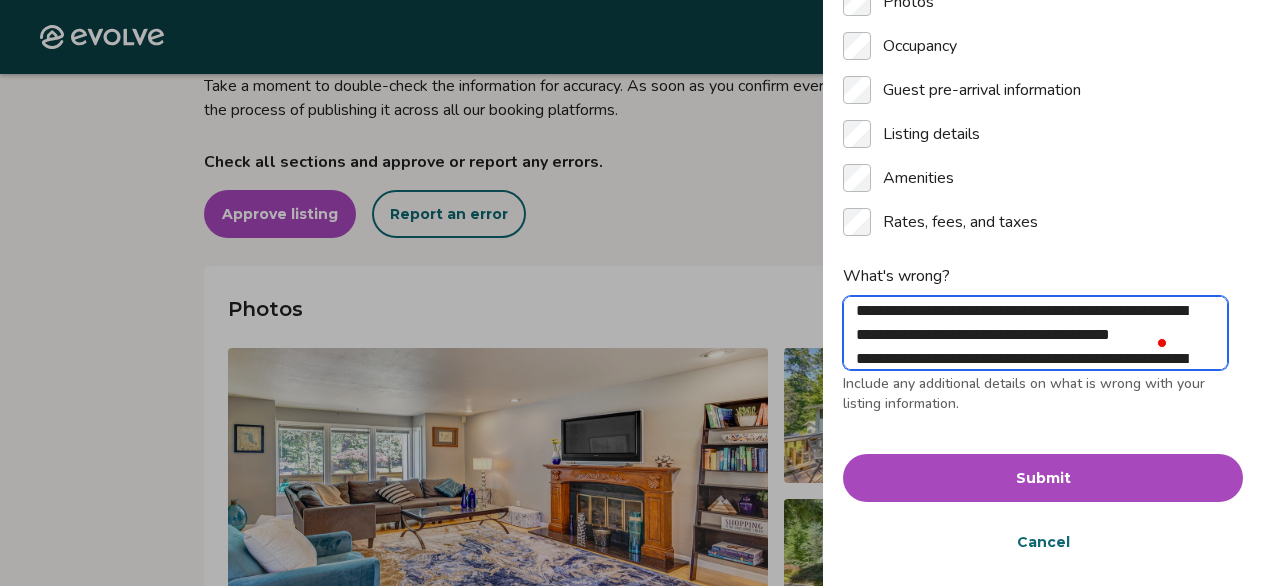 type on "**********" 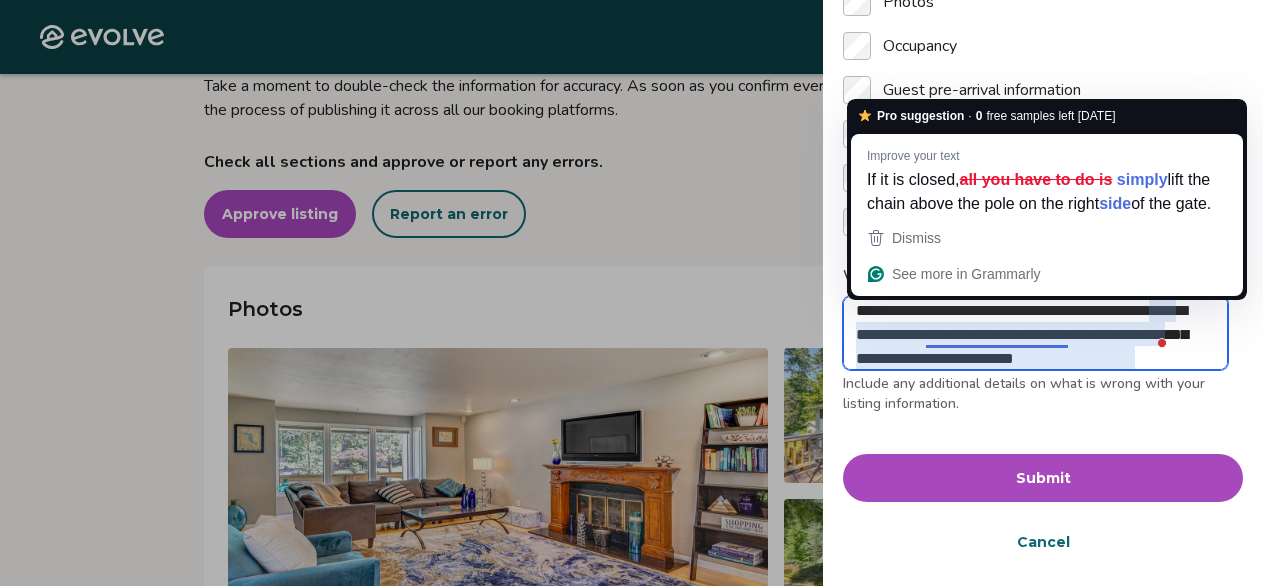 click on "**********" at bounding box center [1035, 333] 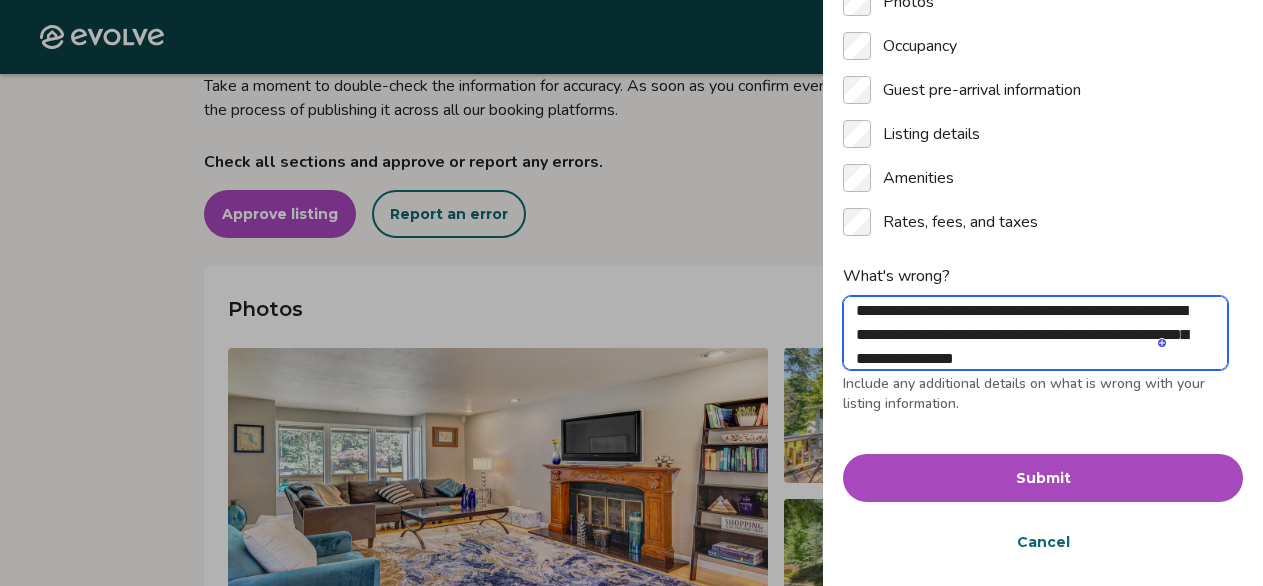 click on "**********" at bounding box center (1035, 333) 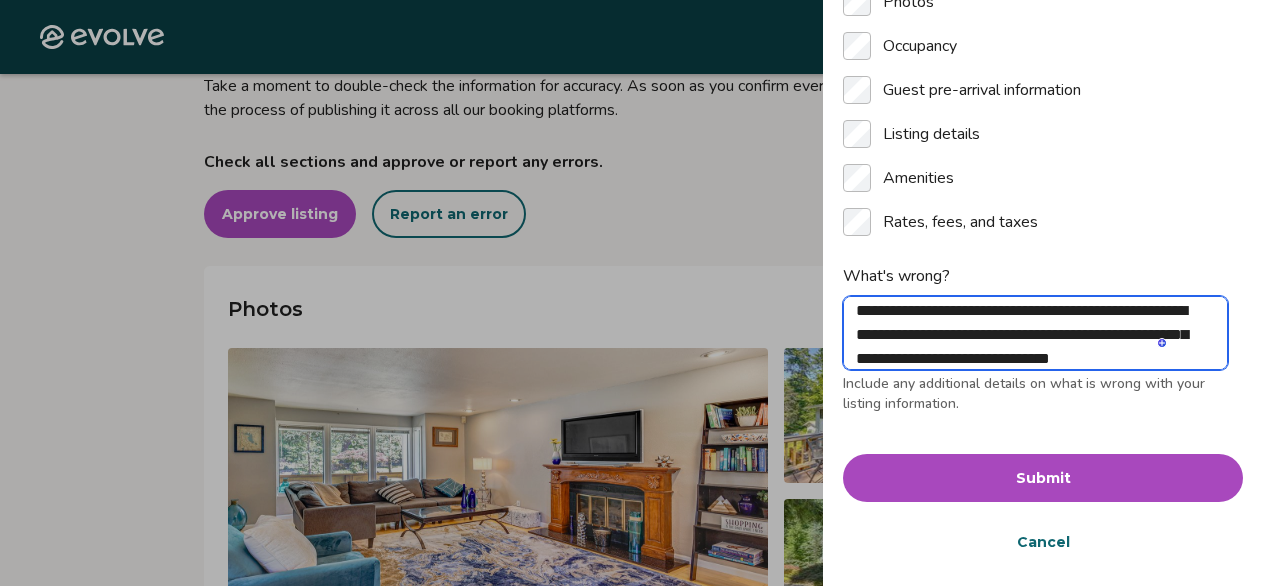 scroll, scrollTop: 30, scrollLeft: 0, axis: vertical 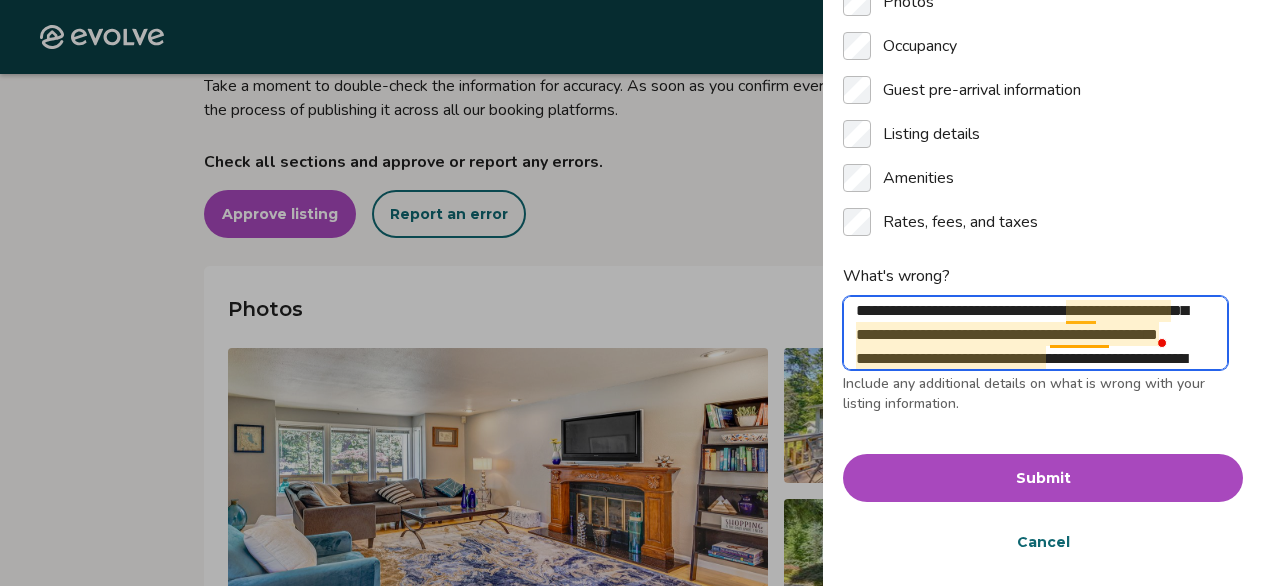 click on "**********" at bounding box center (1035, 333) 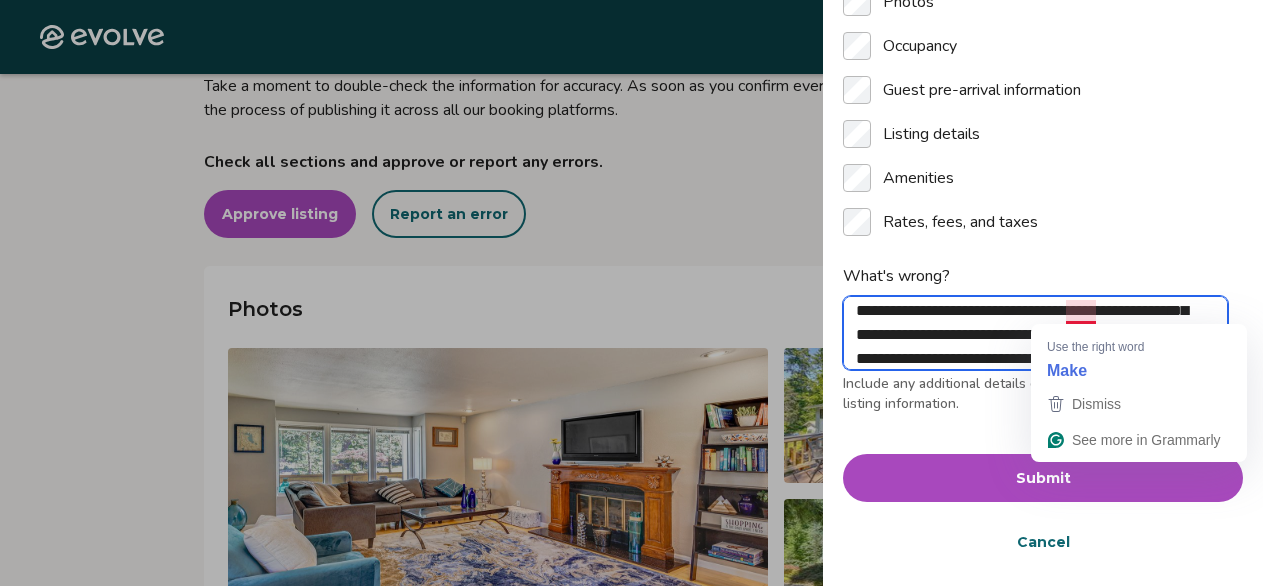 click on "**********" at bounding box center (1035, 333) 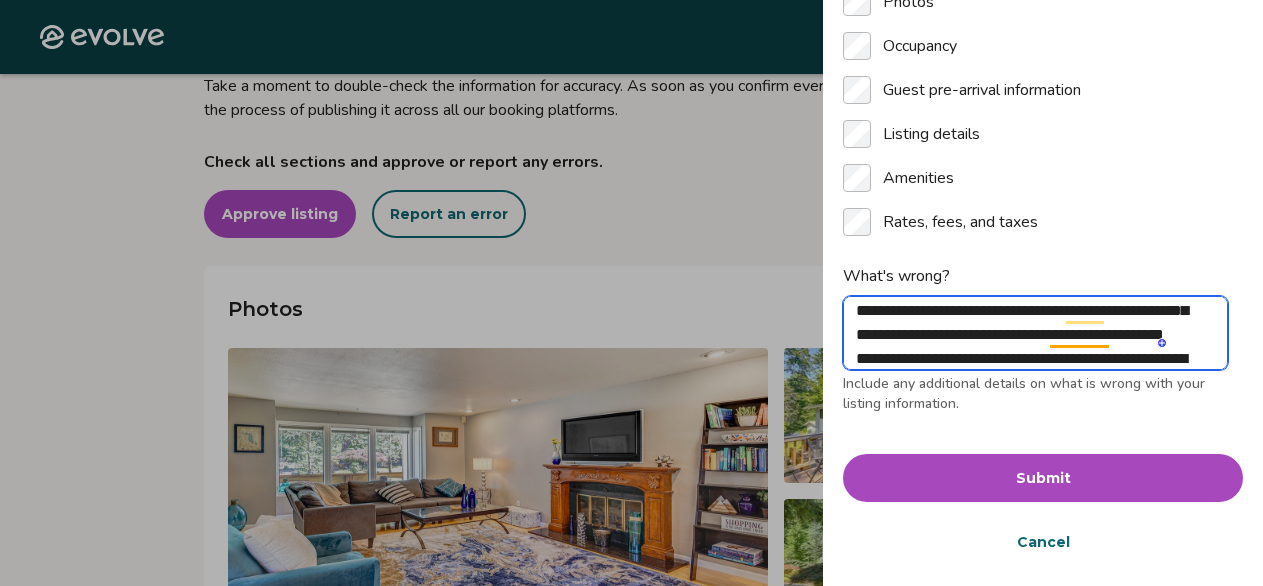 click on "**********" at bounding box center [1035, 333] 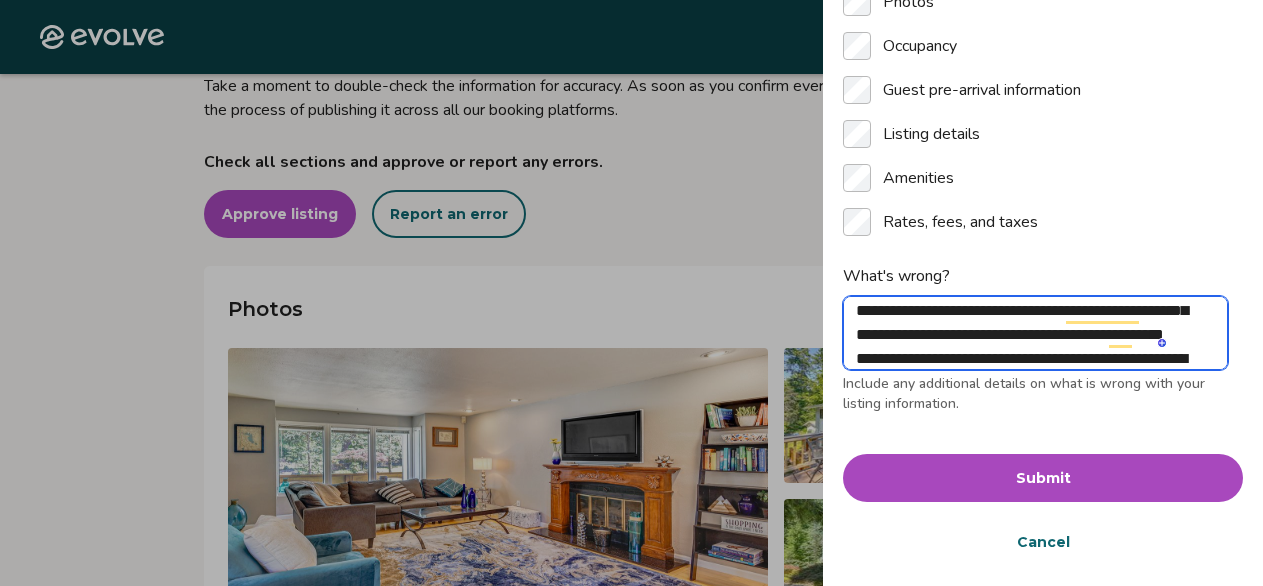 click on "**********" at bounding box center (1035, 333) 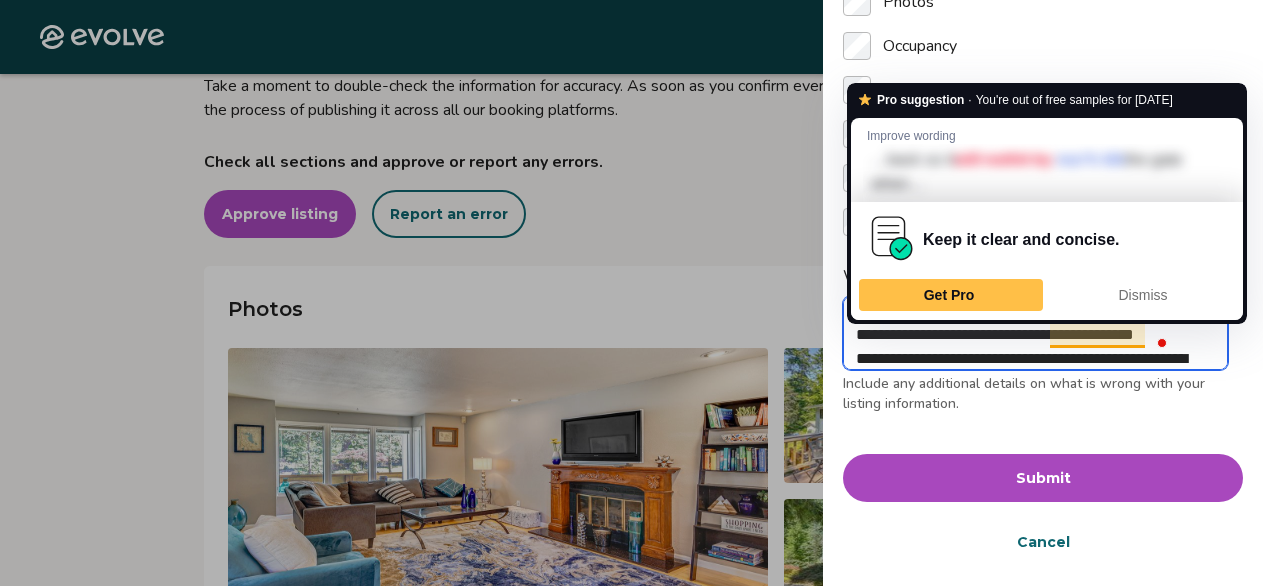 click on "**********" at bounding box center (1035, 333) 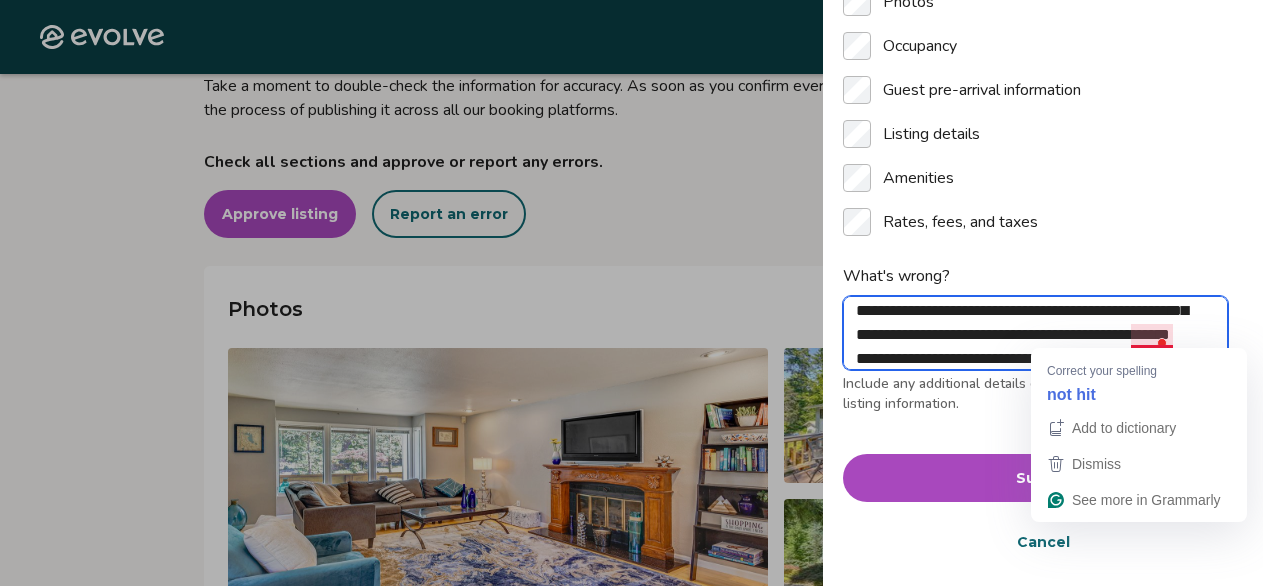 click on "**********" at bounding box center (1035, 333) 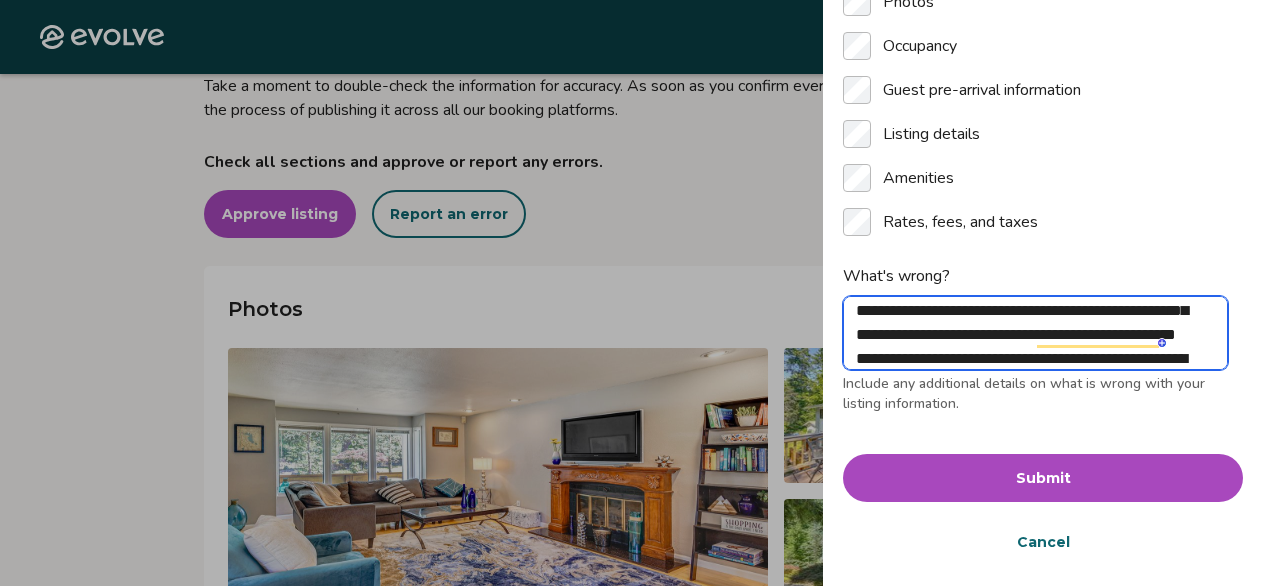 click on "**********" at bounding box center (1035, 333) 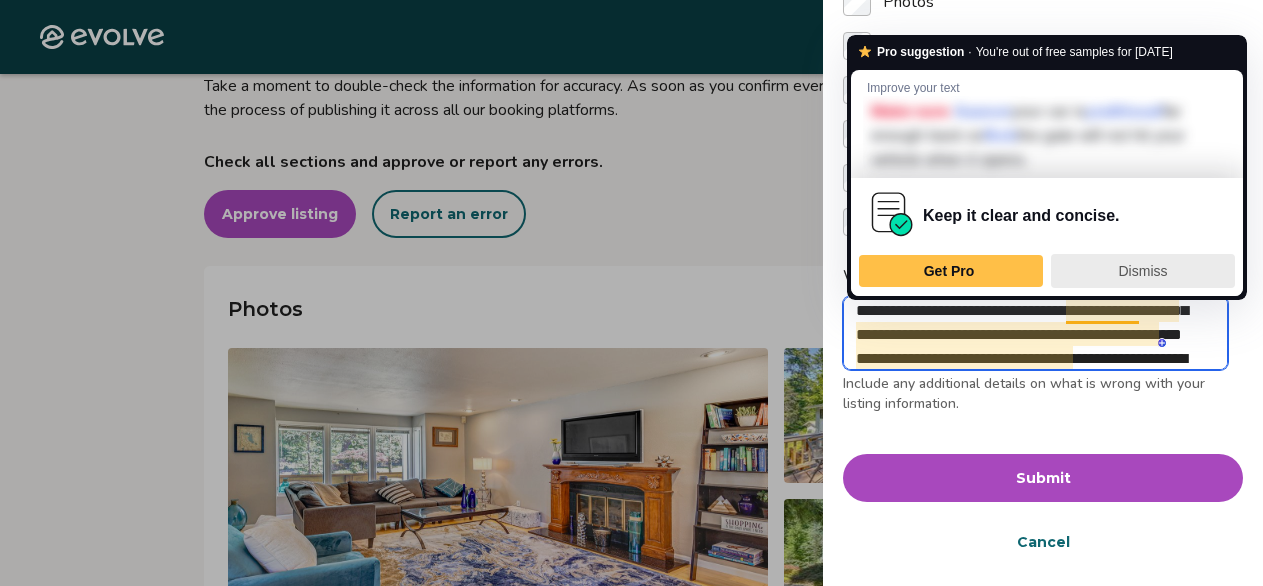 click on "Dismiss" at bounding box center (1143, 271) 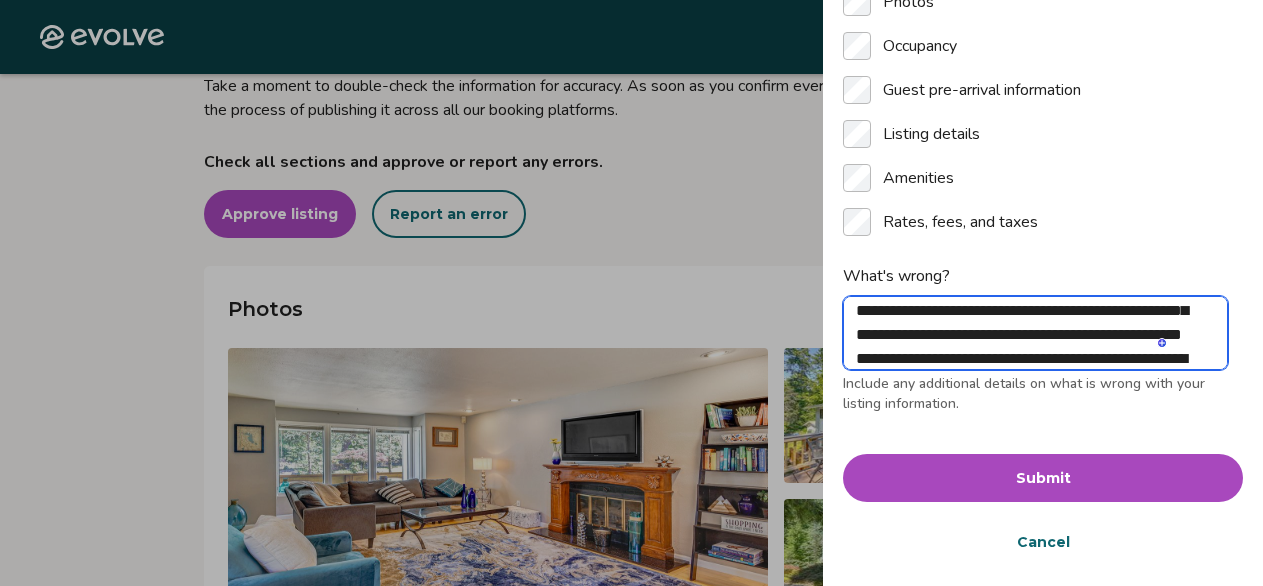 click on "**********" at bounding box center (1035, 333) 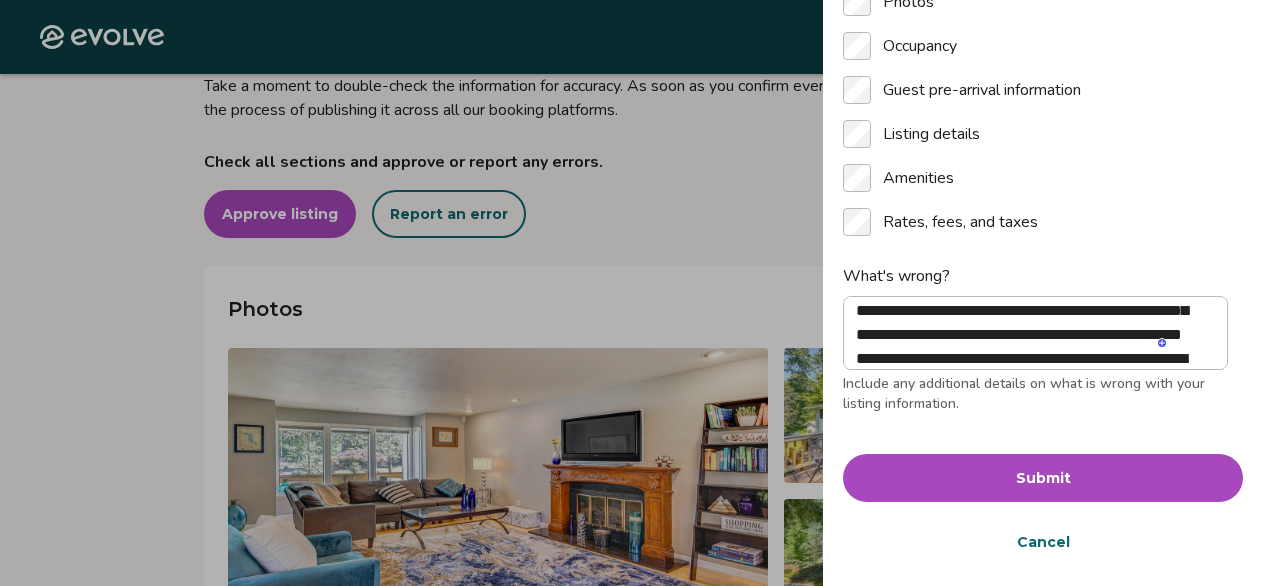 click on "Submit" at bounding box center [1043, 478] 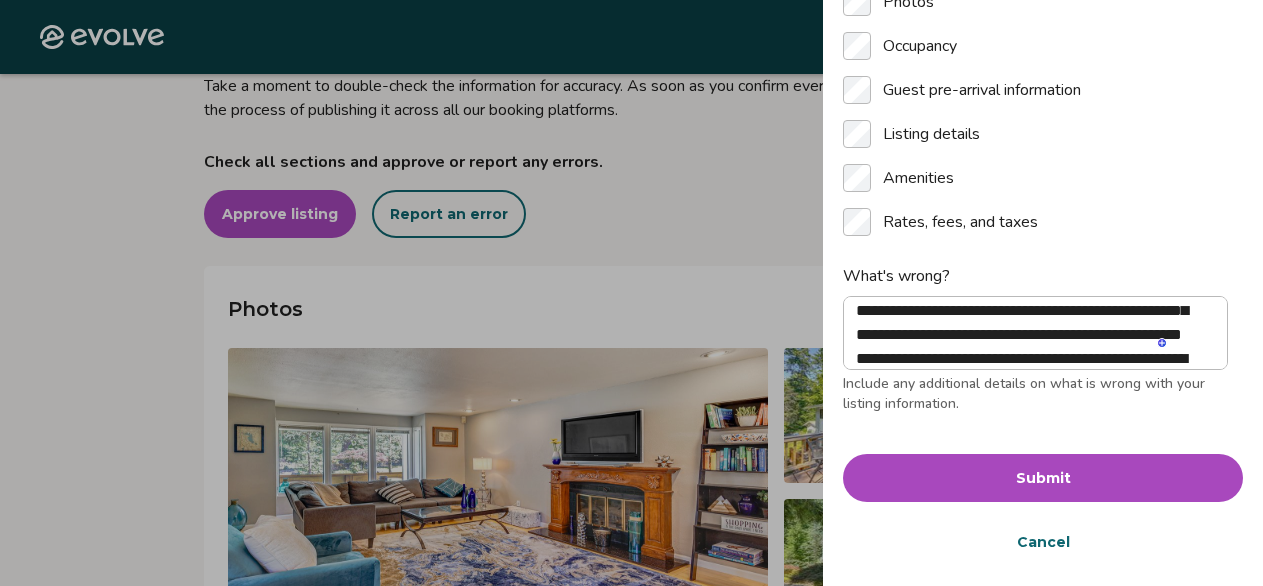 click on "What section is it related to?   Photos Occupancy Guest pre-arrival information Listing details Amenities Rates, fees, and taxes" at bounding box center (1043, 94) 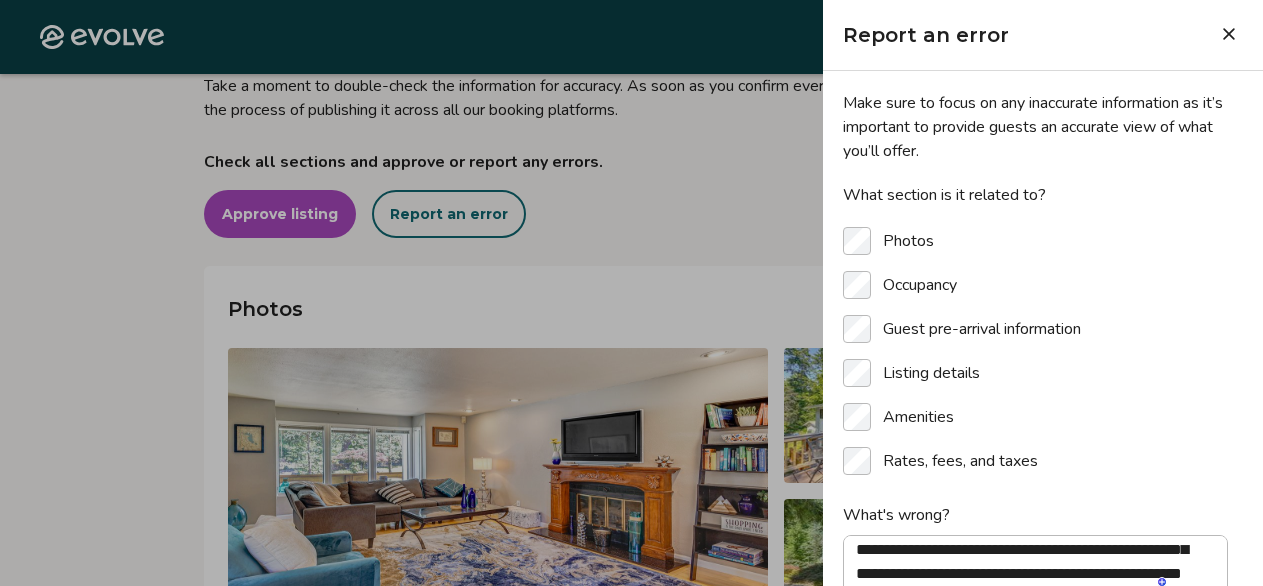 click 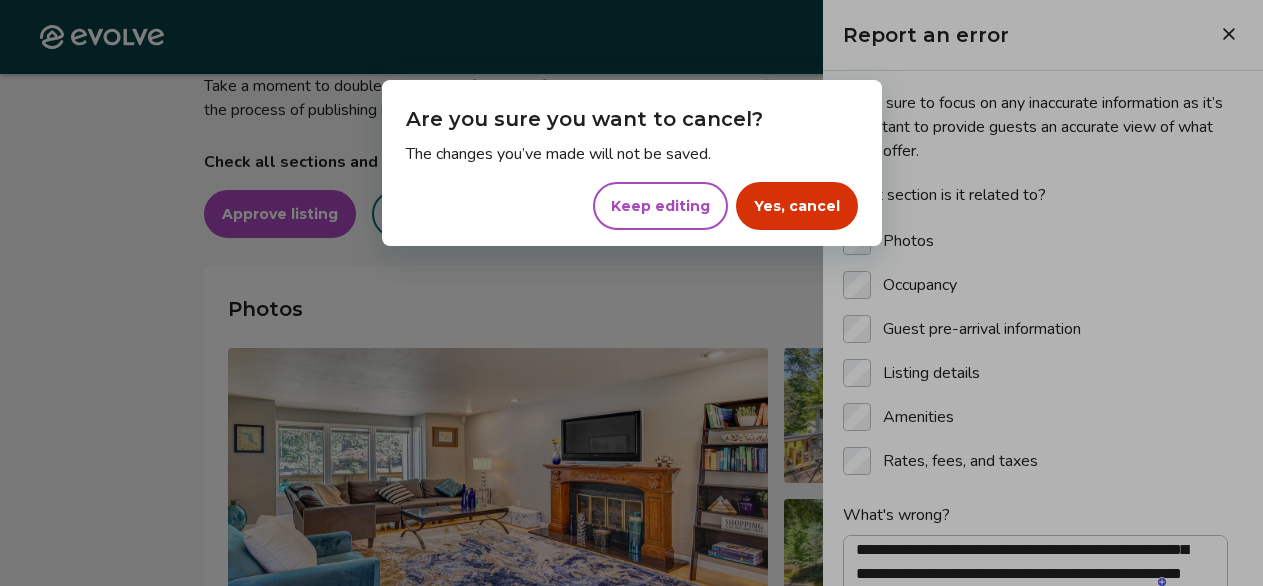click on "Keep editing" at bounding box center [660, 206] 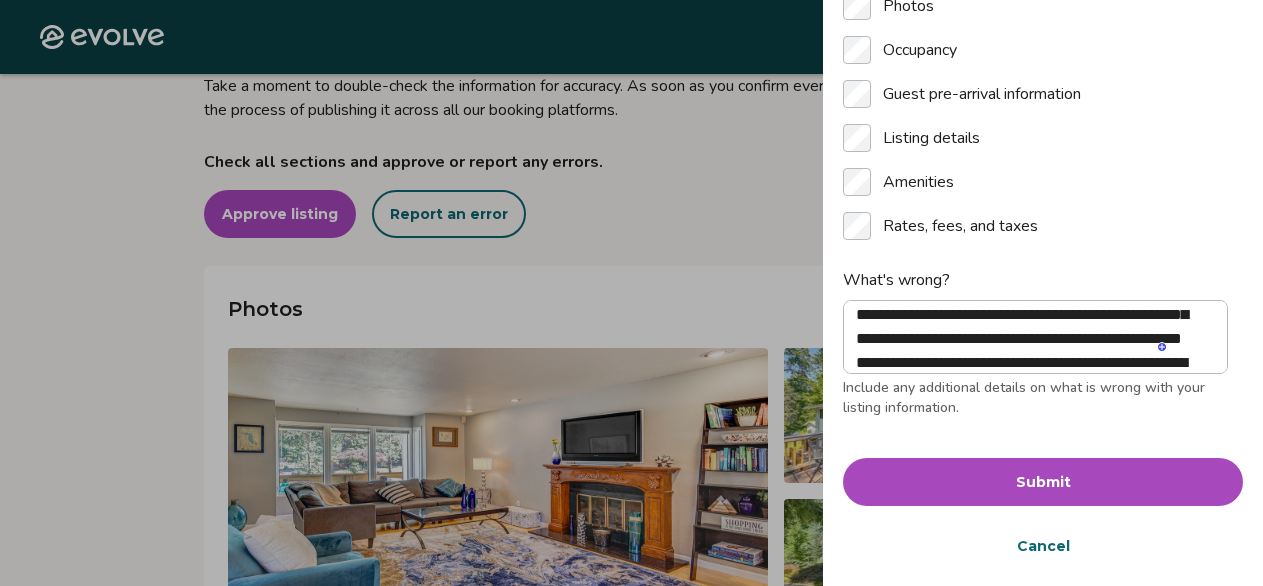 scroll, scrollTop: 239, scrollLeft: 0, axis: vertical 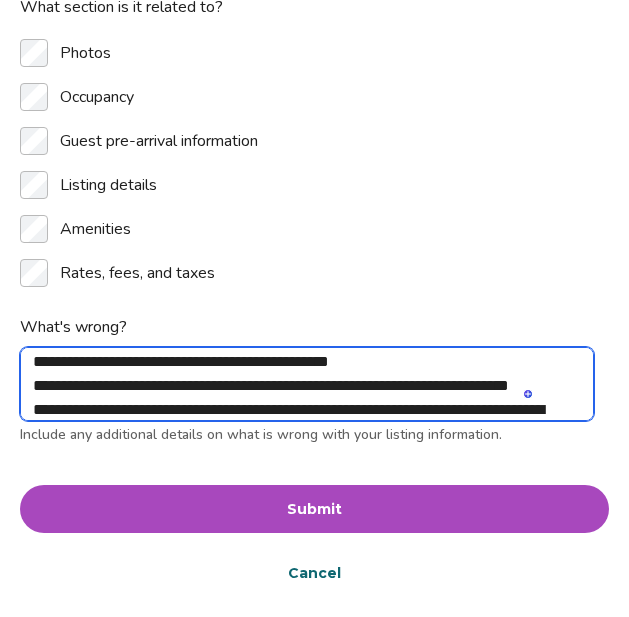 click on "**********" at bounding box center (307, 384) 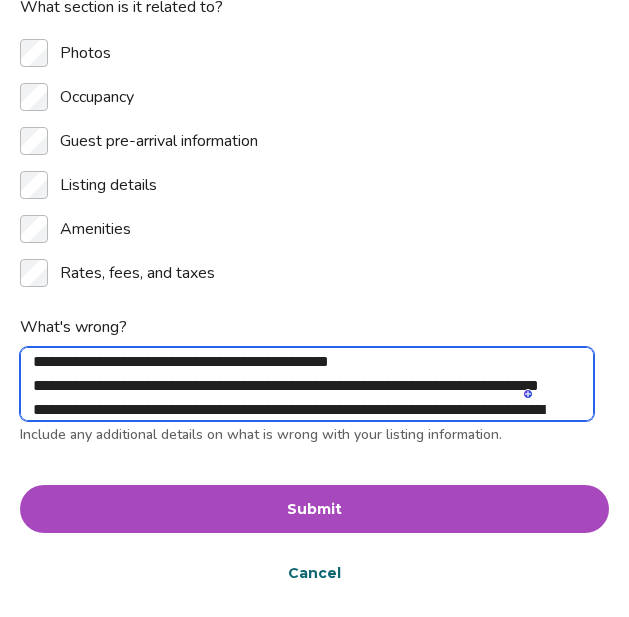 click on "**********" at bounding box center (307, 384) 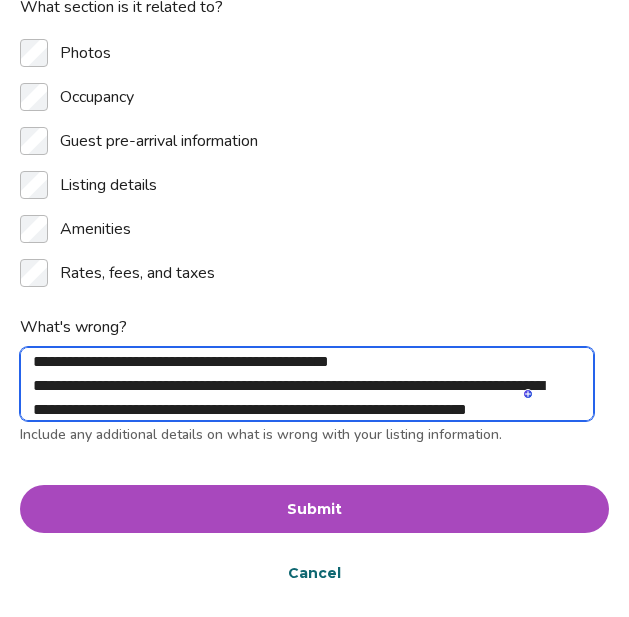 scroll, scrollTop: 87, scrollLeft: 0, axis: vertical 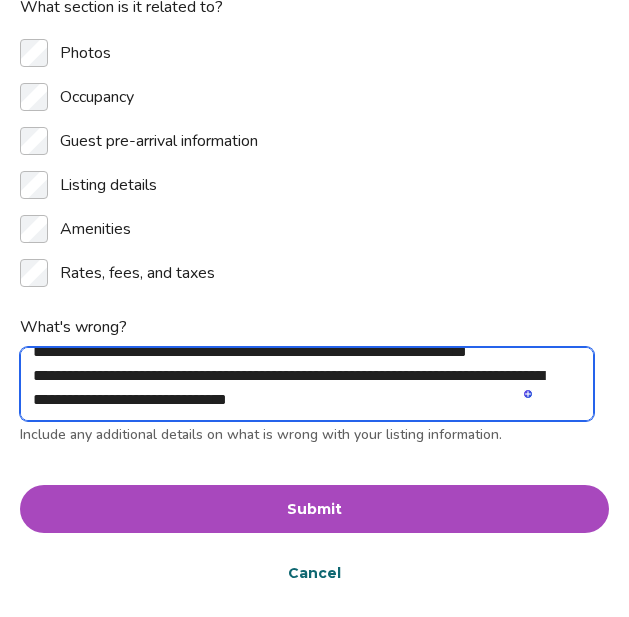 click on "**********" at bounding box center (307, 384) 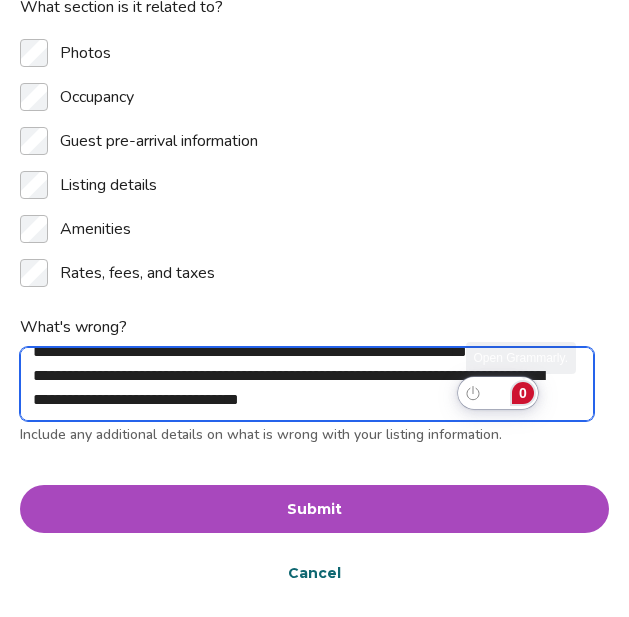 click on "0" 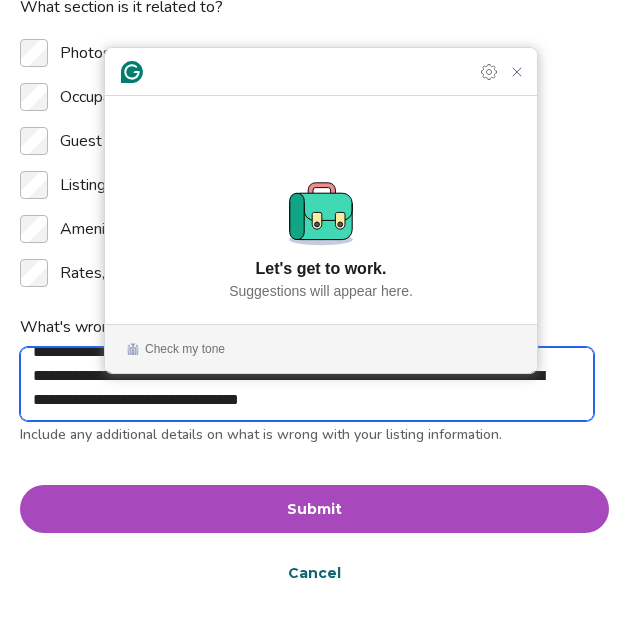 click on "Suggestions will appear here." 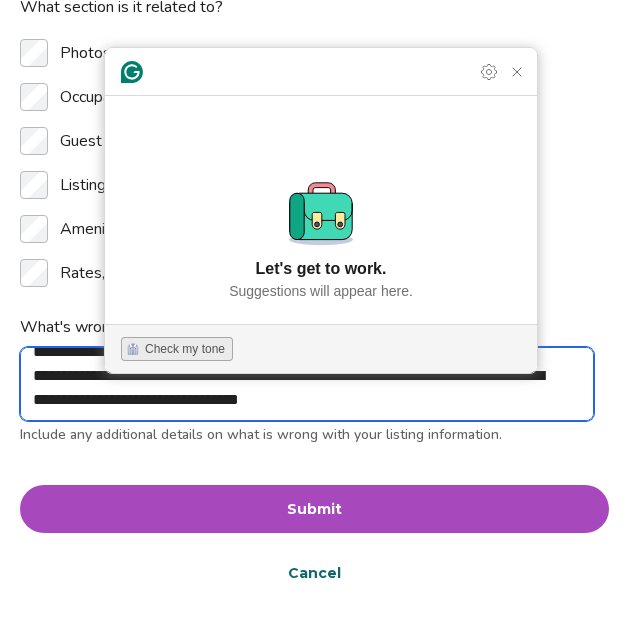 click on "Check my tone" 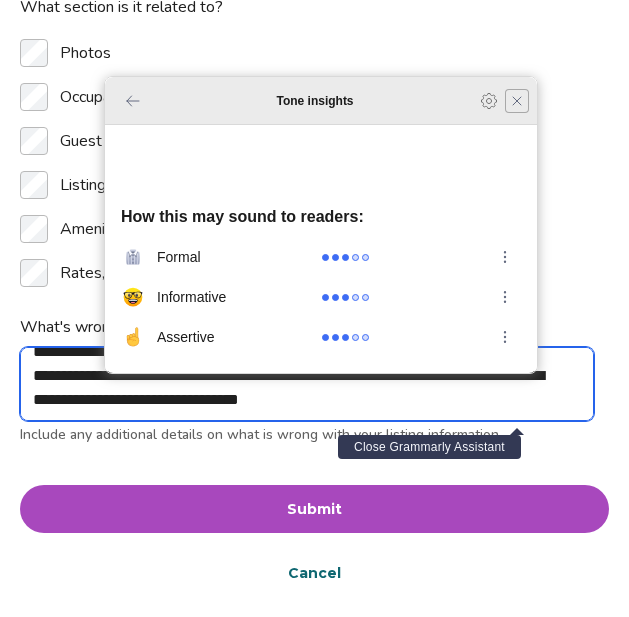 click 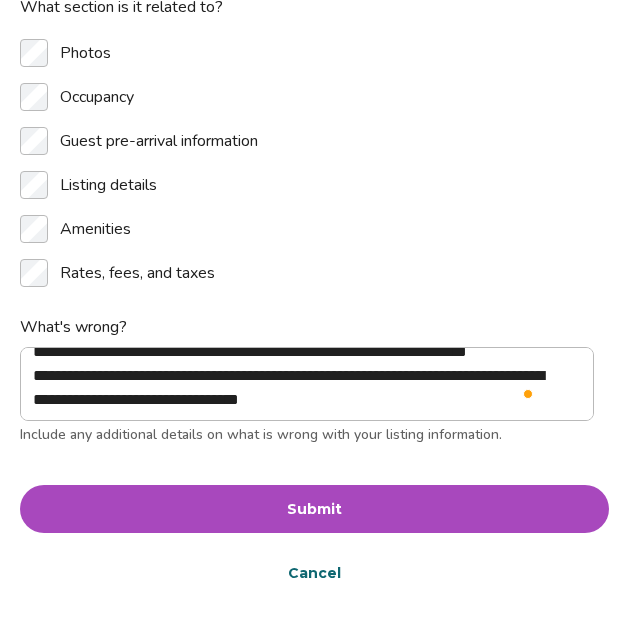 click on "Submit" at bounding box center (314, 509) 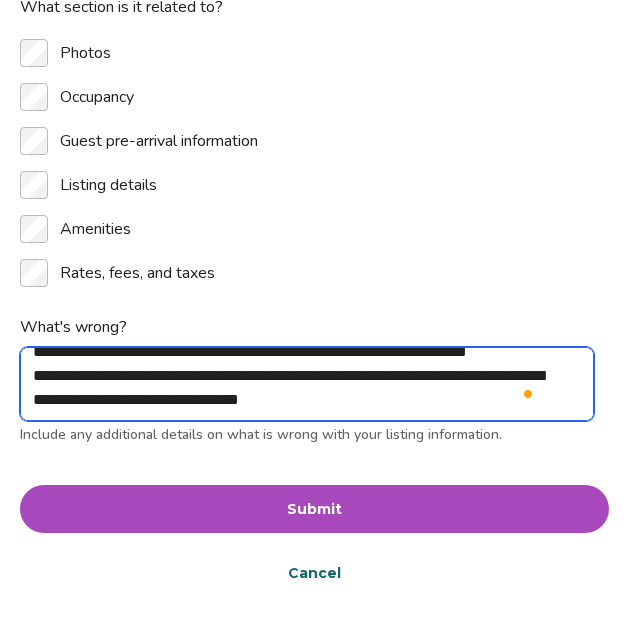 click on "**********" at bounding box center (307, 384) 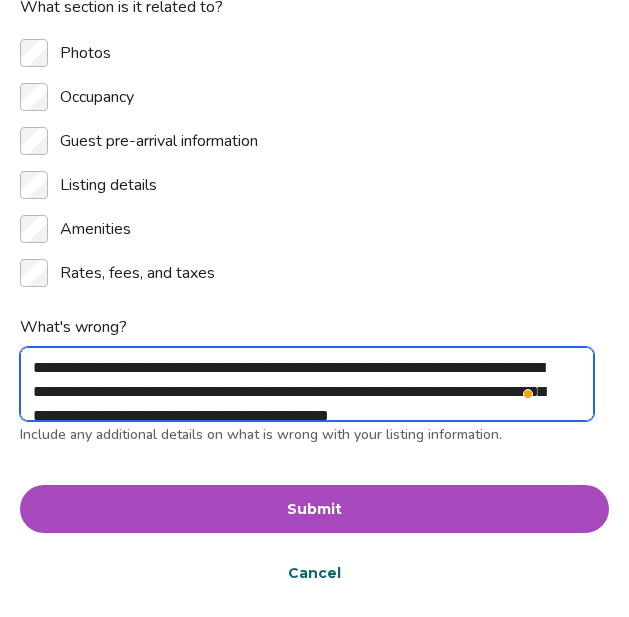 click on "**********" at bounding box center [307, 384] 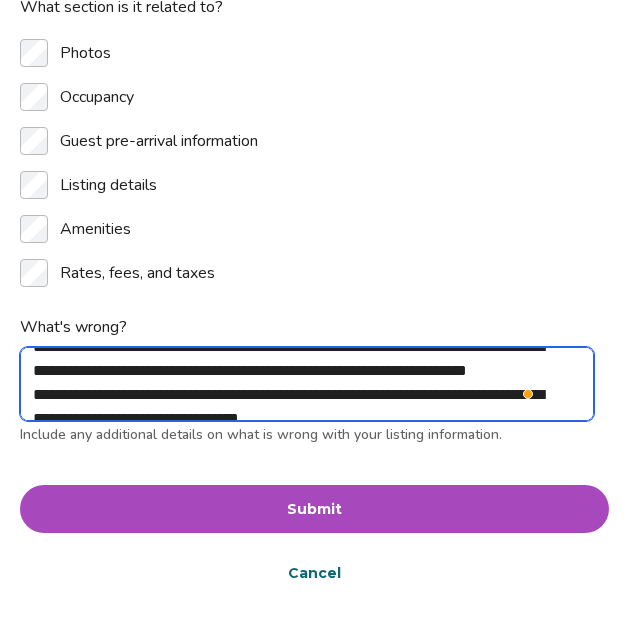scroll, scrollTop: 136, scrollLeft: 0, axis: vertical 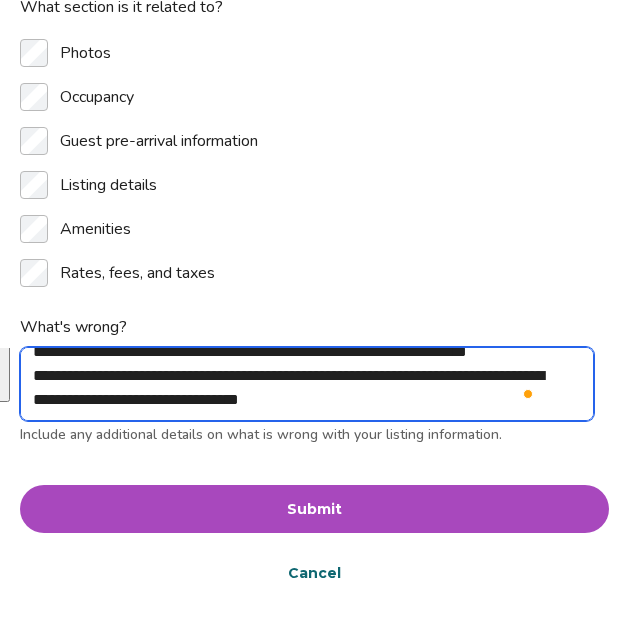 drag, startPoint x: 35, startPoint y: 364, endPoint x: 349, endPoint y: 434, distance: 321.70795 